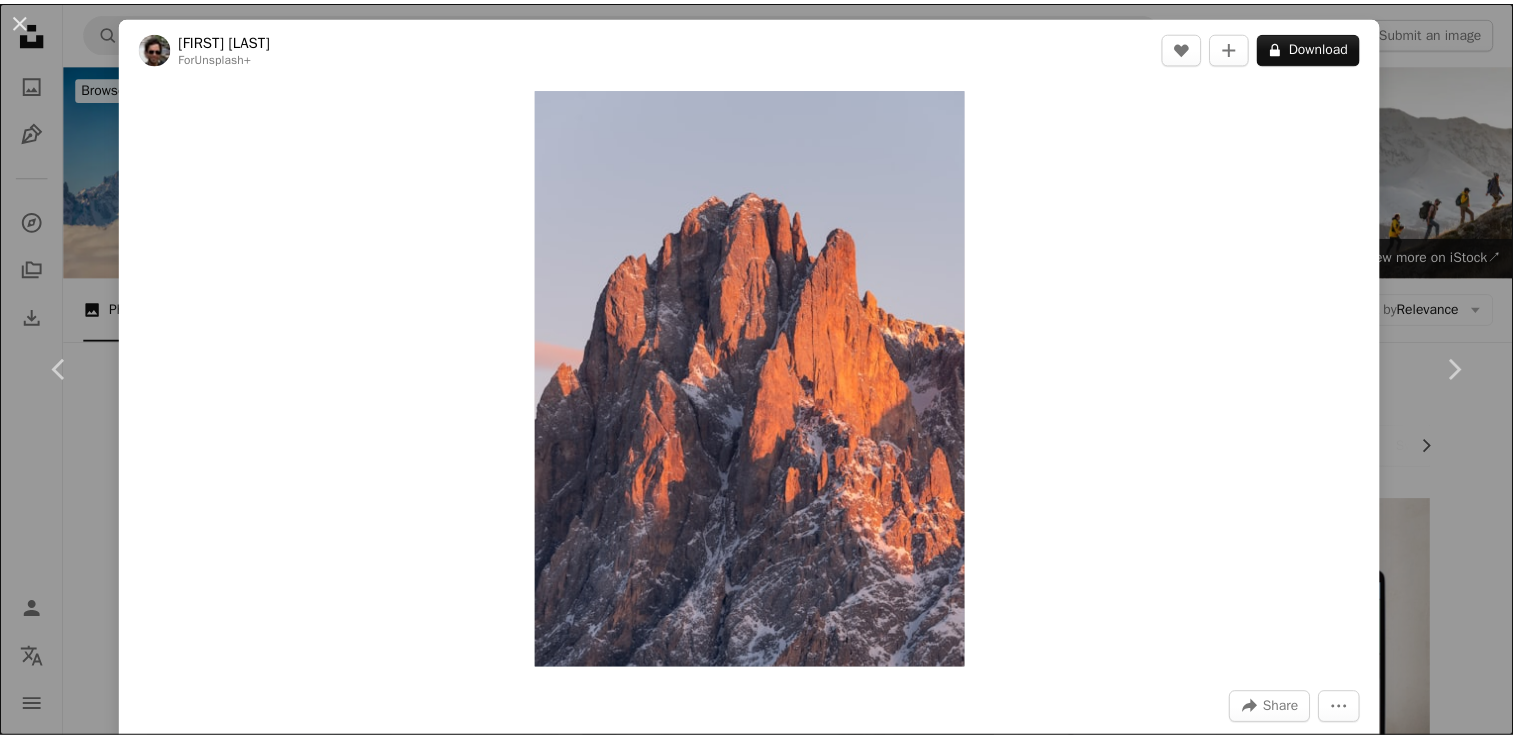 scroll, scrollTop: 680, scrollLeft: 0, axis: vertical 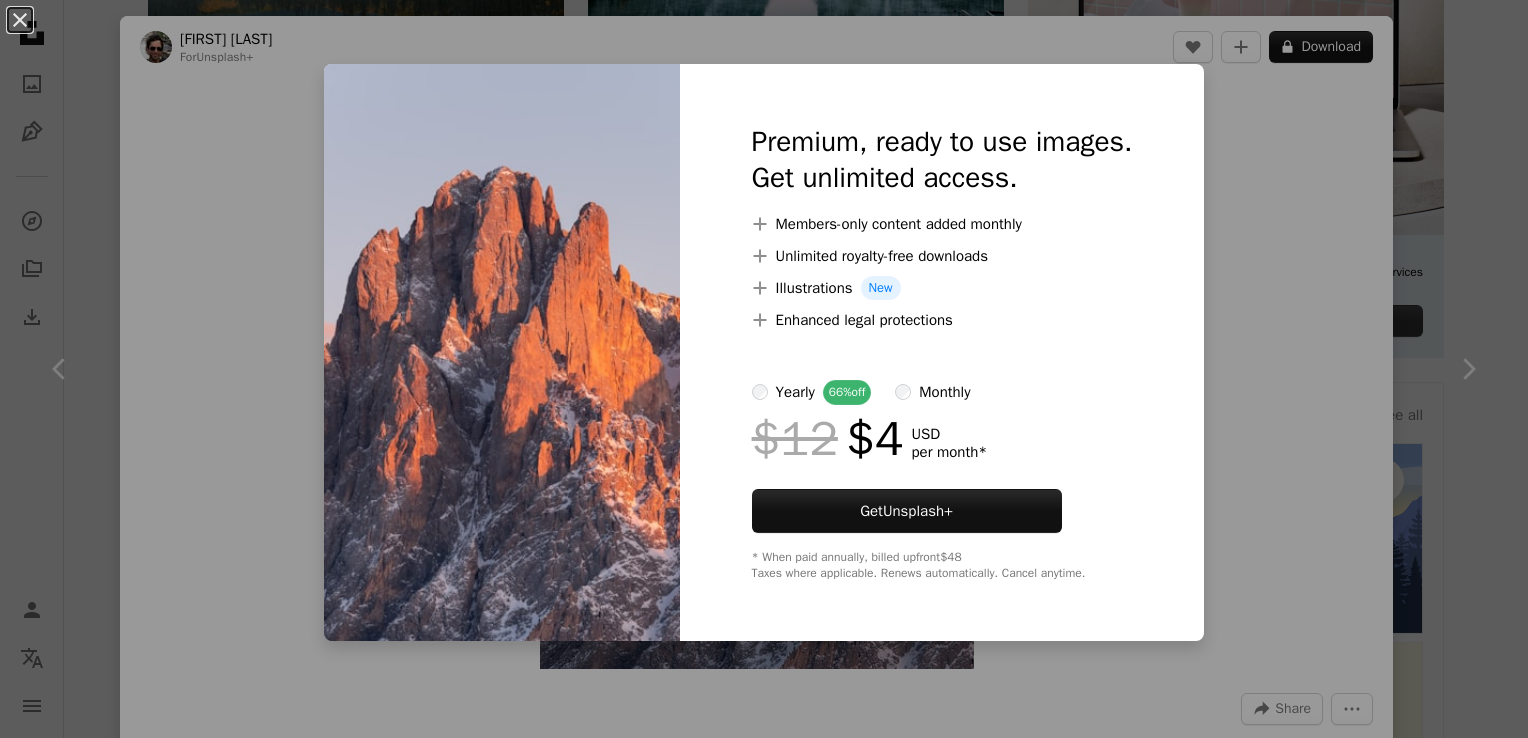 click on "An X shape Premium, ready to use images. Get unlimited access. A plus sign Members-only content added monthly A plus sign Unlimited royalty-free downloads A plus sign Illustrations  New A plus sign Enhanced legal protections yearly 66%  off monthly $12   $4 USD per month * Get  Unsplash+ * When paid annually, billed upfront  $48 Taxes where applicable. Renews automatically. Cancel anytime." at bounding box center (764, 369) 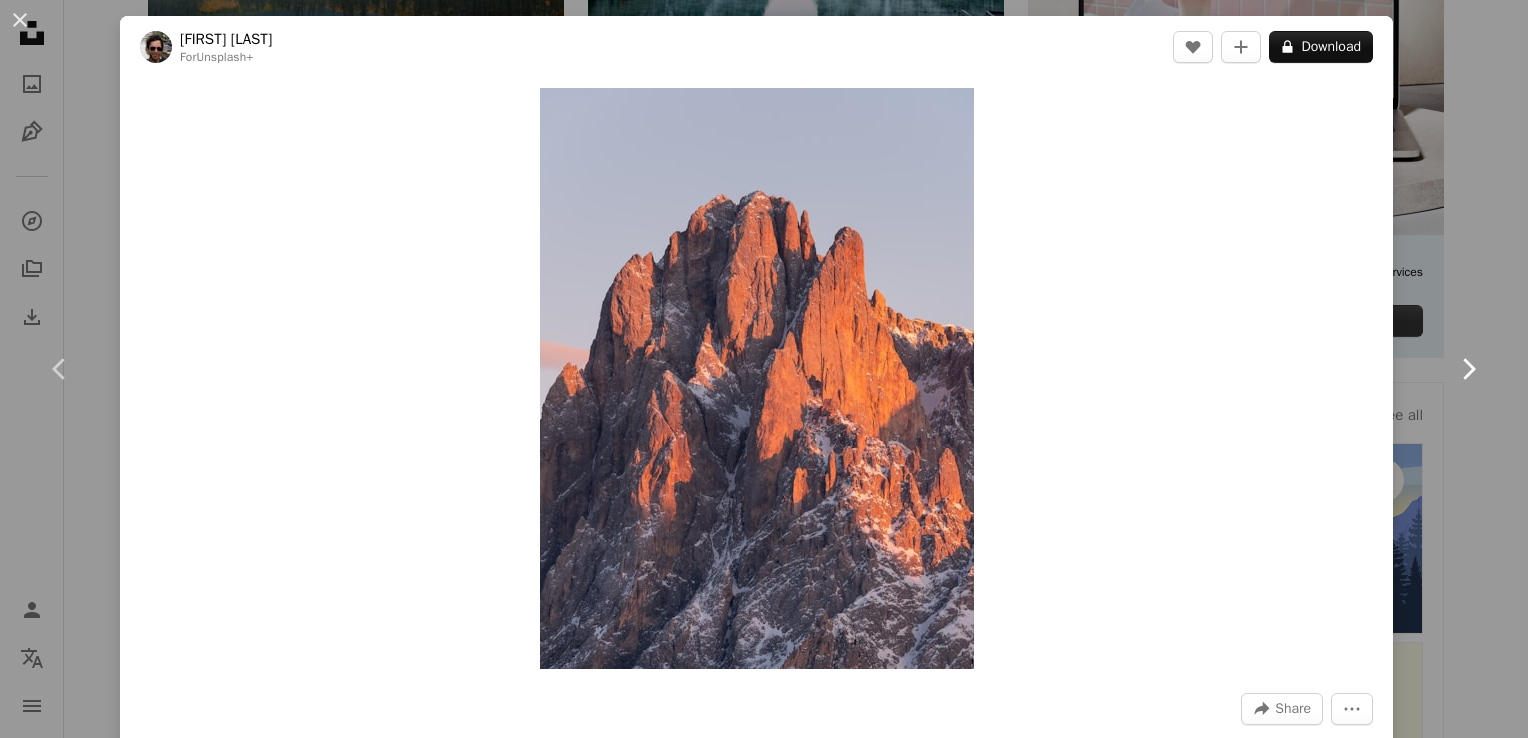 click on "Chevron right" at bounding box center (1468, 369) 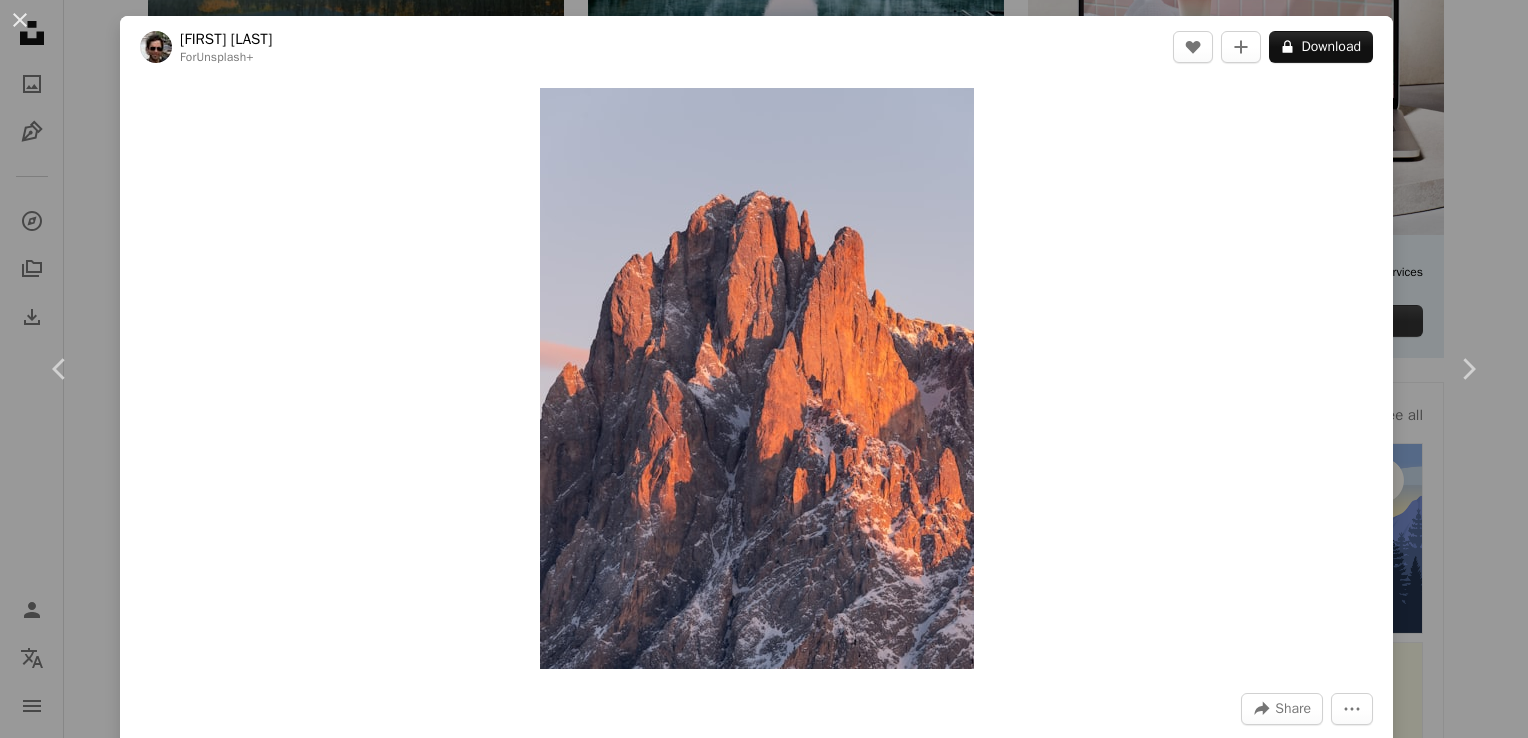 click on "An X shape Chevron left Chevron right Ales Krivec For Unsplash+ A heart A plus sign A lock Download Zoom in A forward-right arrow Share More Actions Winter sunset in the mountains. Calendar outlined Published on February 6, 2023 Safety Licensed under the Unsplash+ License mountains screensaver rock wallpapers outdoors backgrounds beautiful mountain screen saver red mountain ascension Free images From this series Chevron right Plus sign for Unsplash+ Plus sign for Unsplash+ Plus sign for Unsplash+ Plus sign for Unsplash+ Plus sign for Unsplash+ Related images Plus sign for Unsplash+ A heart A plus sign Ales Krivec For Unsplash+ A lock Download Plus sign for Unsplash+ A heart A plus sign Ales Krivec For Unsplash+ A lock Download Plus sign for Unsplash+ A heart A plus sign Ales Krivec For Unsplash+ A lock Download Plus sign for Unsplash+ A heart A plus sign Ales Krivec For Unsplash+ A lock Download Plus sign for Unsplash+ A heart A plus sign" at bounding box center [764, 369] 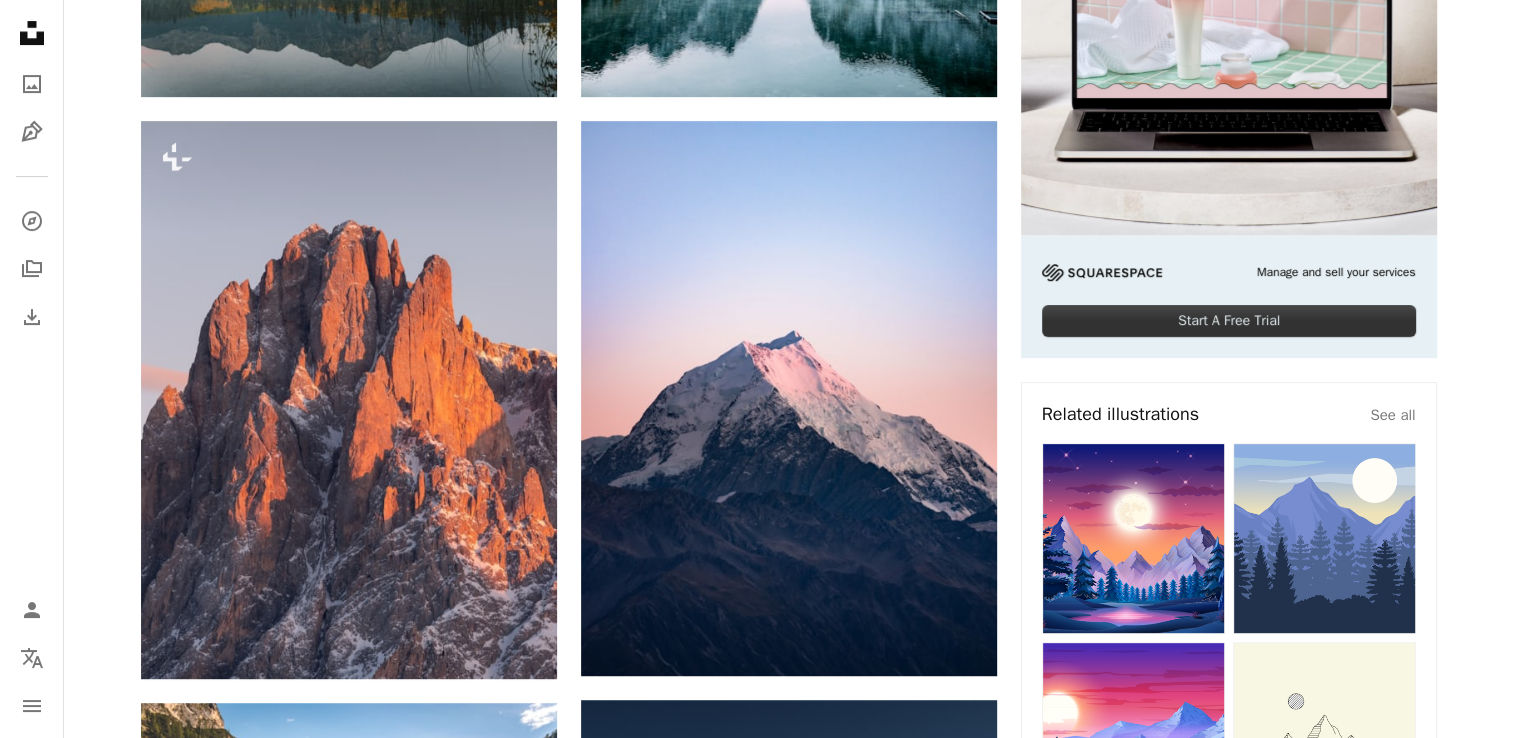 click on "Plus sign for Unsplash+ A heart A plus sign Davey Gravy For Unsplash+ A lock Download Plus sign for Unsplash+ A heart A plus sign Ales Krivec For Unsplash+ A lock Download A heart A plus sign Pietro De Grandi Available for hire A checkmark inside of a circle Arrow pointing down A heart A plus sign Rohit Tandon Available for hire A checkmark inside of a circle Arrow pointing down A heart A plus sign Kalen Emsley Available for hire A checkmark inside of a circle Arrow pointing down A heart A plus sign Tobias Keller Arrow pointing down Plus sign for Unsplash+ A heart A plus sign Ales Krivec For Unsplash+ A lock Download A heart A plus sign Tim Stief Arrow pointing down A heart A plus sign Mads Schmidt Rasmussen Available for hire A checkmark inside of a circle Arrow pointing down A heart A plus sign Jordan Steranka Available for hire A checkmark inside of a circle Arrow pointing down Plus sign for Unsplash+ A heart A plus sign Davey Gravy For Unsplash+ A lock Download A heart A plus sign Mark Koch A heart" at bounding box center (789, 1751) 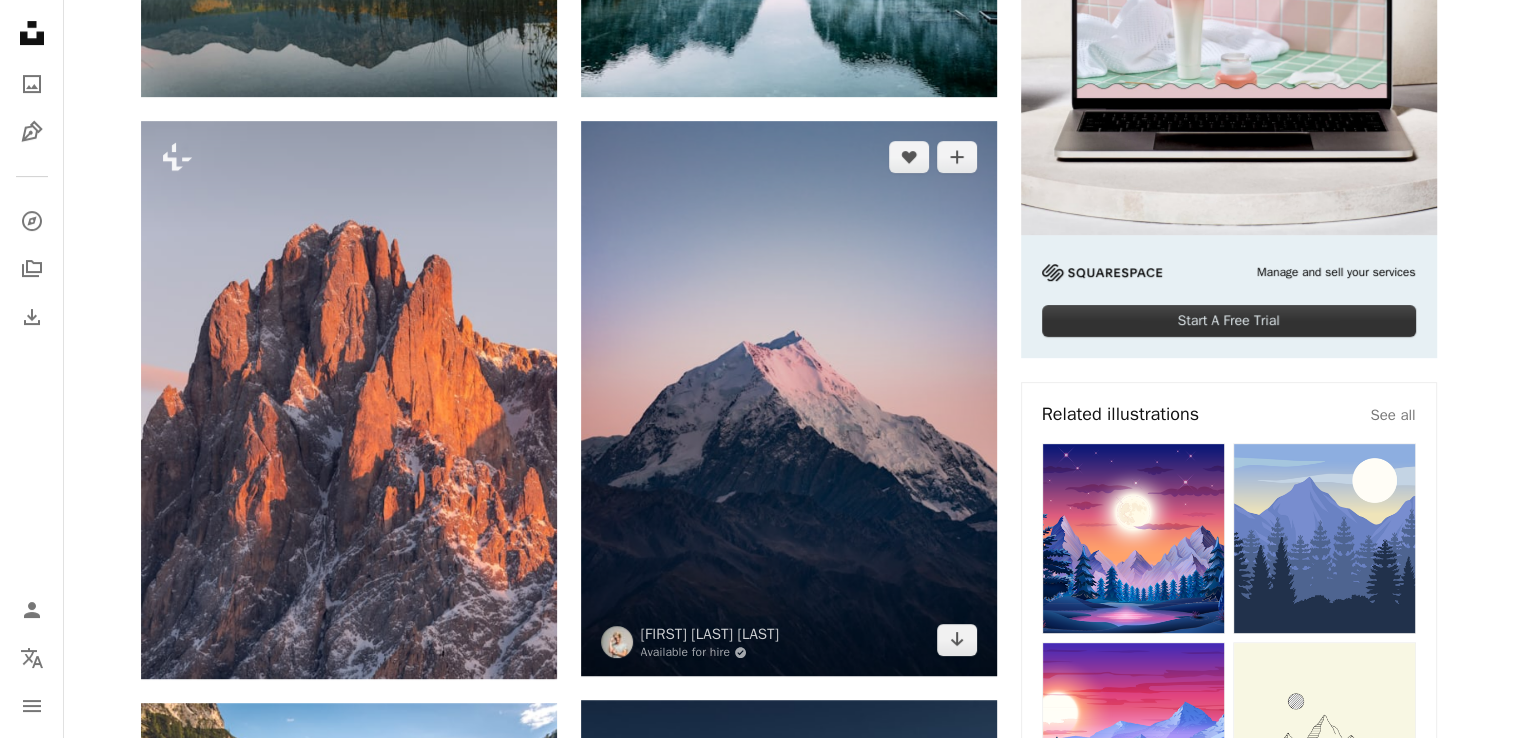 scroll, scrollTop: 0, scrollLeft: 0, axis: both 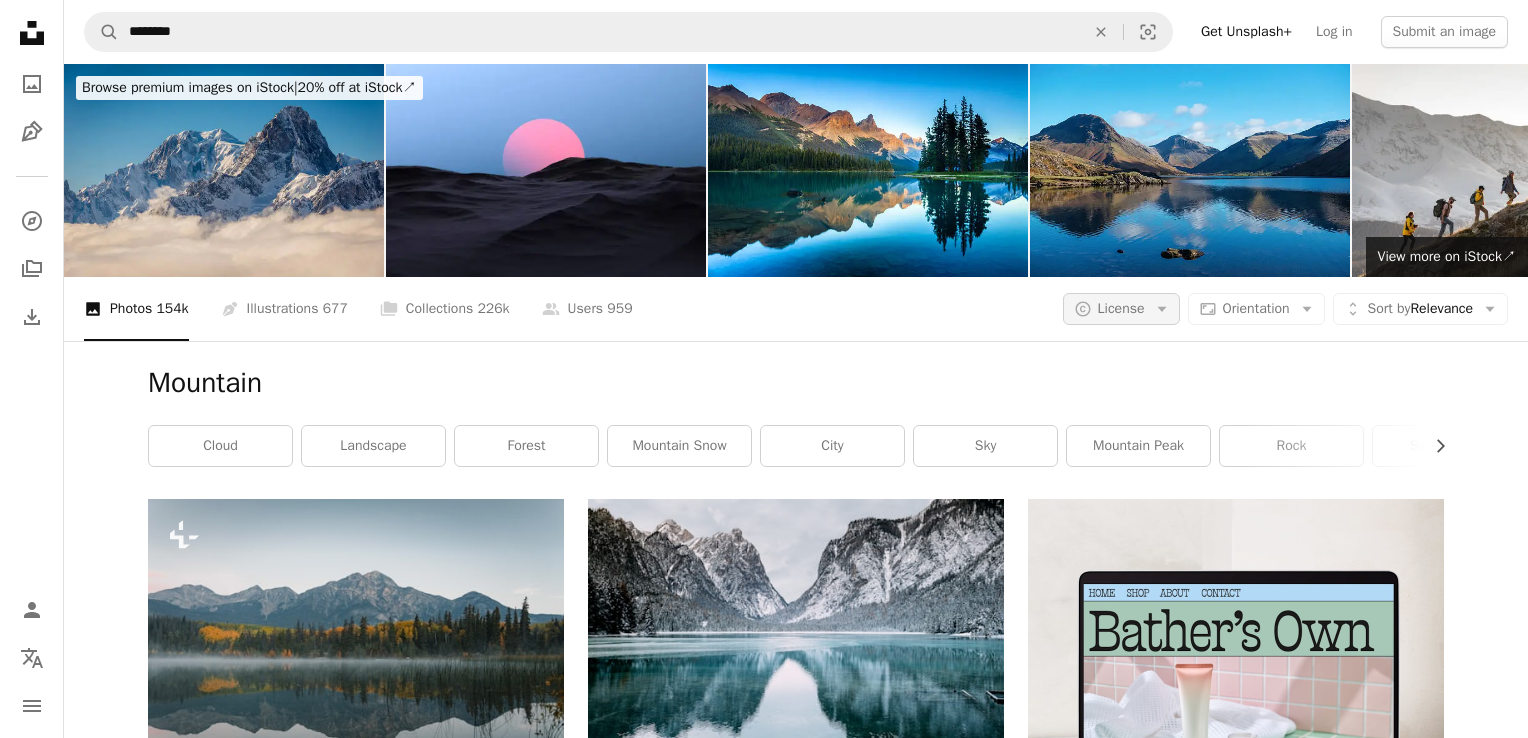 click on "A copyright icon © License Arrow down" at bounding box center (1121, 309) 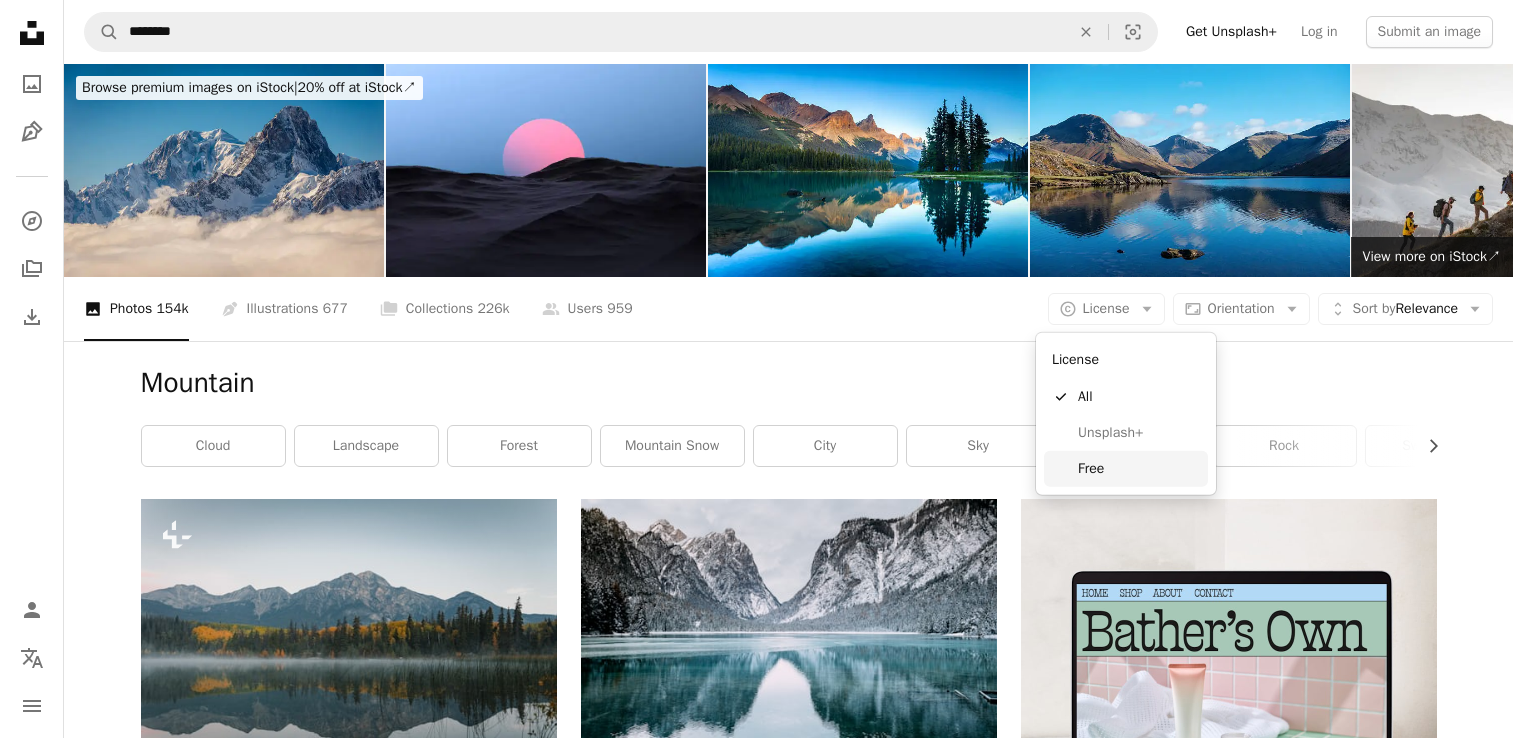 click on "Free" at bounding box center [1126, 469] 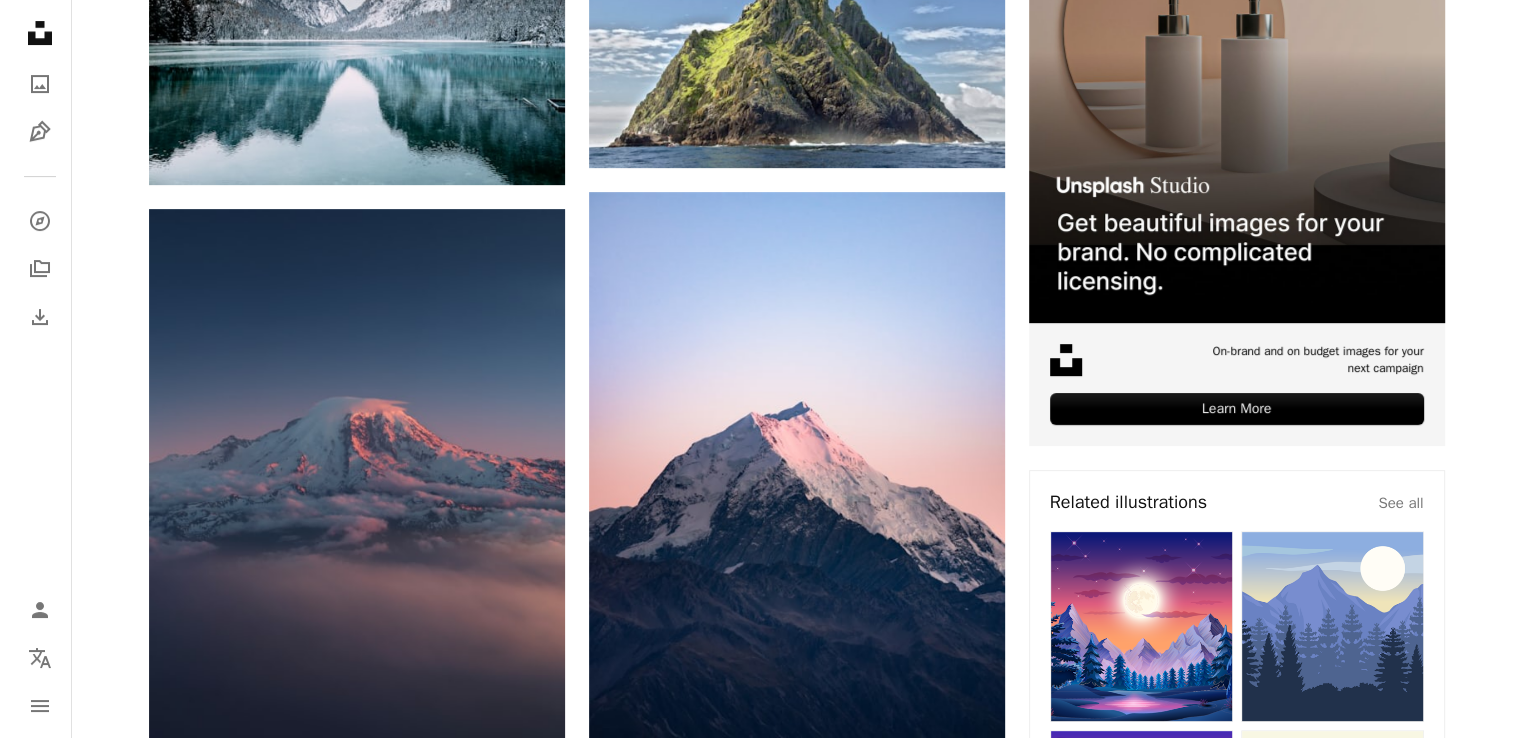 scroll, scrollTop: 596, scrollLeft: 0, axis: vertical 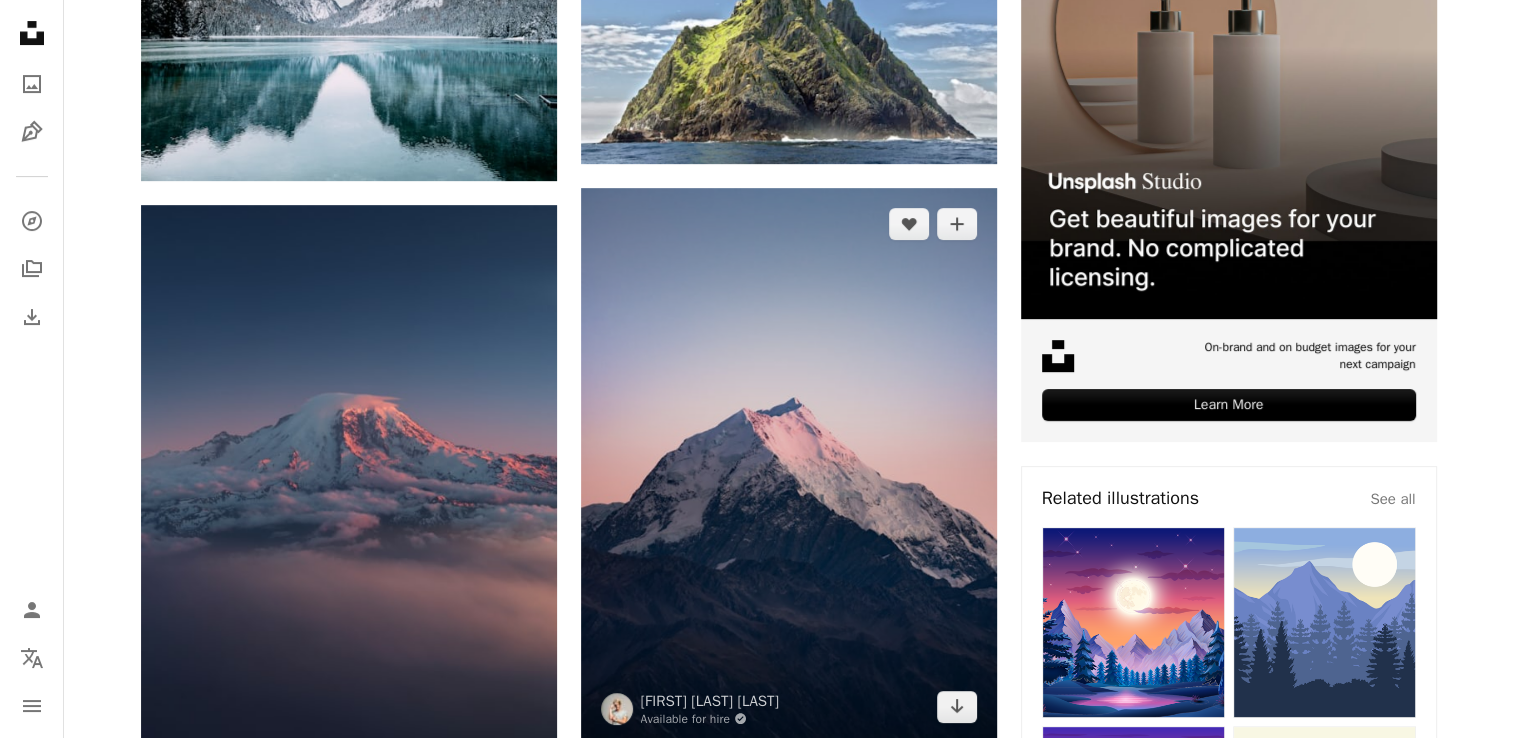 click at bounding box center [789, 465] 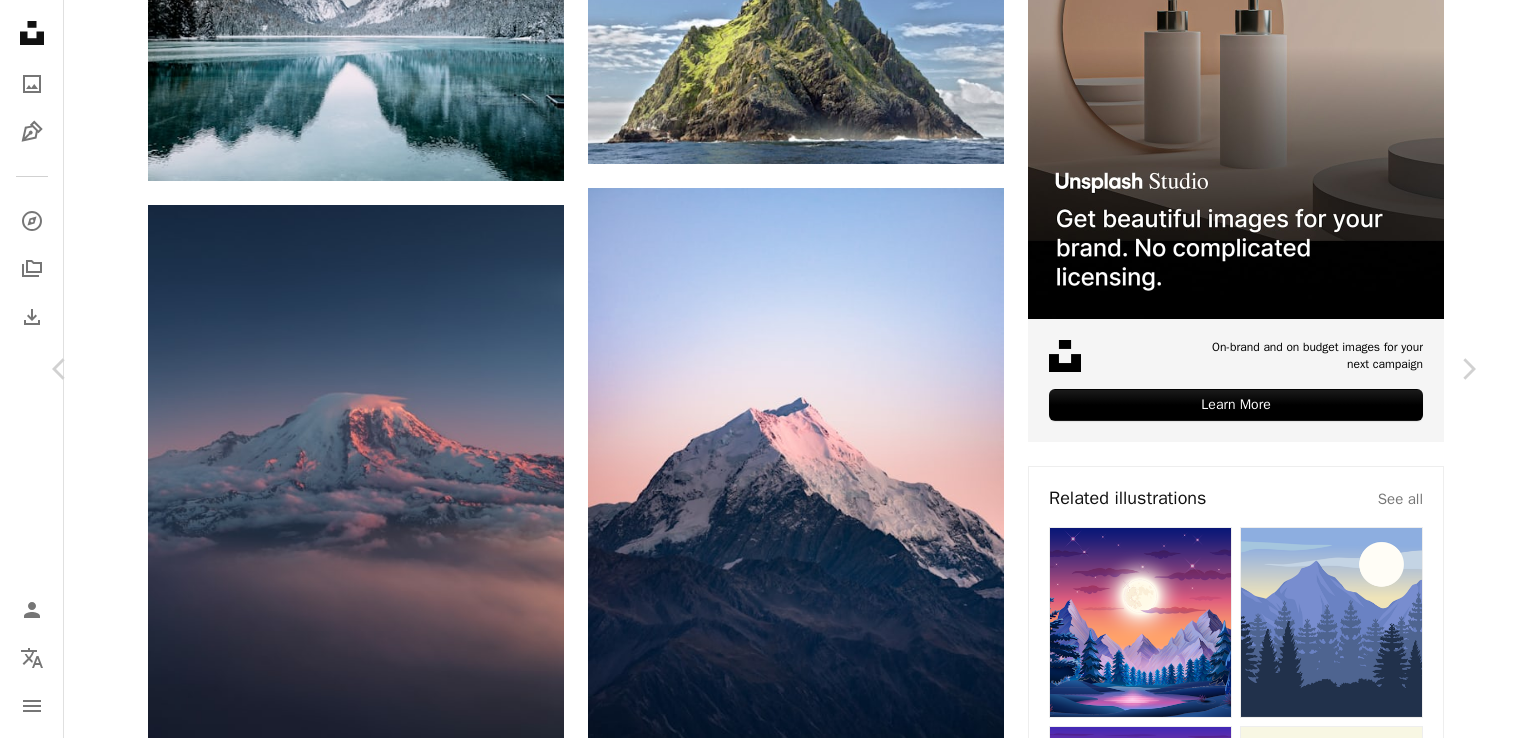 click on "Download free" at bounding box center (1283, 4798) 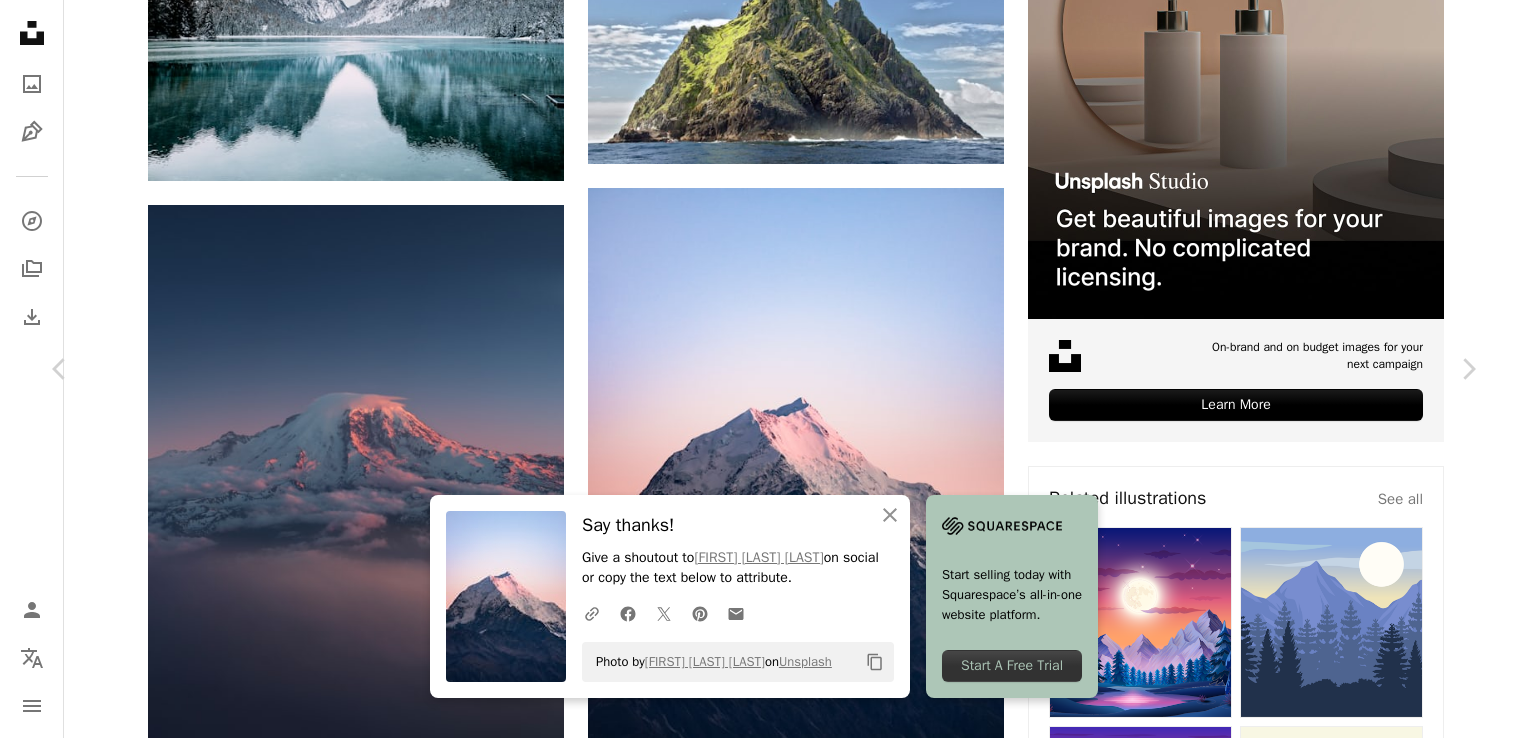 click on "An X shape Chevron left Chevron right An X shape Close Say thanks! Give a shoutout to Mads Schmidt Rasmussen on social or copy the text below to attribute. A URL sharing icon (chains) Facebook icon X (formerly Twitter) icon Pinterest icon An envelope Photo by Mads Schmidt Rasmussen on Unsplash Copy content Mads Schmidt Rasmussen Available for hire A checkmark inside of a circle A heart A plus sign Download free Chevron down Zoom in Views 60,940,519 Downloads 314,452 Featured in Photos , Spirituality , Wallpapers A forward-right arrow Share Info icon Info More Actions Calendar outlined Published on April 7, 2019 Camera Panasonic, DC-GH5 Safety Free to use under the Unsplash License blue sunrise snow red yellow adventure wallpapers backgrounds spirituality mountain view colours [COUNTRY] mount cook wallpaper background ice outdoors mountain range peak Free pictures Browse premium related images on iStock" at bounding box center [764, 5120] 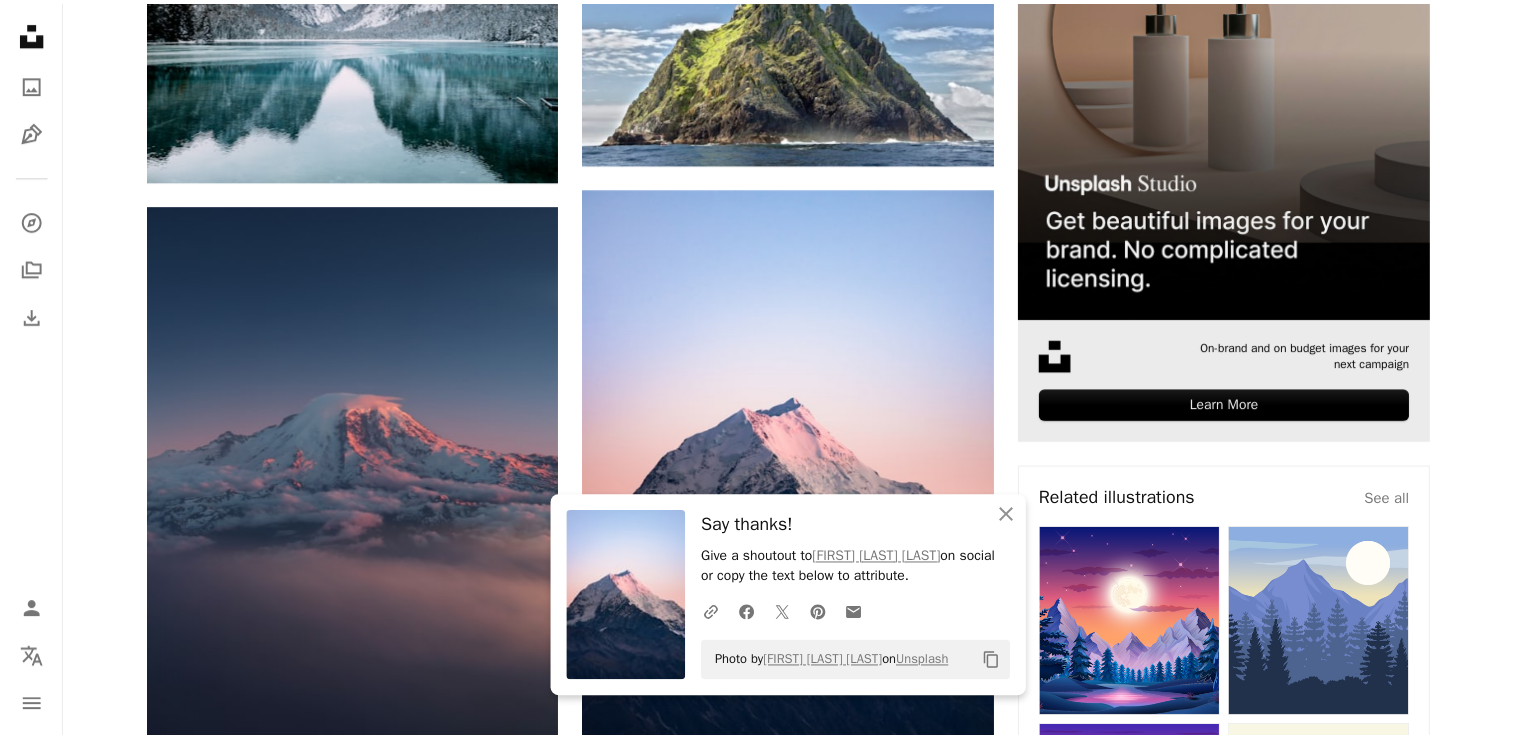 scroll, scrollTop: 0, scrollLeft: 0, axis: both 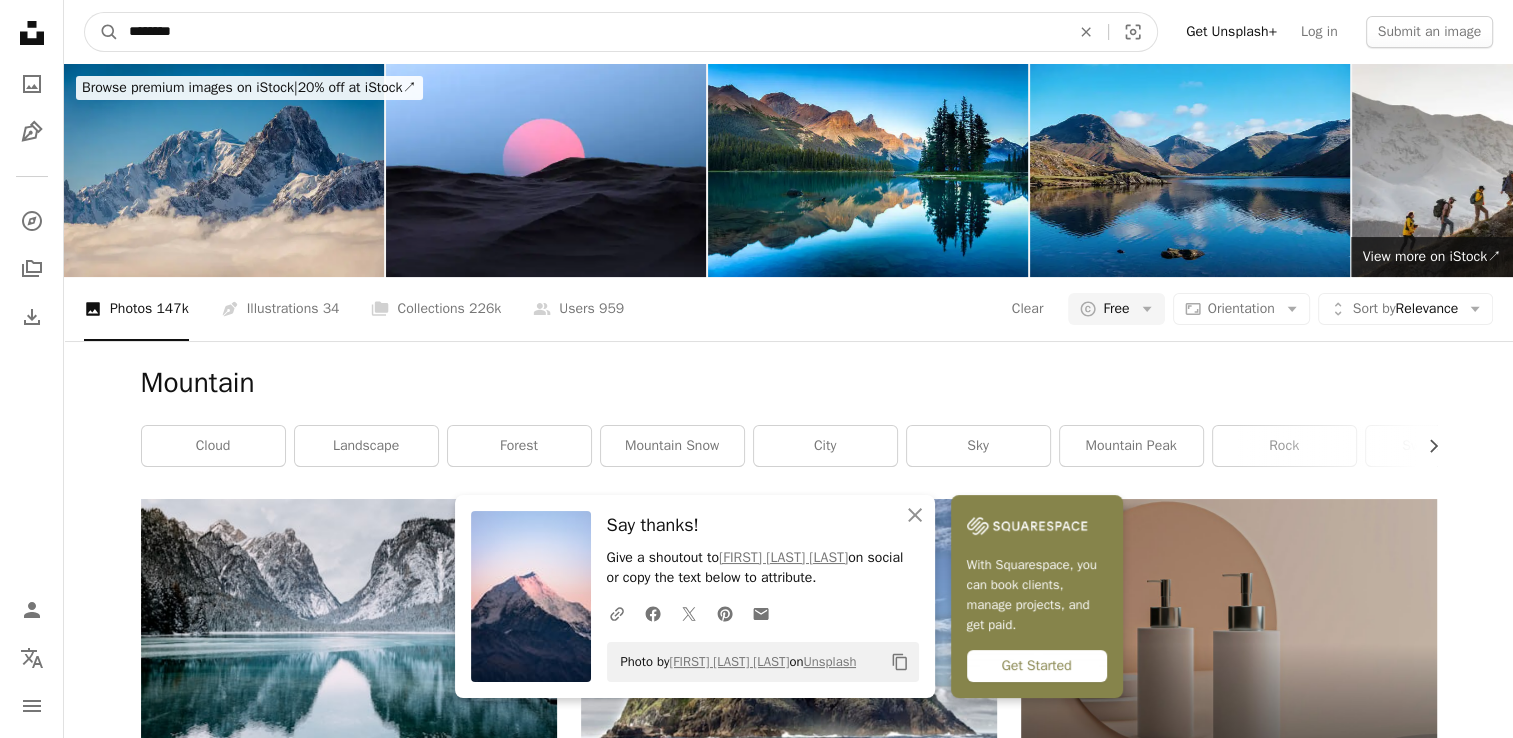 click on "********" at bounding box center (591, 32) 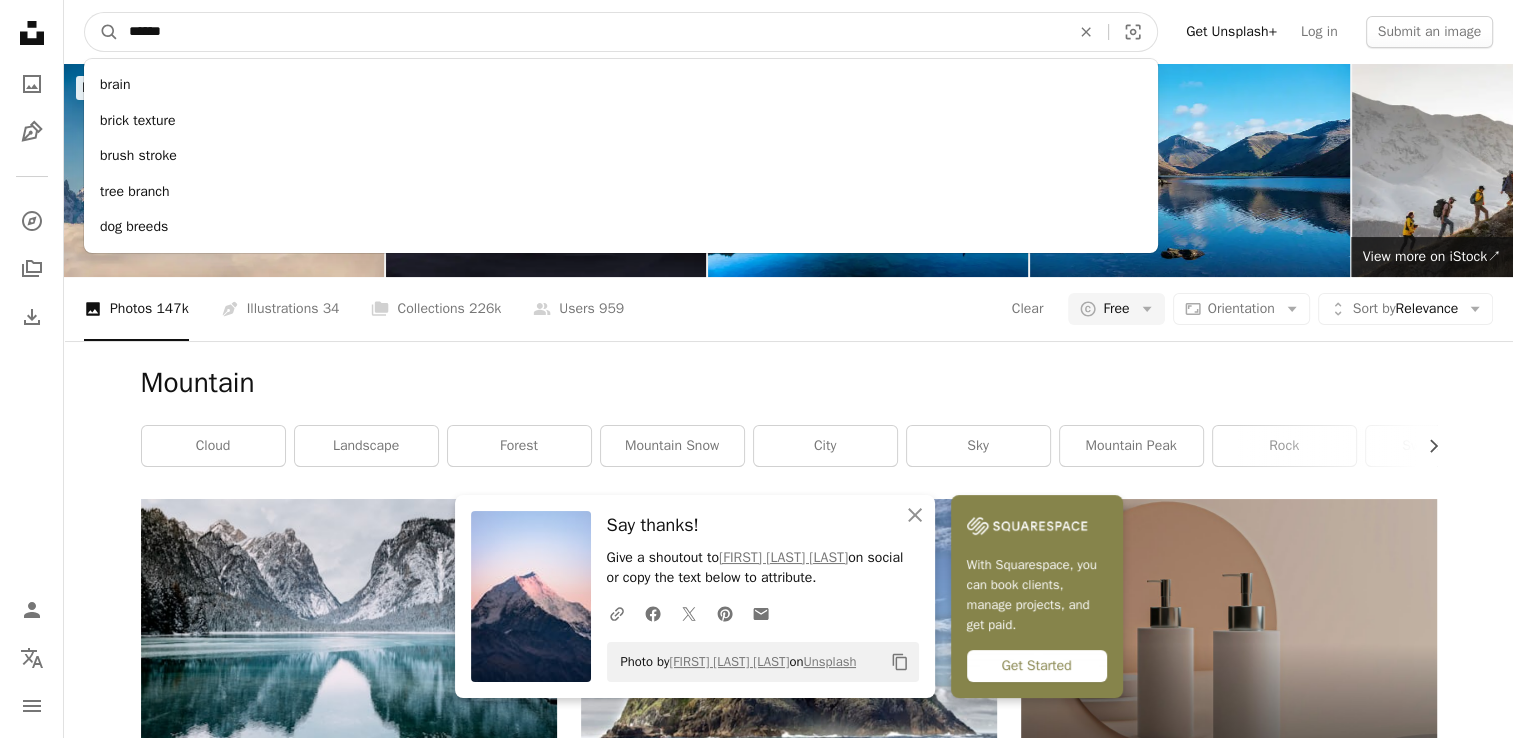 type on "*****" 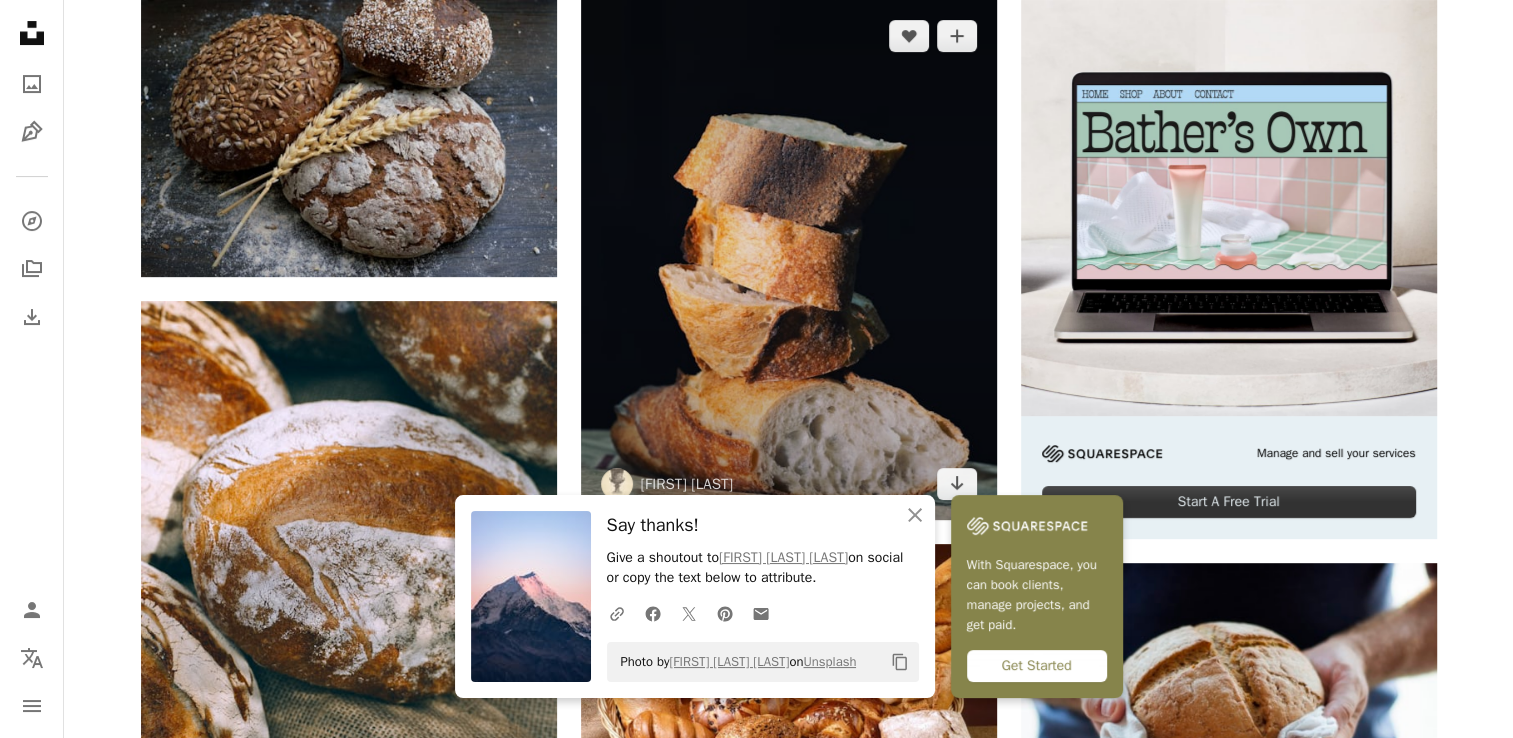 scroll, scrollTop: 500, scrollLeft: 0, axis: vertical 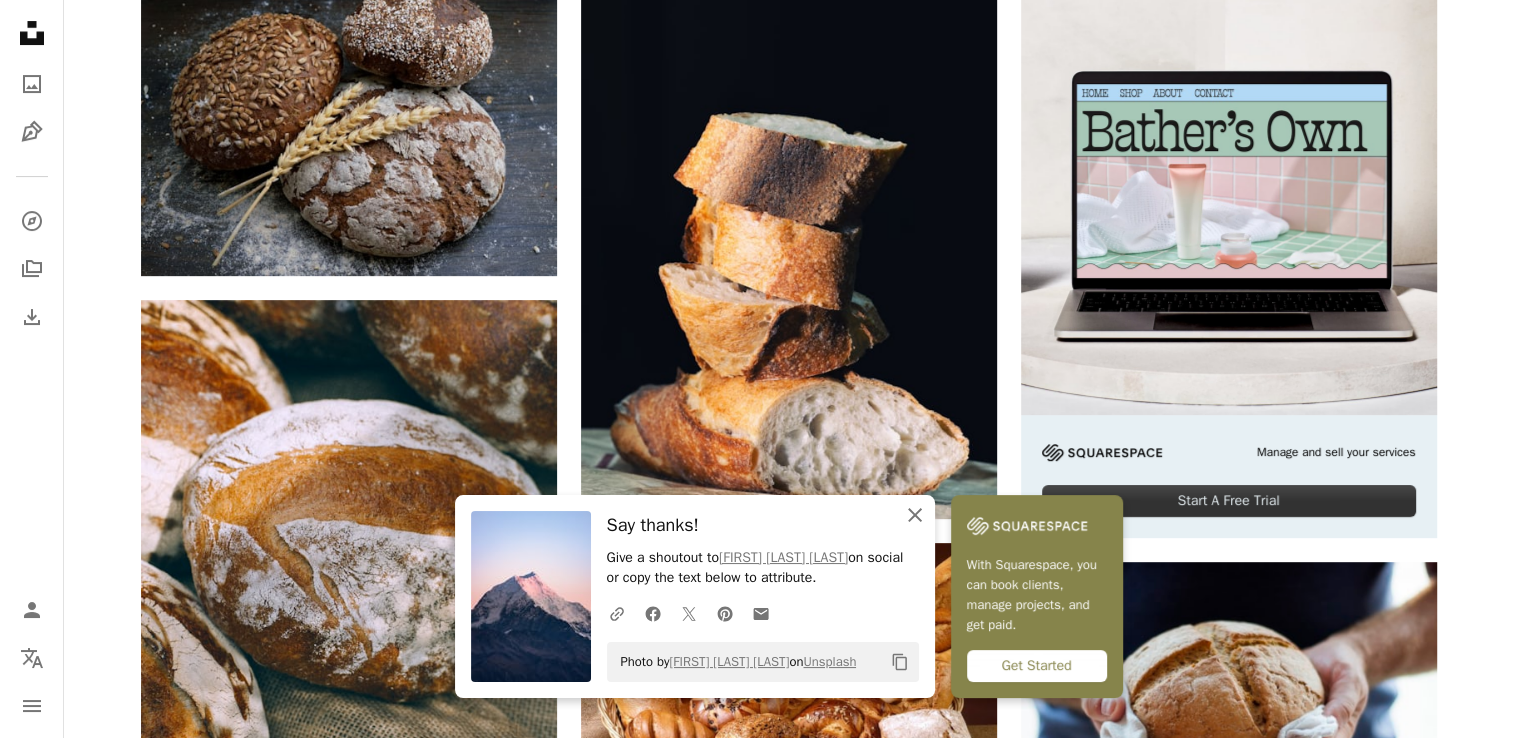 click on "An X shape" at bounding box center (915, 515) 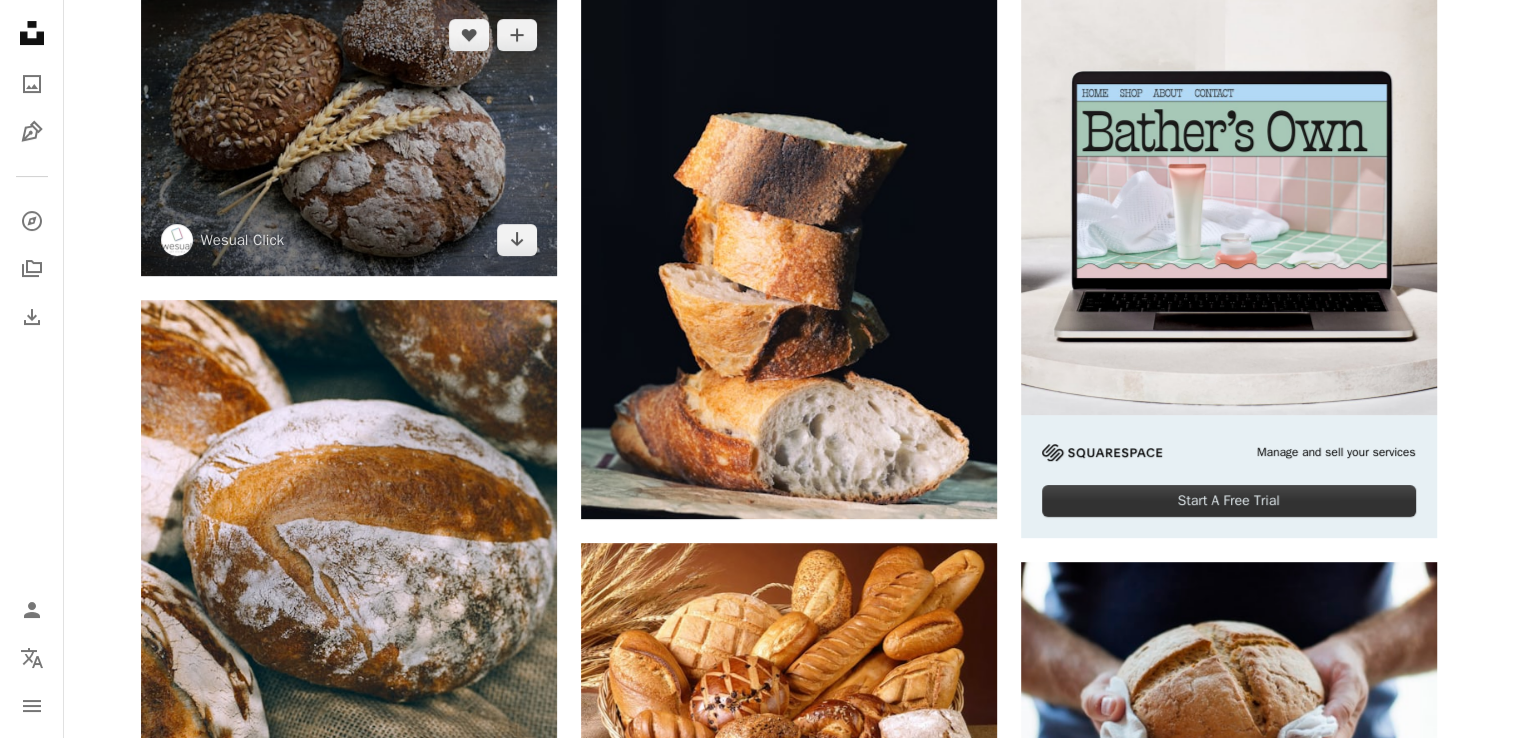 scroll, scrollTop: 420, scrollLeft: 0, axis: vertical 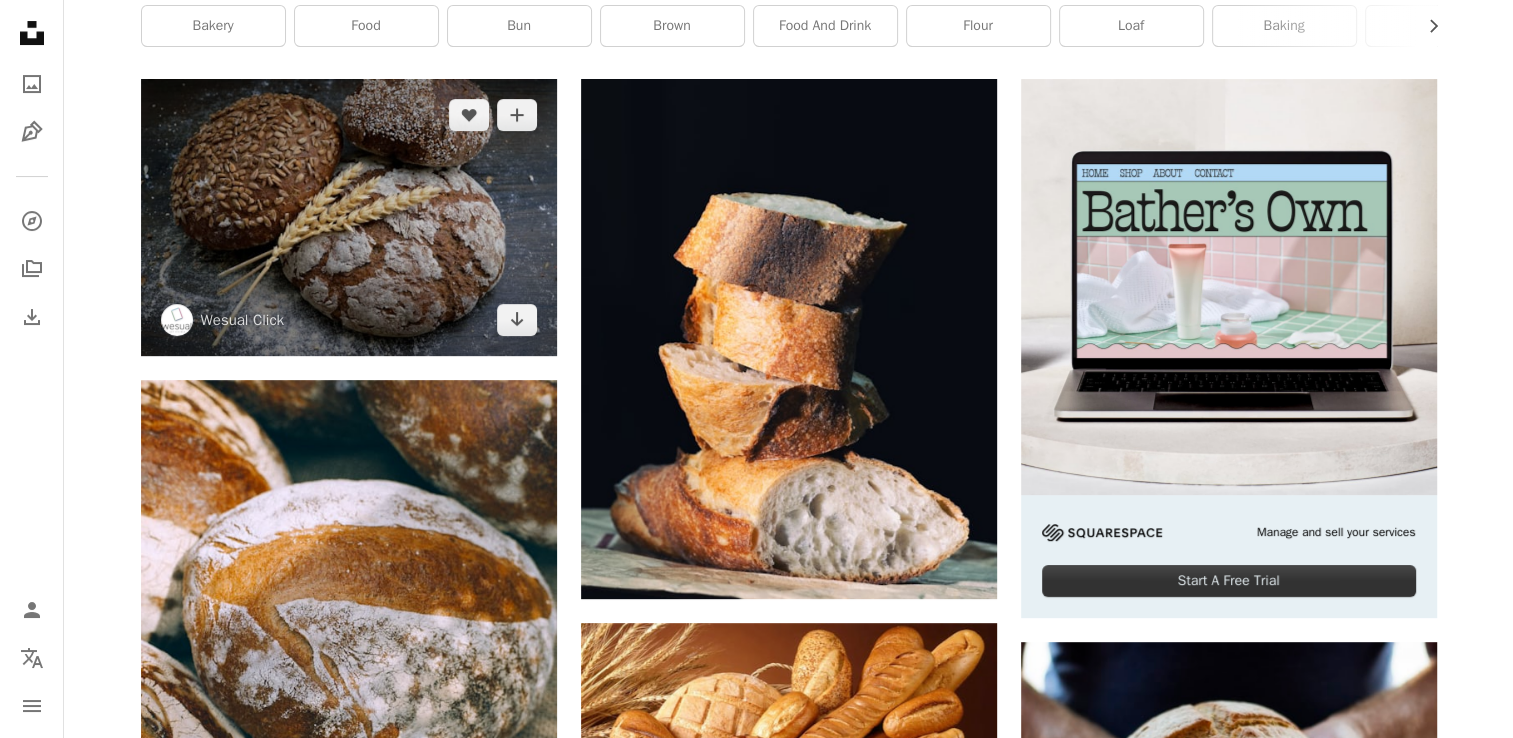 click at bounding box center (349, 217) 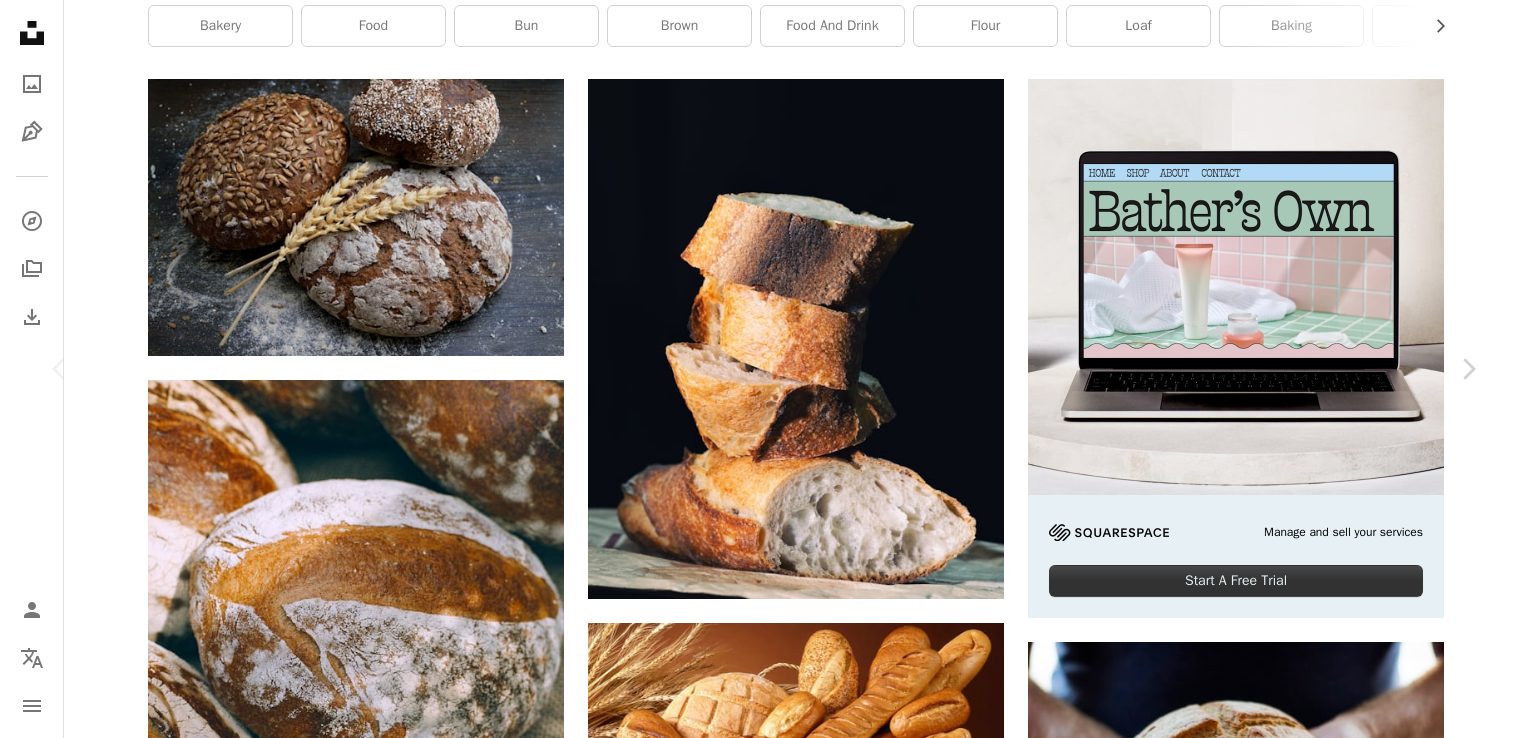 click on "Download free" at bounding box center (1283, 4526) 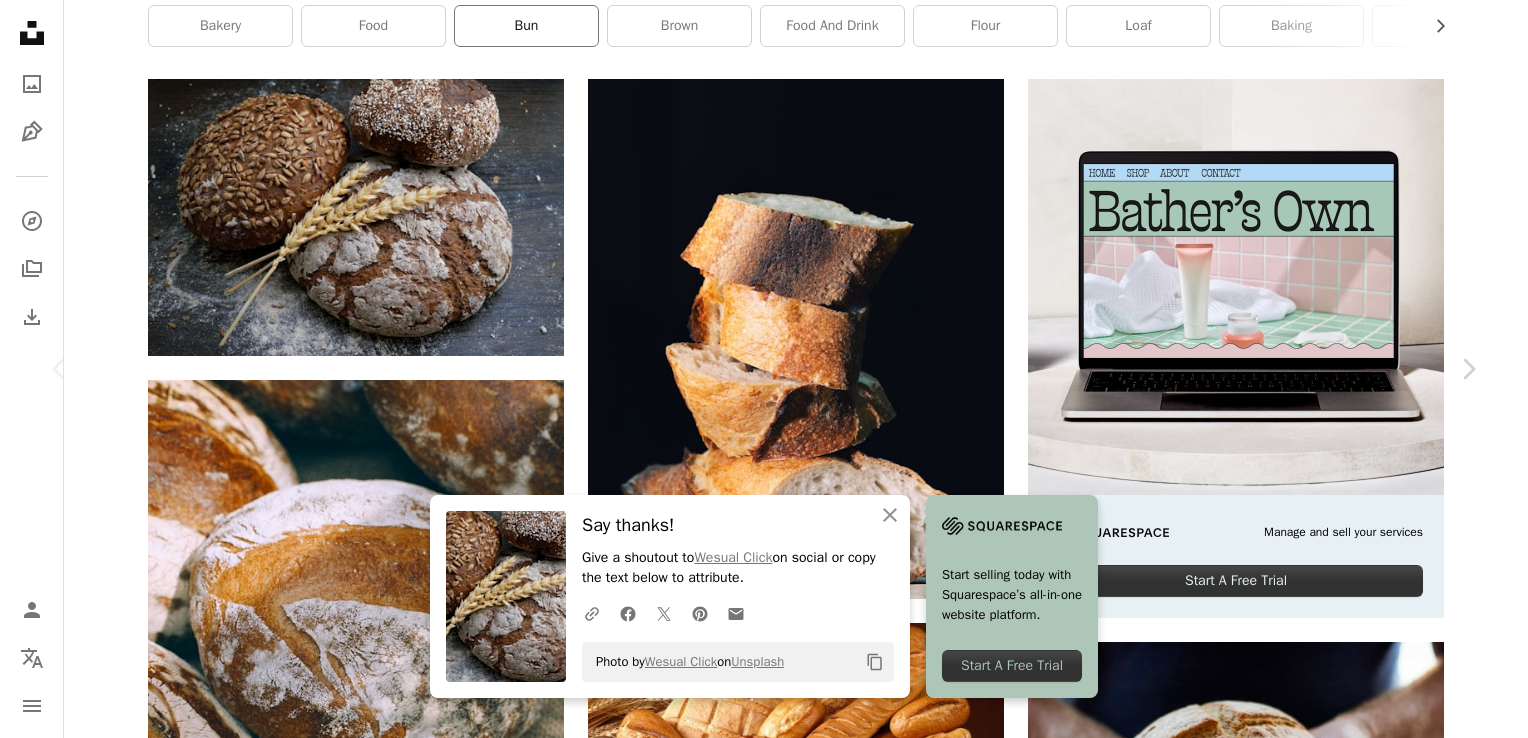 drag, startPoint x: 1447, startPoint y: 262, endPoint x: 548, endPoint y: 27, distance: 929.2072 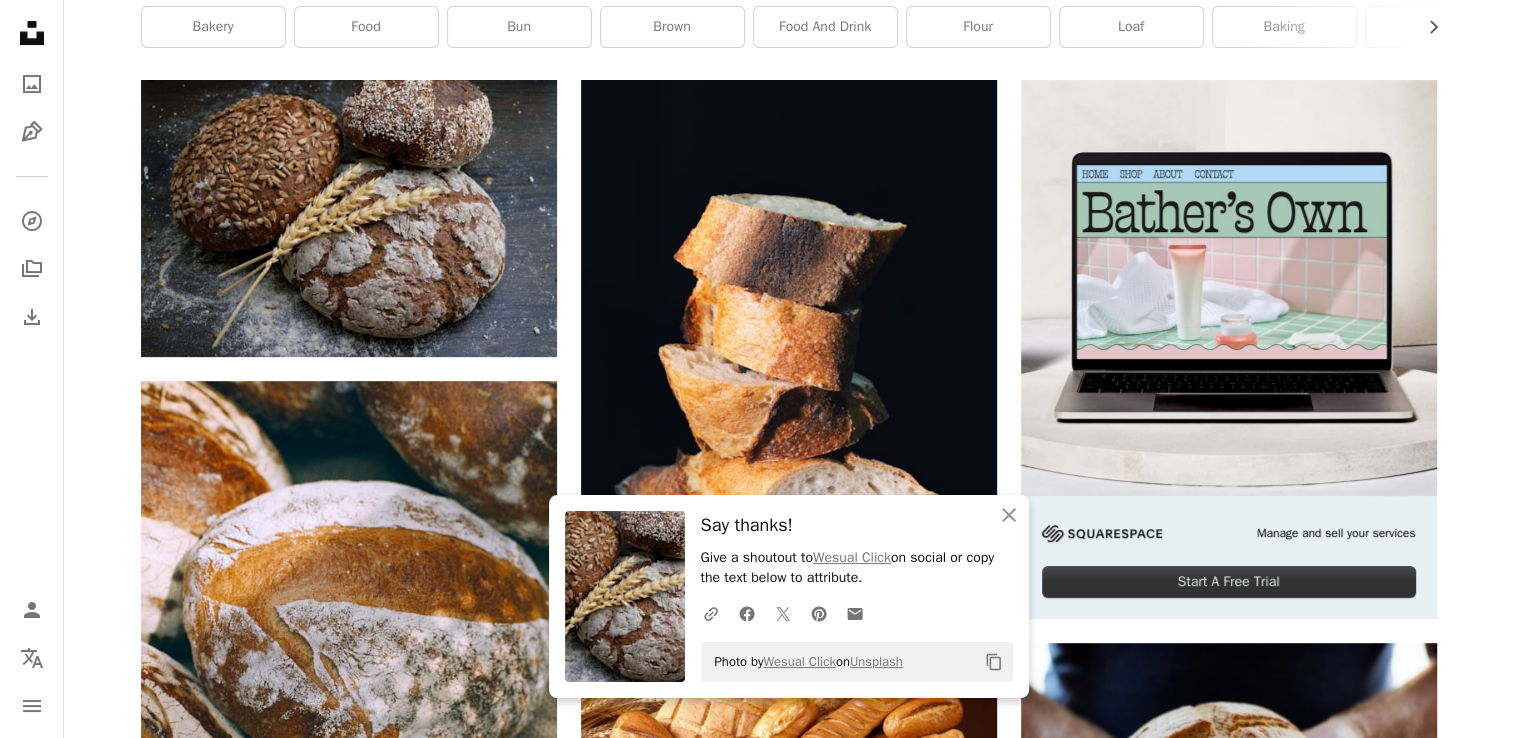 scroll, scrollTop: 0, scrollLeft: 0, axis: both 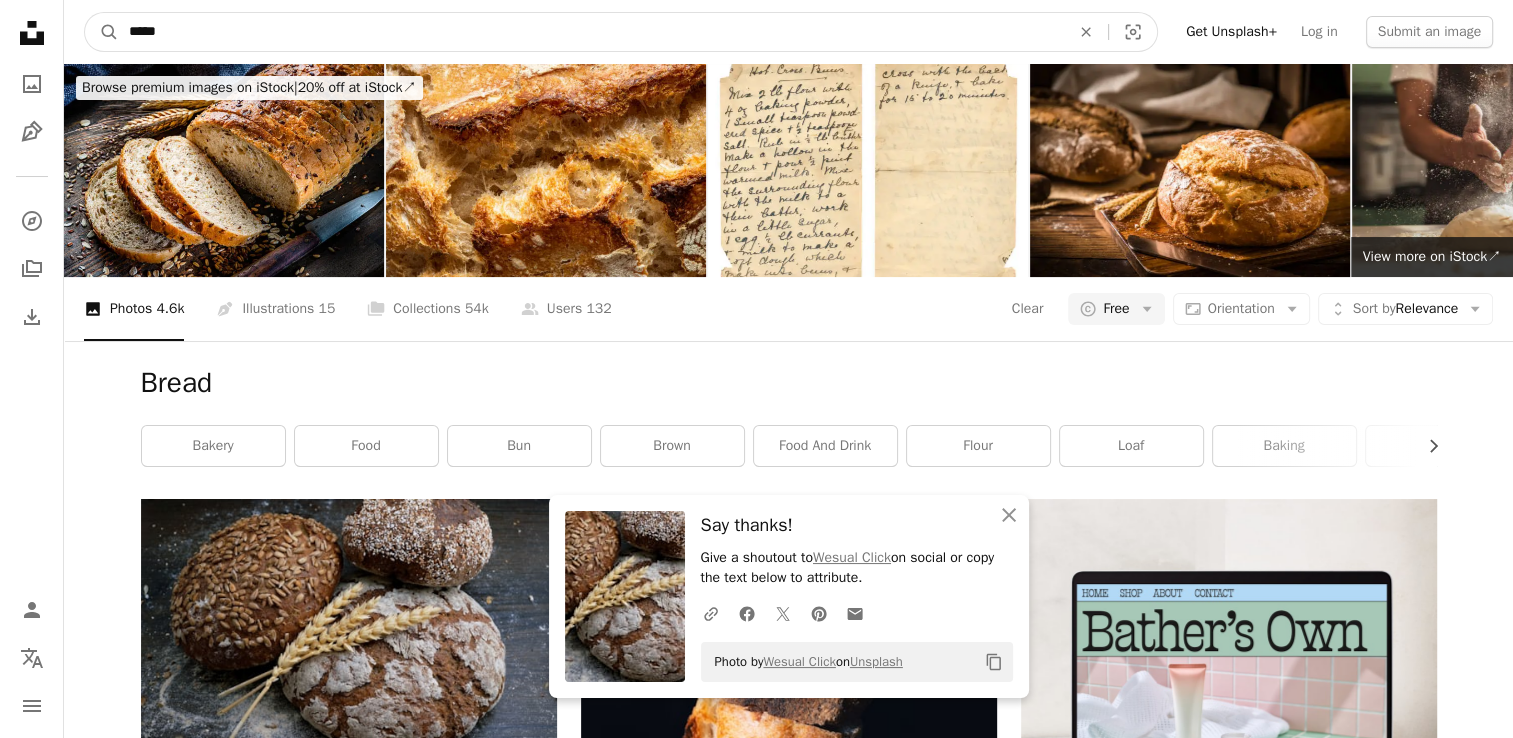 click on "*****" at bounding box center [591, 32] 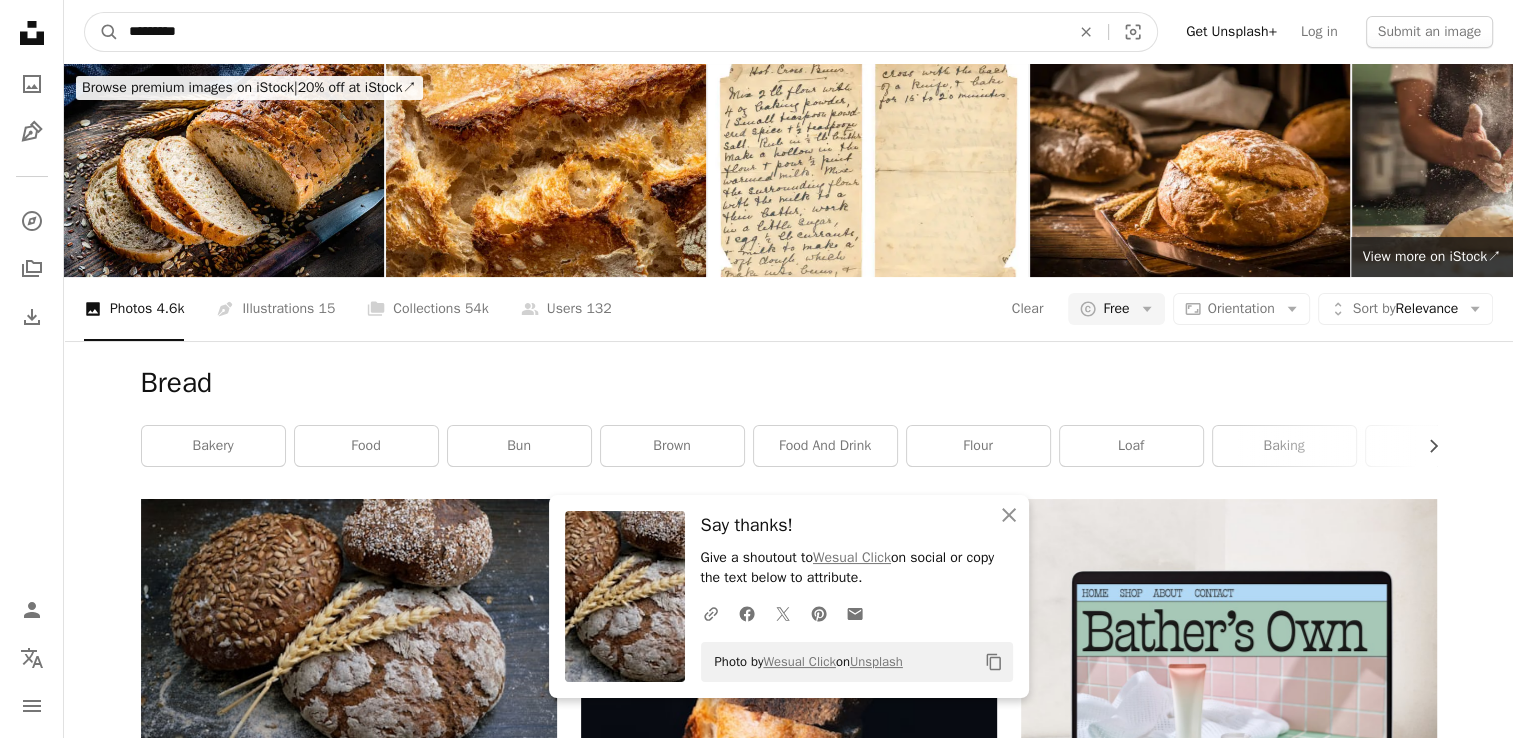 type on "********" 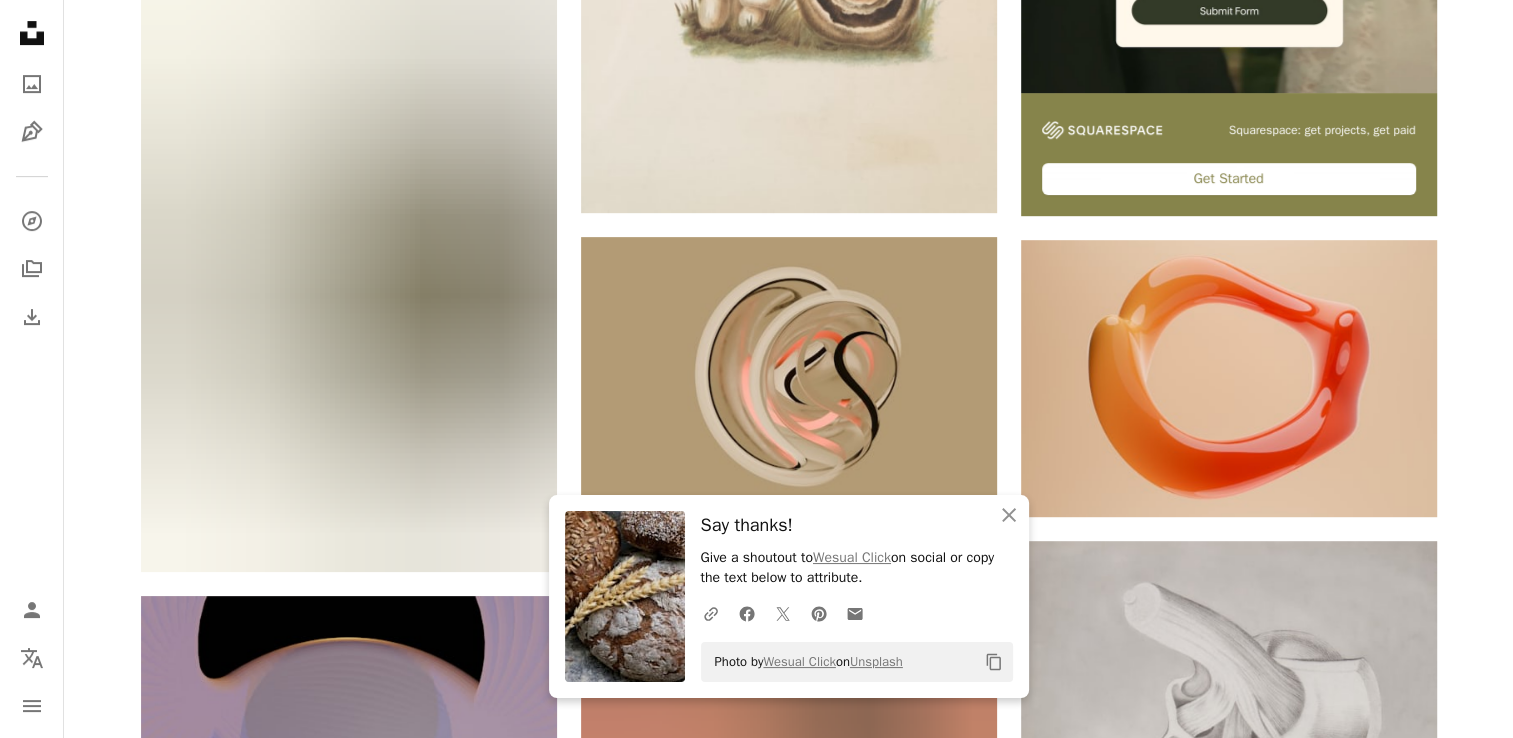 scroll, scrollTop: 0, scrollLeft: 0, axis: both 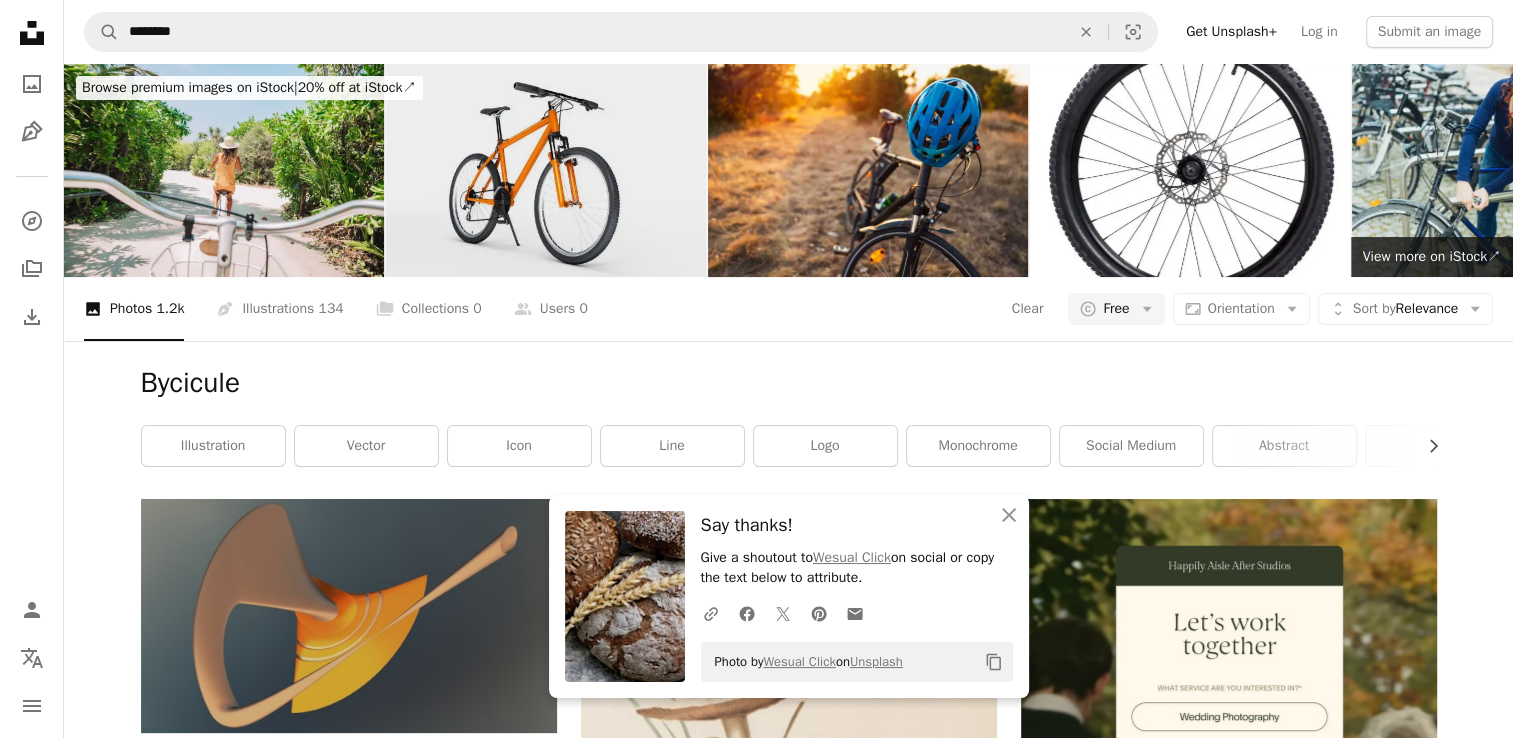 click at bounding box center (546, 170) 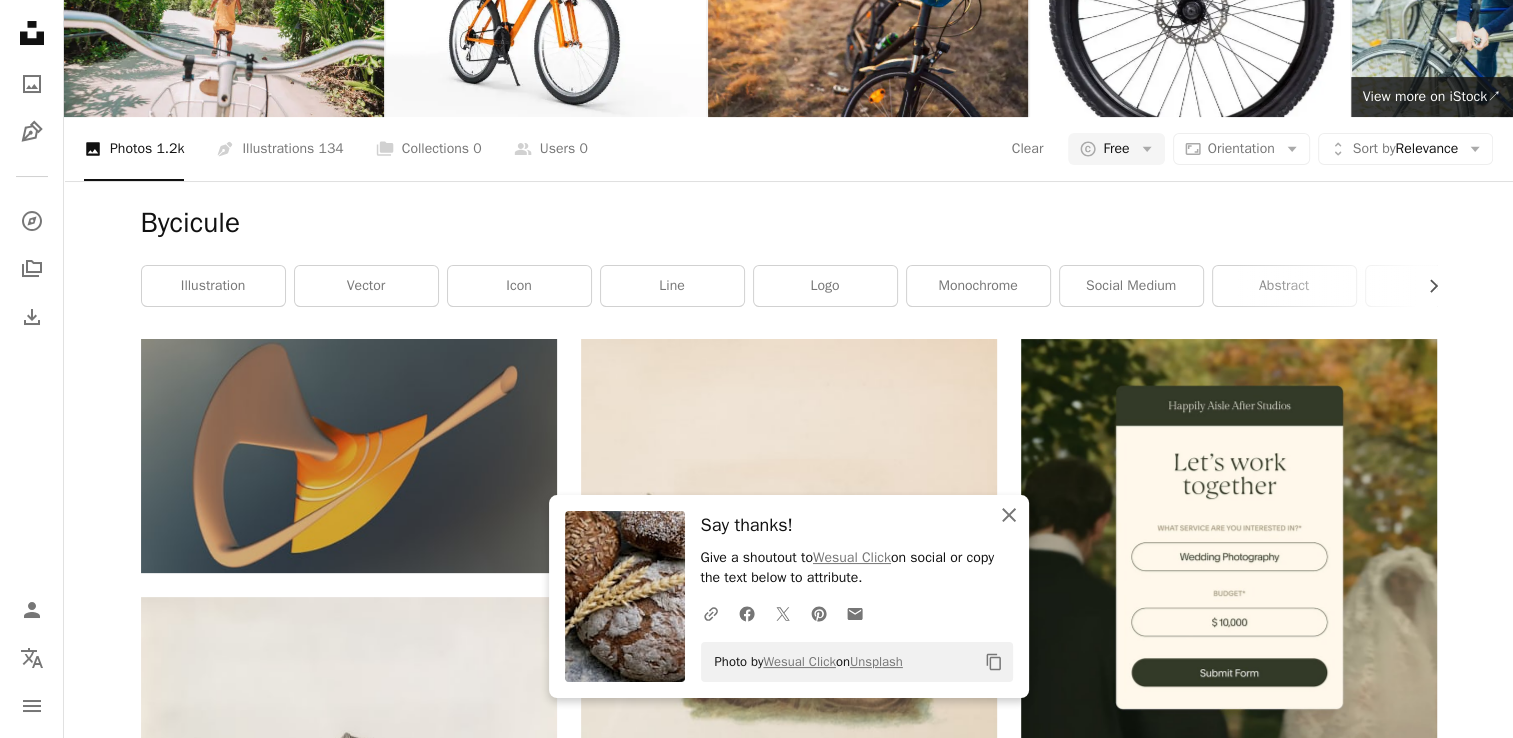 scroll, scrollTop: 0, scrollLeft: 0, axis: both 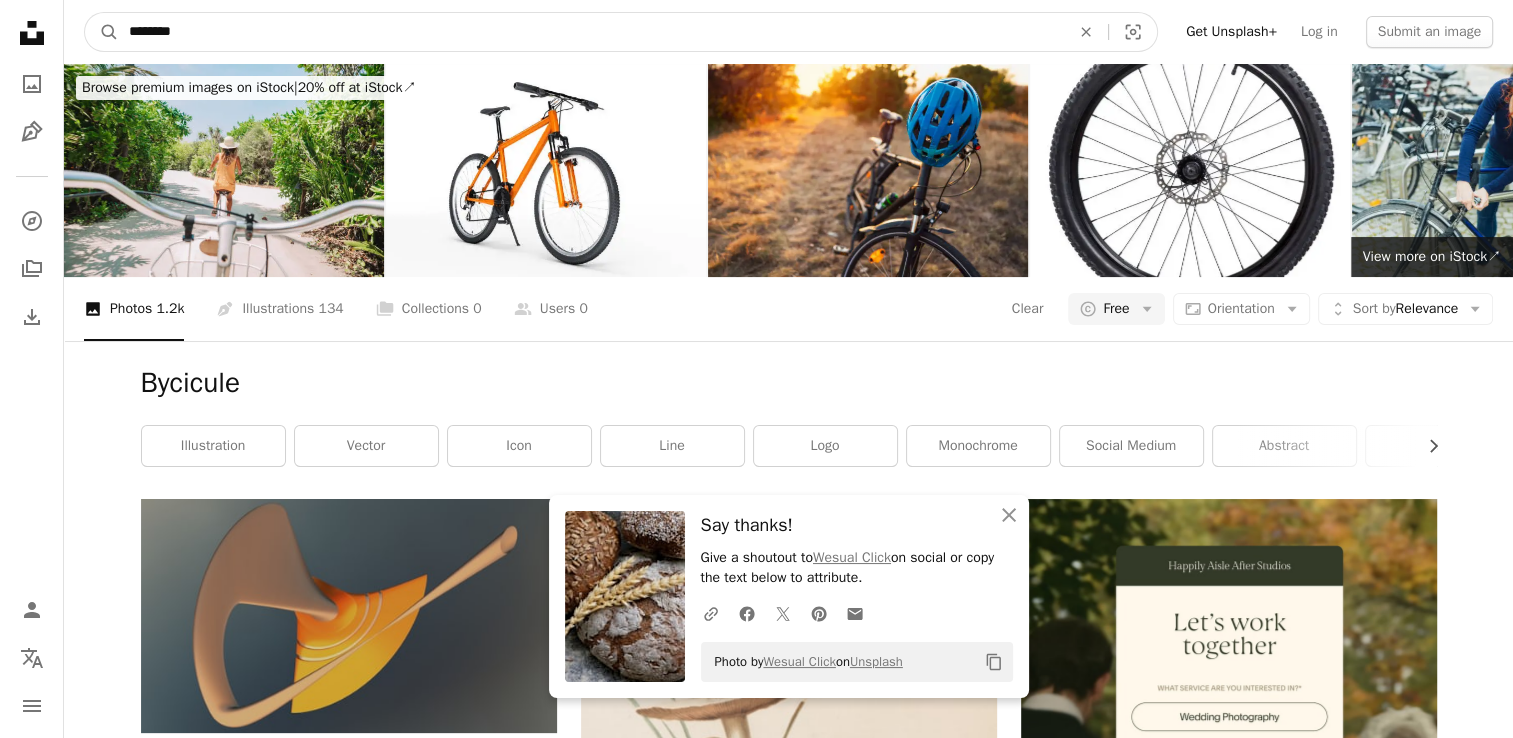 click on "********" at bounding box center [591, 32] 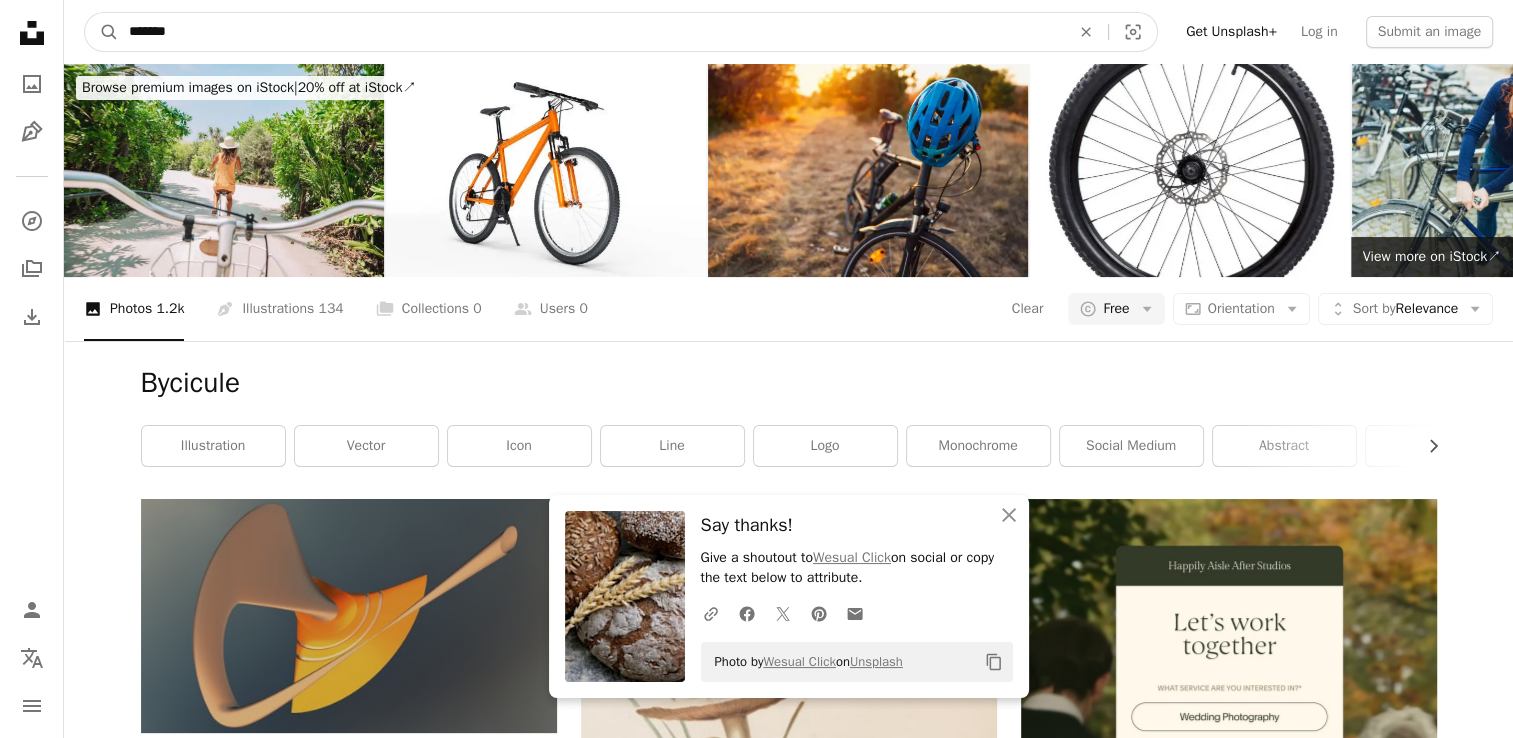type on "*******" 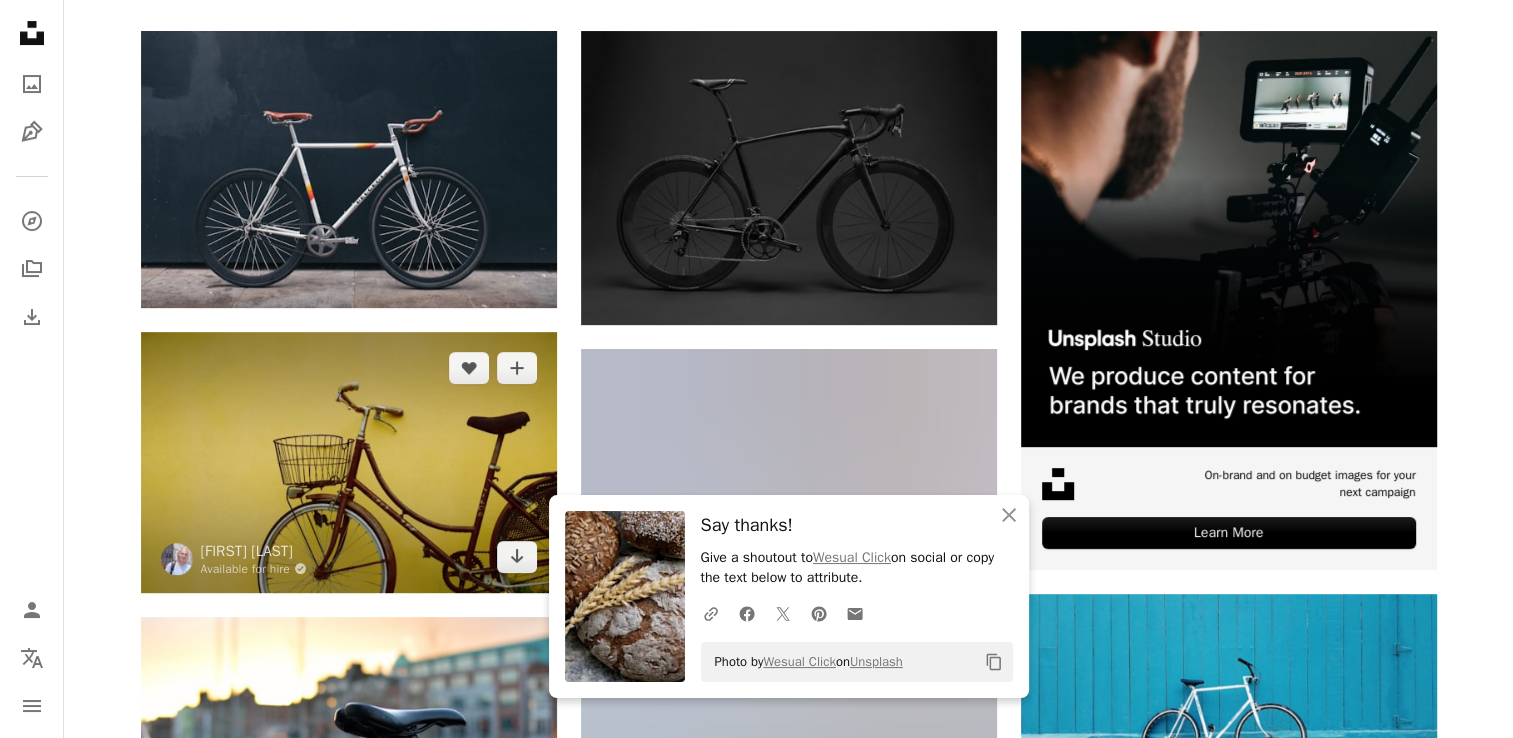 scroll, scrollTop: 867, scrollLeft: 0, axis: vertical 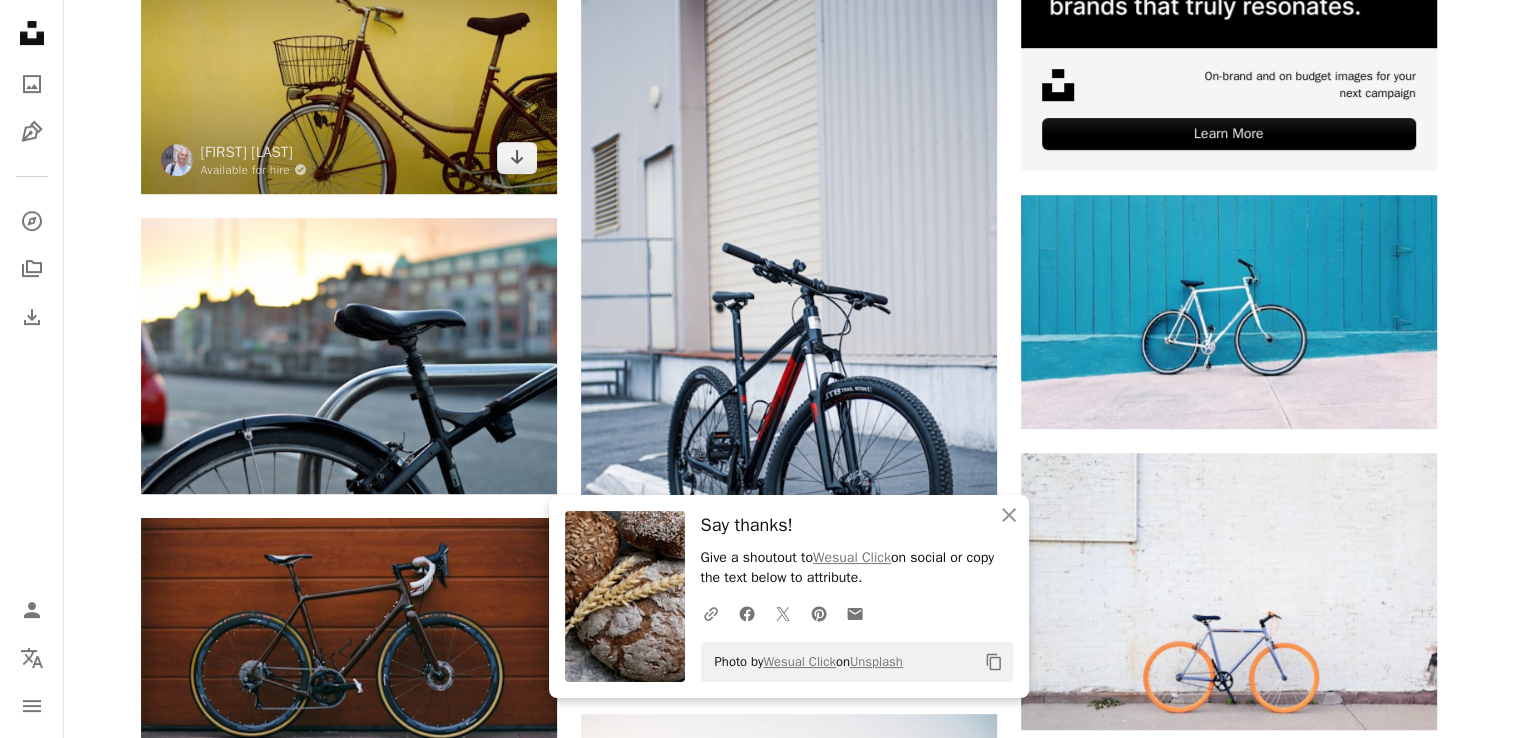 click at bounding box center (349, 63) 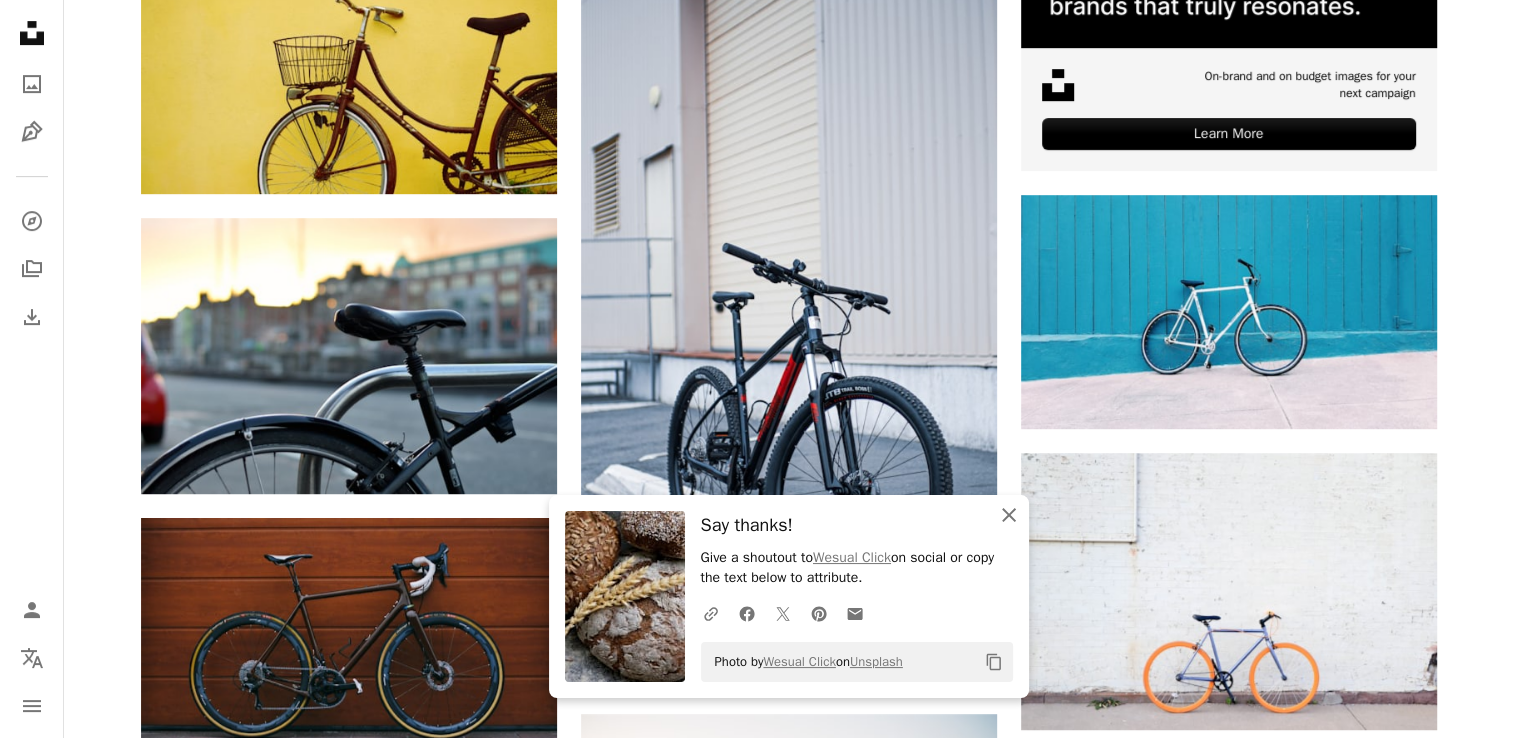 click on "An X shape" at bounding box center [1009, 515] 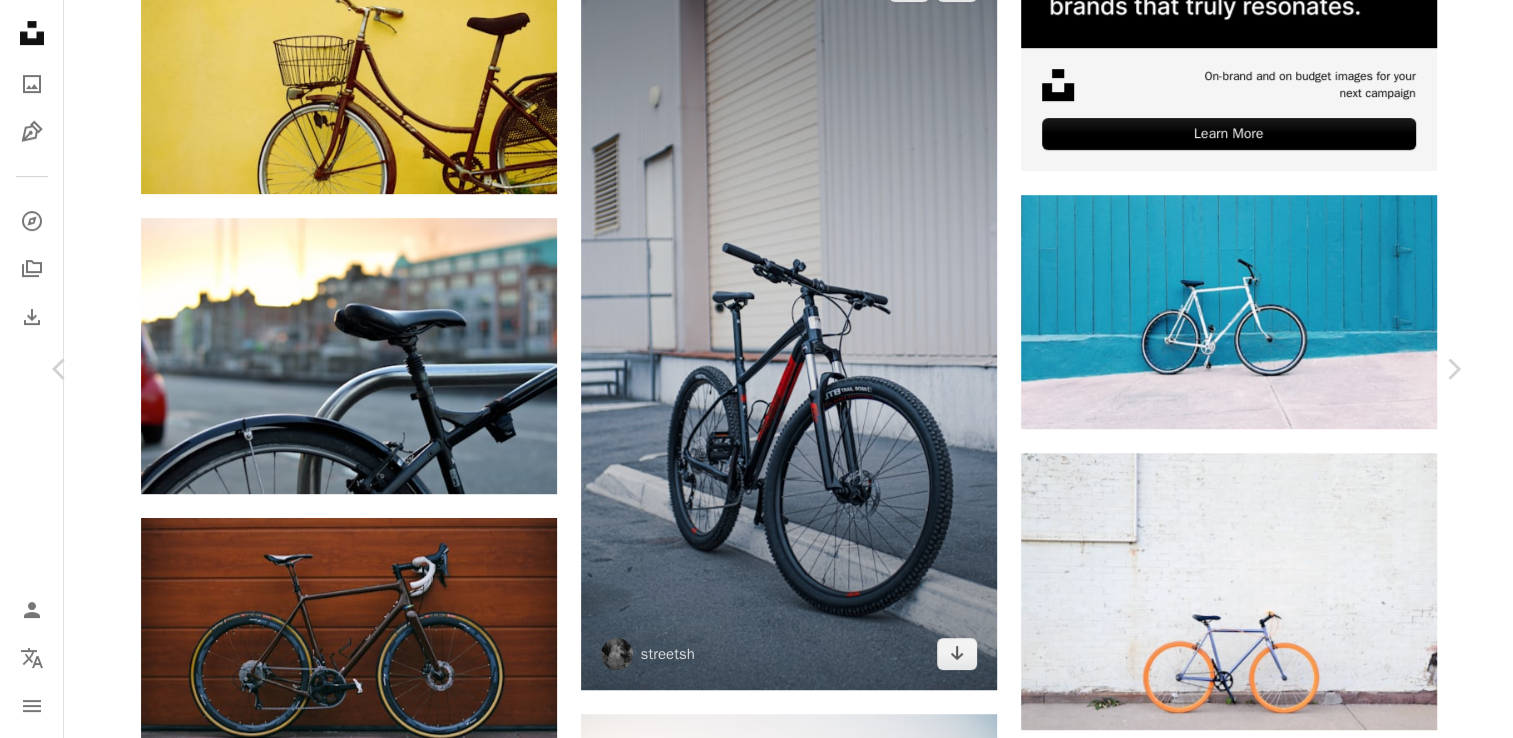 click on "[FIRST] [LAST] Available for hire A checkmark inside of a circle A heart A plus sign Download free Chevron down" at bounding box center (749, 3536) 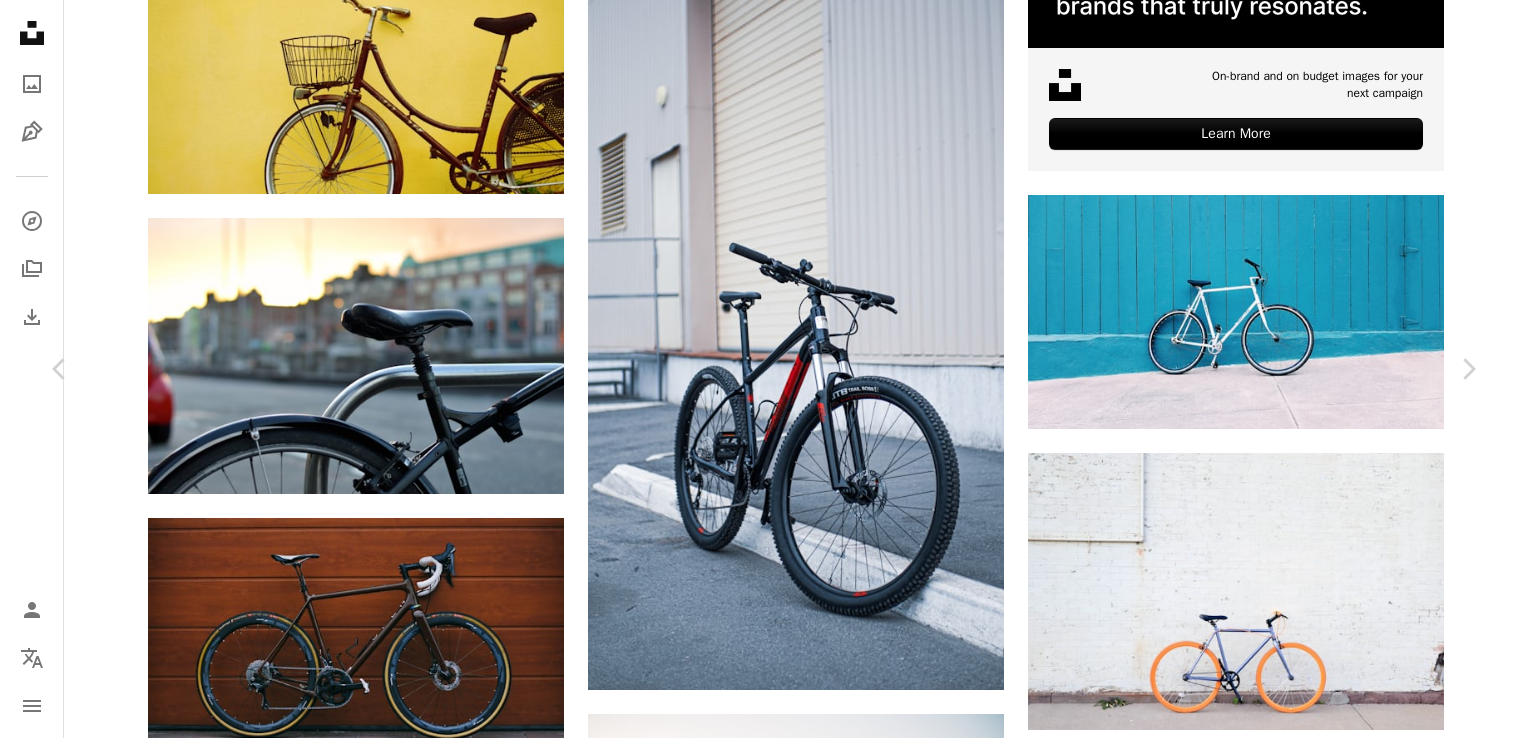 click on "Download free" at bounding box center (1283, 3536) 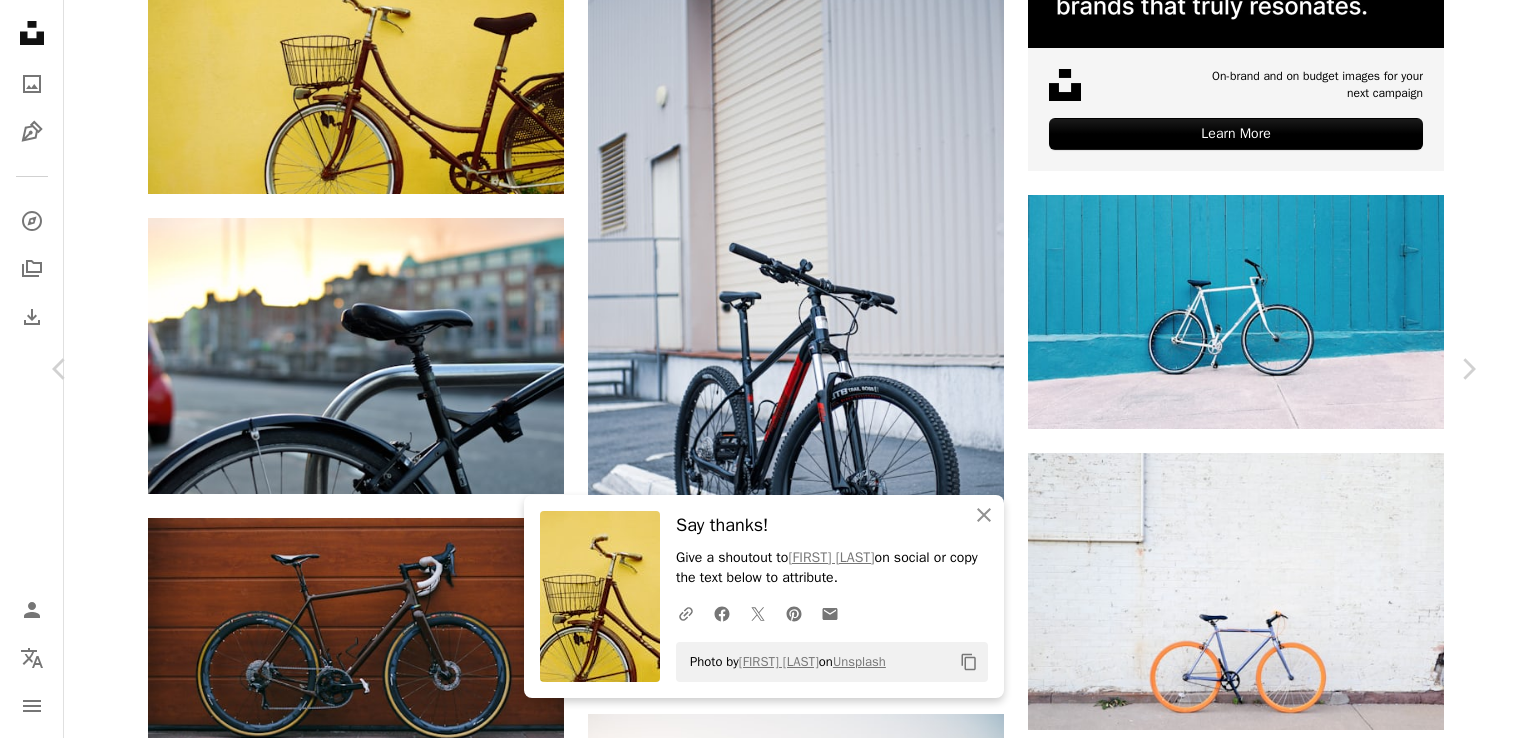 click on "An X shape Chevron left Chevron right An X shape Close Say thanks! Give a shoutout to [FIRST] [LAST] on social or copy the text below to attribute. A URL sharing icon (chains) Facebook icon X (formerly Twitter) icon Pinterest icon An envelope Photo by [FIRST] [LAST] on Unsplash
Copy content [FIRST] [LAST] Available for hire A checkmark inside of a circle A heart A plus sign Download free Chevron down Zoom in Views 7,986,643 Downloads 43,081 Featured in Photos , Street Photography , Color of Water A forward-right arrow Share Info icon Info More Actions A map marker [CITY], [COUNTRY] Calendar outlined Published on [MONTH] [DAY], [YEAR] Camera NIKON CORPORATION, NIKON D3300 Safety Free to use under the Unsplash License wall red vintage bike yellow bicycle cycling street photography monochrome transport cycle basket yellow wall background italy color vehicle transportation brown tricycle HD Wallpapers Browse premium related images on iStock  |  Save 20% with code UNSPLASH20 View more on iStock  ↗" at bounding box center (764, 3858) 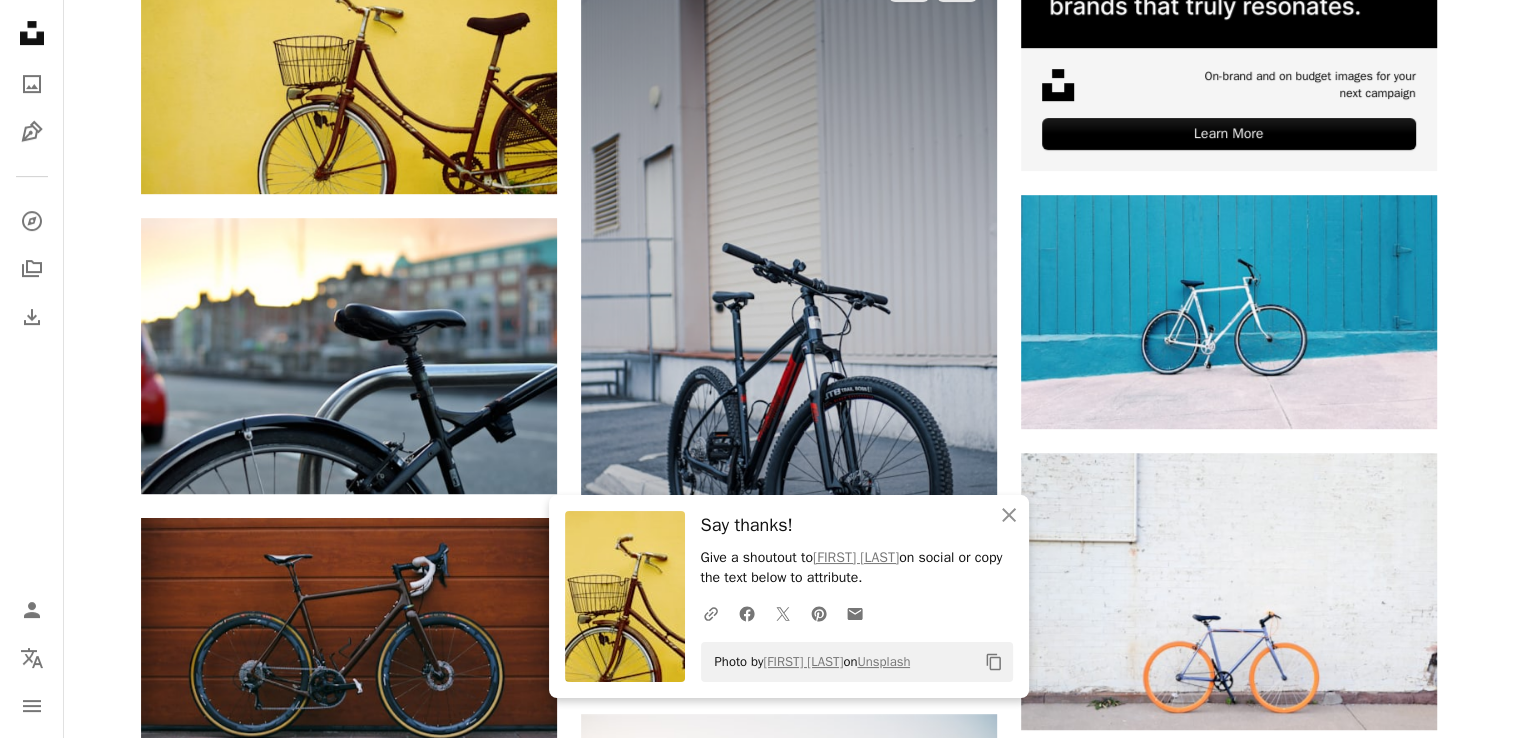 scroll, scrollTop: 0, scrollLeft: 0, axis: both 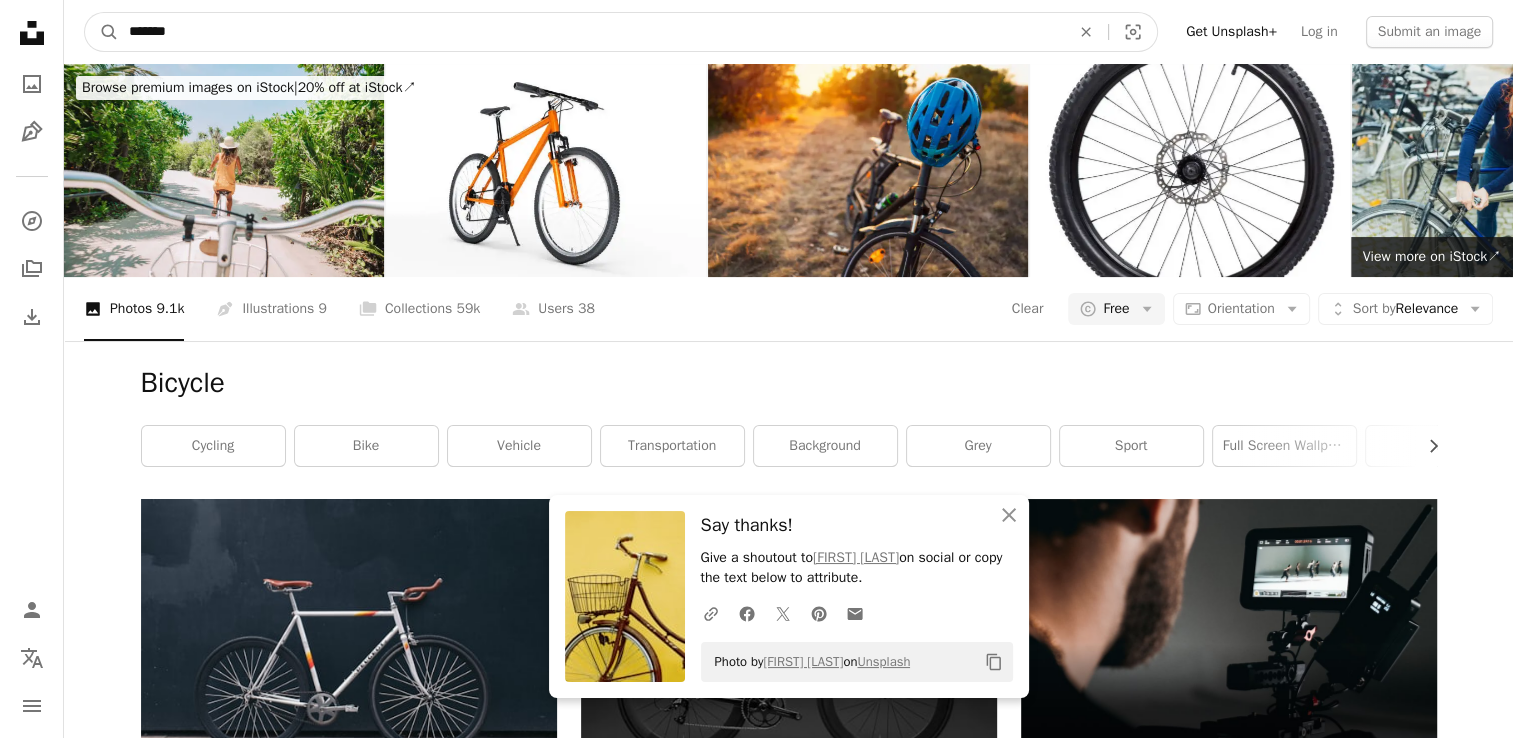 click on "*******" at bounding box center [591, 32] 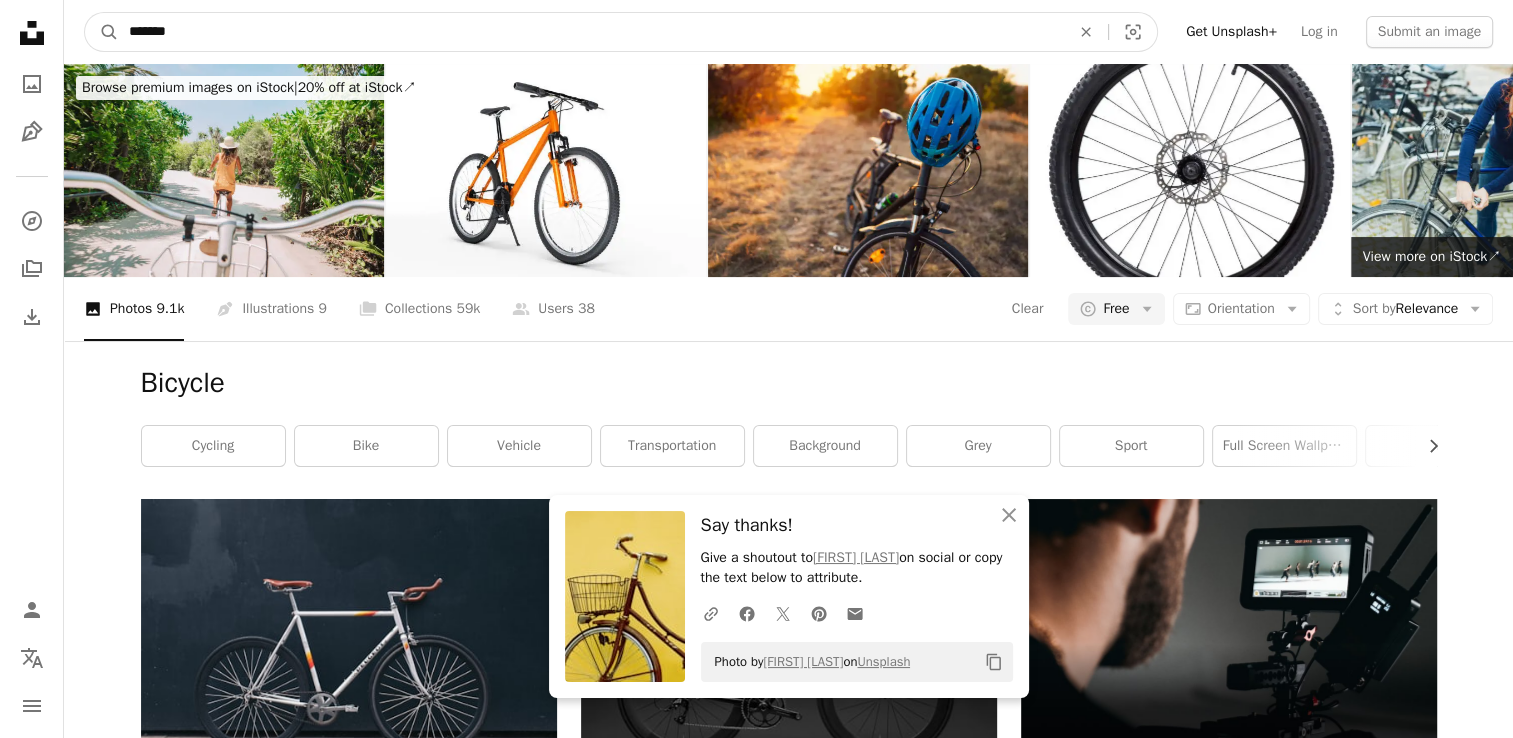 click on "*******" at bounding box center [591, 32] 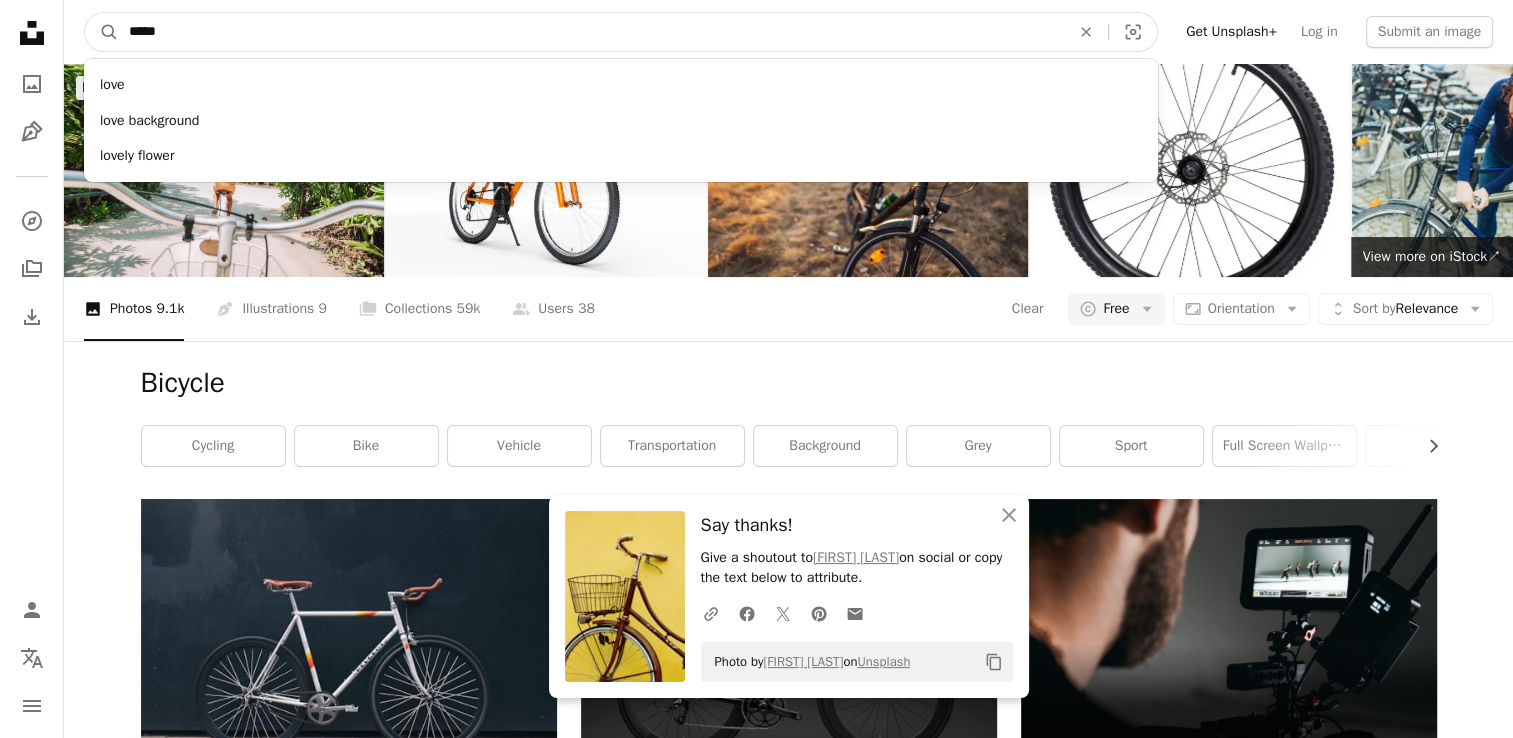 type on "****" 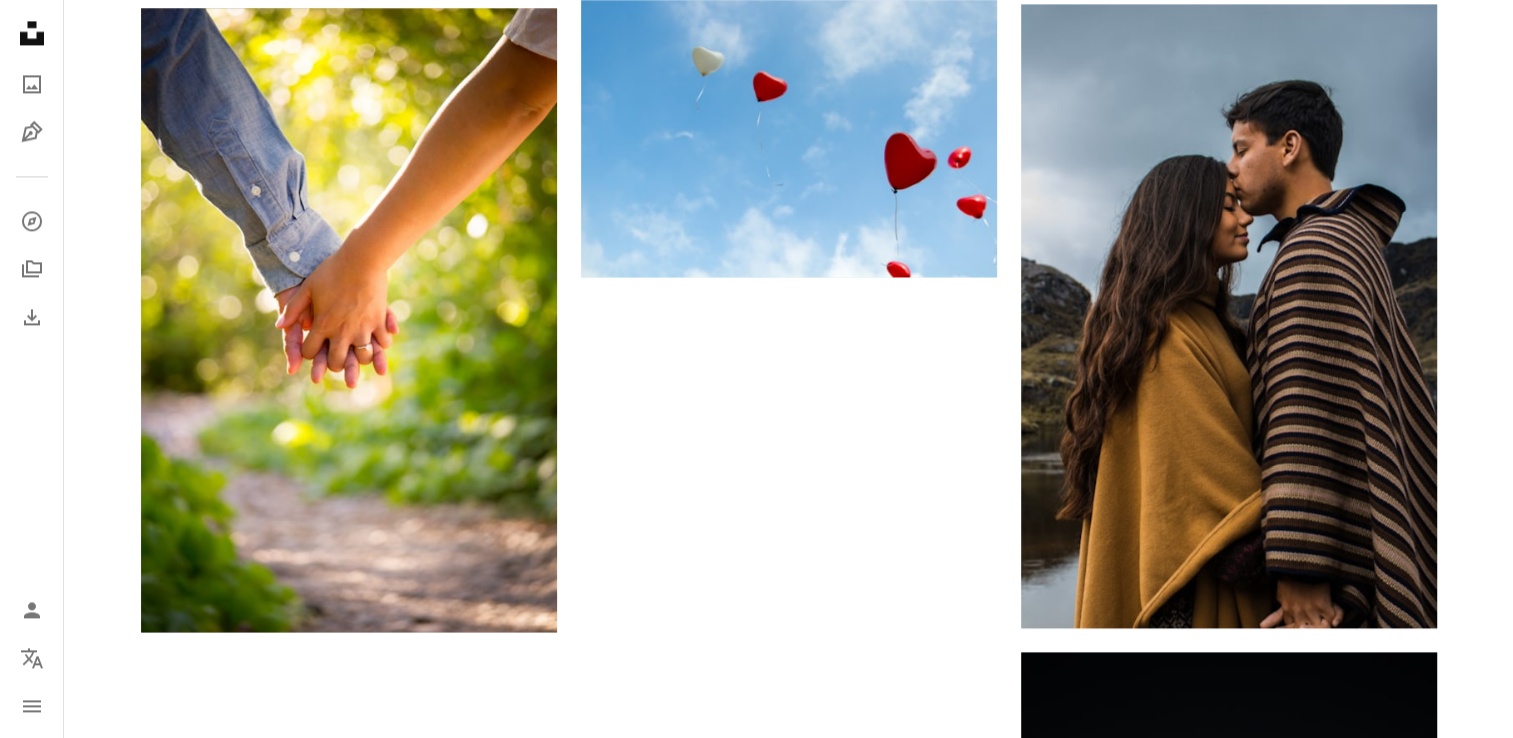 scroll, scrollTop: 2956, scrollLeft: 0, axis: vertical 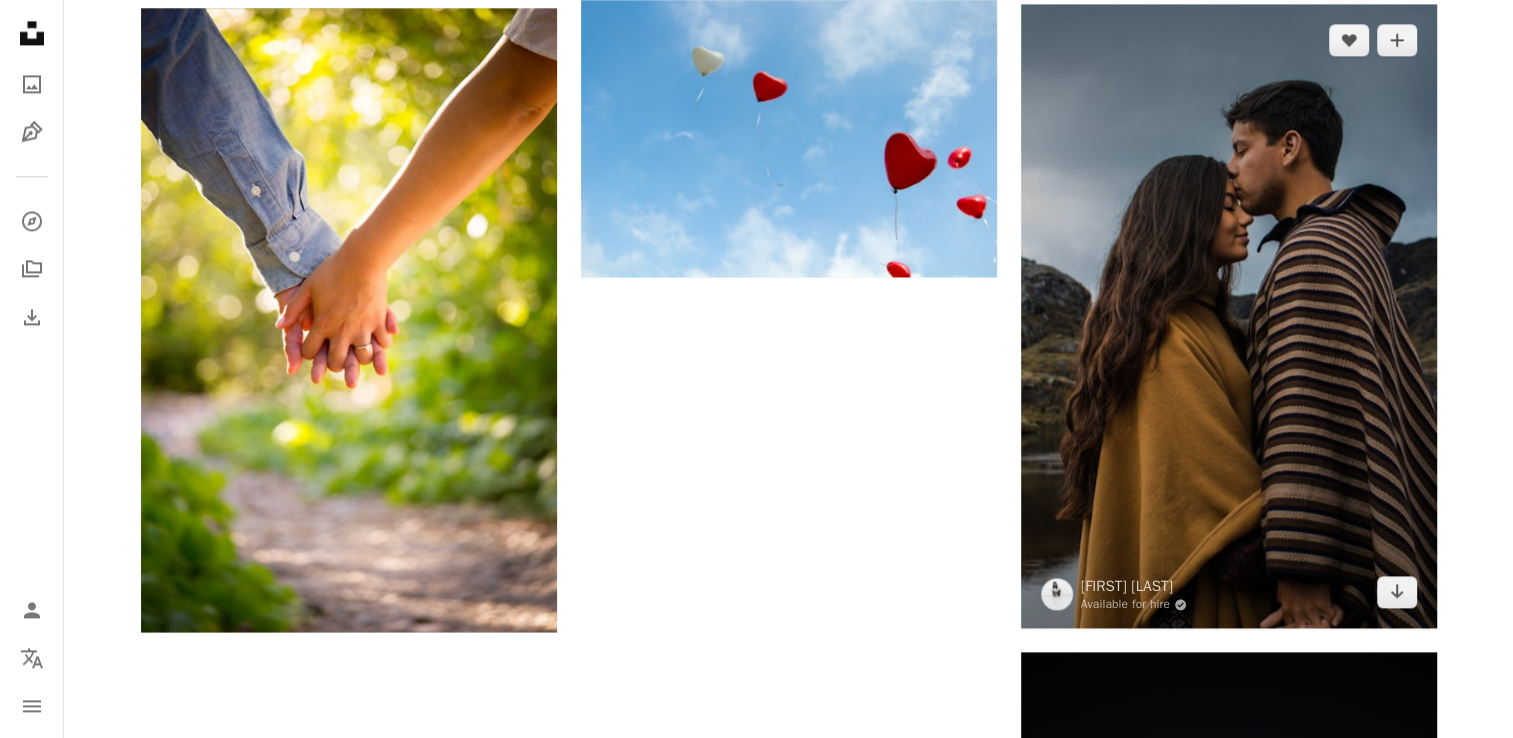 click at bounding box center [1229, 316] 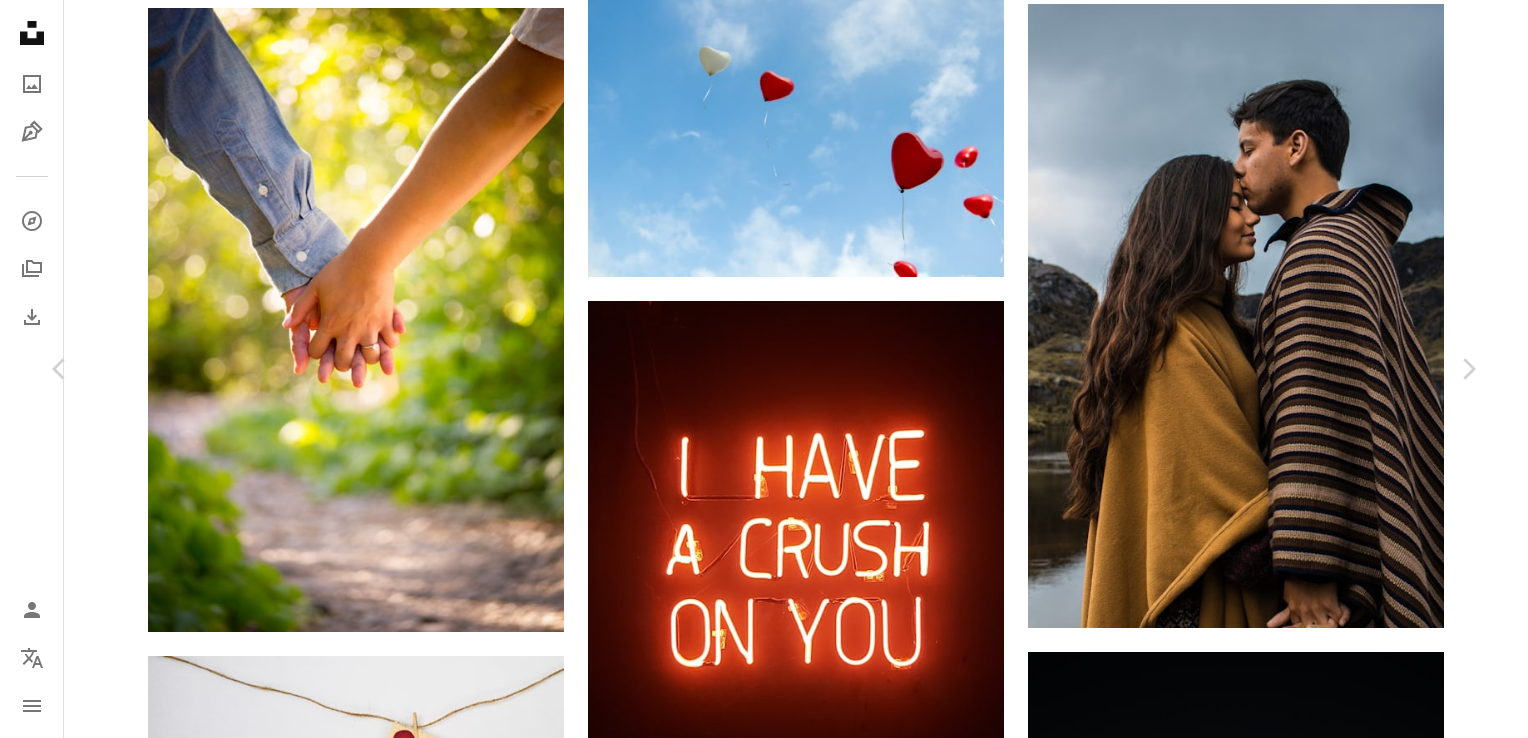 click on "Download free" at bounding box center (1283, 5254) 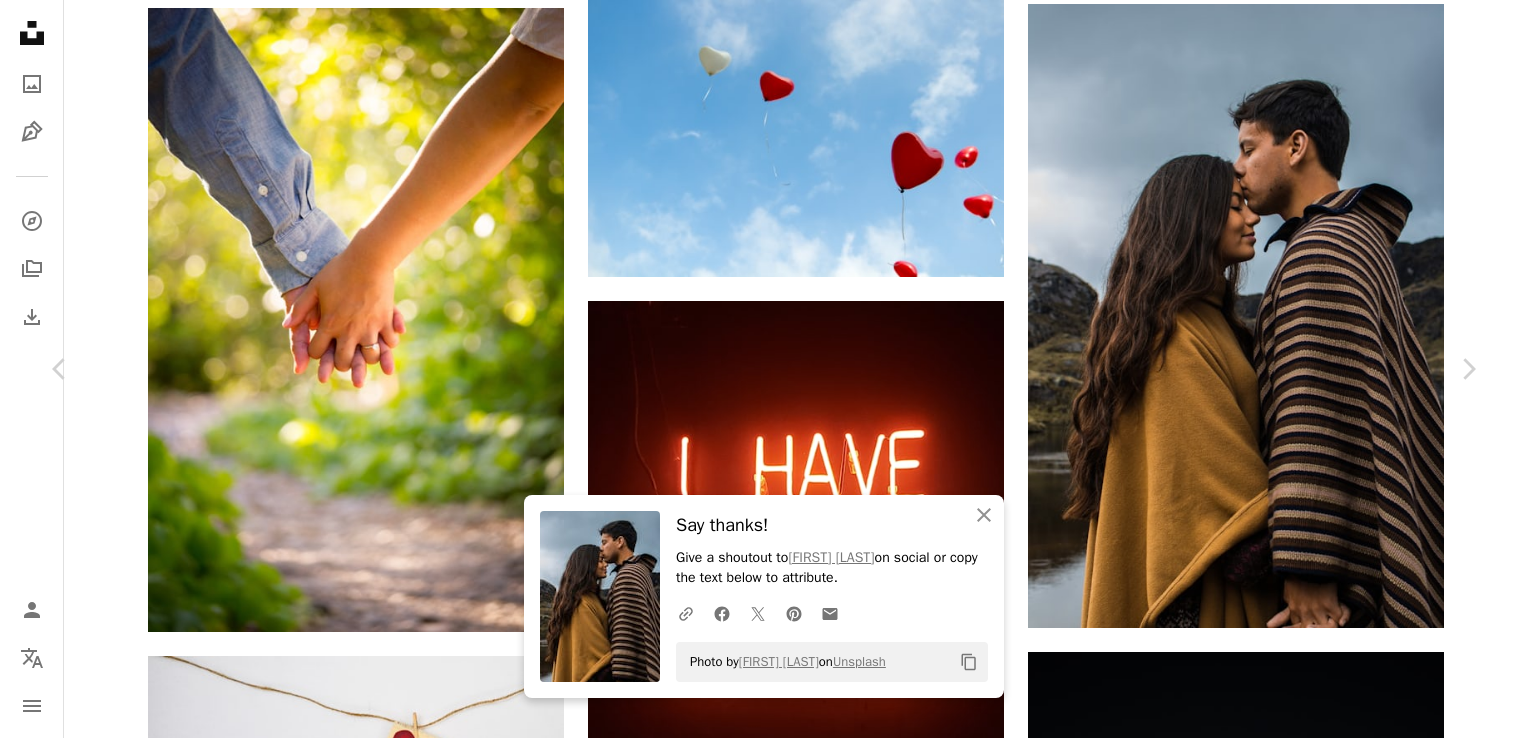 click on "An X shape Chevron left Chevron right An X shape Close Say thanks! Give a shoutout to  [FIRST] [LAST]  on social or copy the text below to attribute. A URL sharing icon (chains) Facebook icon X (formerly Twitter) icon Pinterest icon An envelope Photo by  [FIRST] [LAST]  on  Unsplash
Copy content [FIRST] [LAST] Available for hire A checkmark inside of a circle A heart A plus sign Download free Chevron down Zoom in Views 11,678,622 Downloads 63,315 Featured in Photos ,  People ,  Relationship A forward-right arrow Share Info icon Info More Actions They walked around the lake, each one saying what he loves about the other and also demonstrating it with a couple of kisses A map marker [LOCATION], [CITY], [COUNTRY] Calendar outlined Published on  [MONTH] [DAY], [YEAR] Camera Canon, EOS Rebel T6i Safety Free to use under the  Unsplash License people mountains love couple lake boyfriend and girlfriend peace love wallpaper i love you relationship lover in love partner forehead kiss loving kiss adoration" at bounding box center (764, 5576) 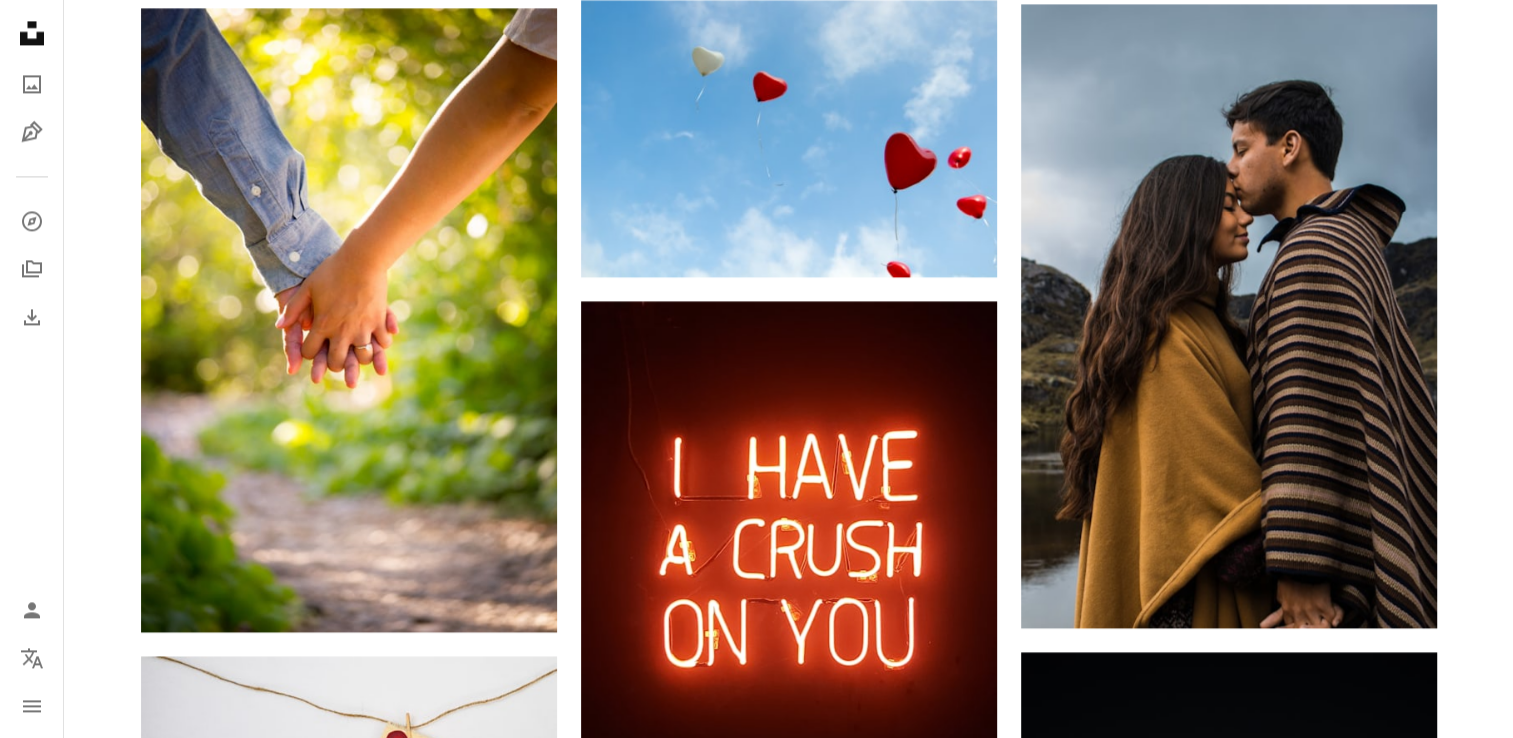scroll, scrollTop: 0, scrollLeft: 0, axis: both 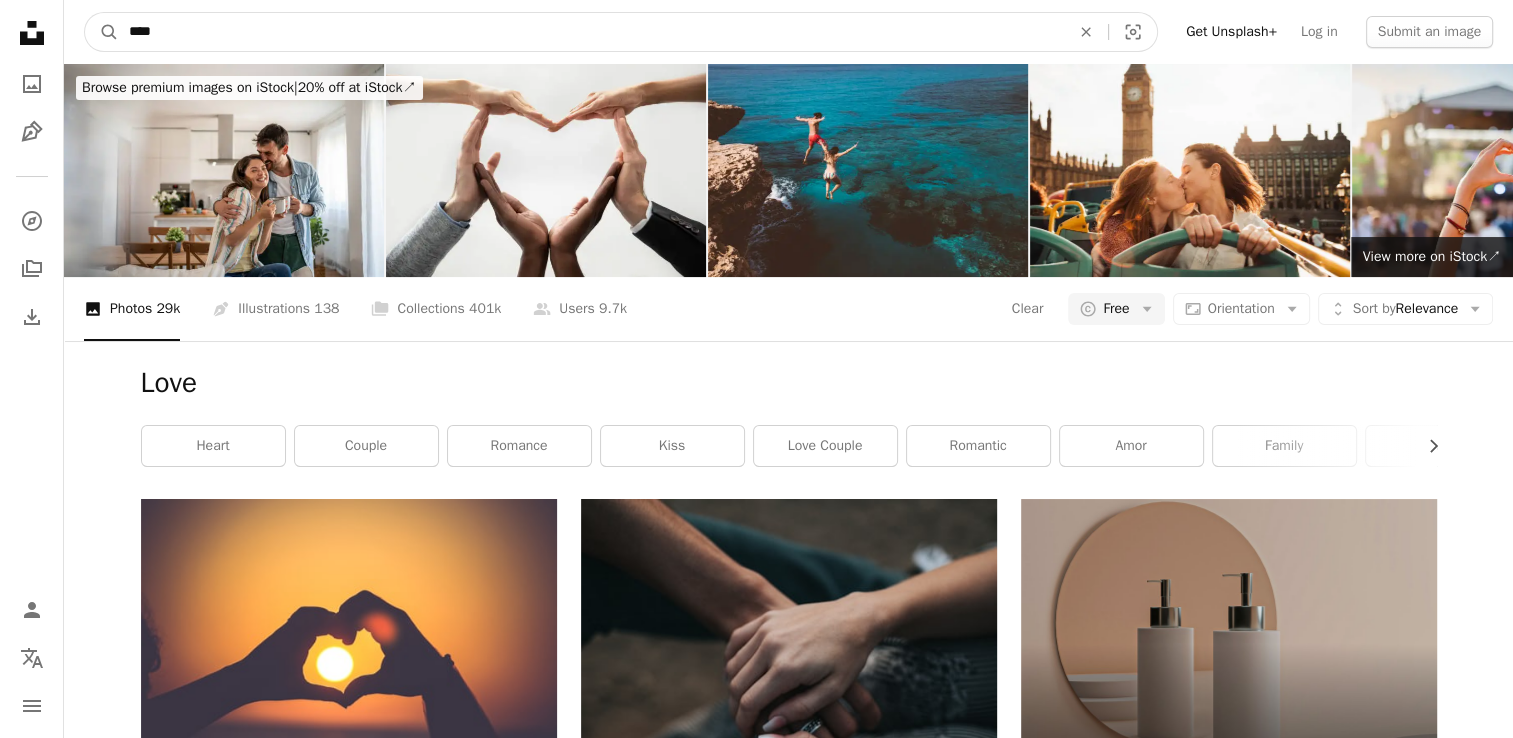 click on "****" at bounding box center [591, 32] 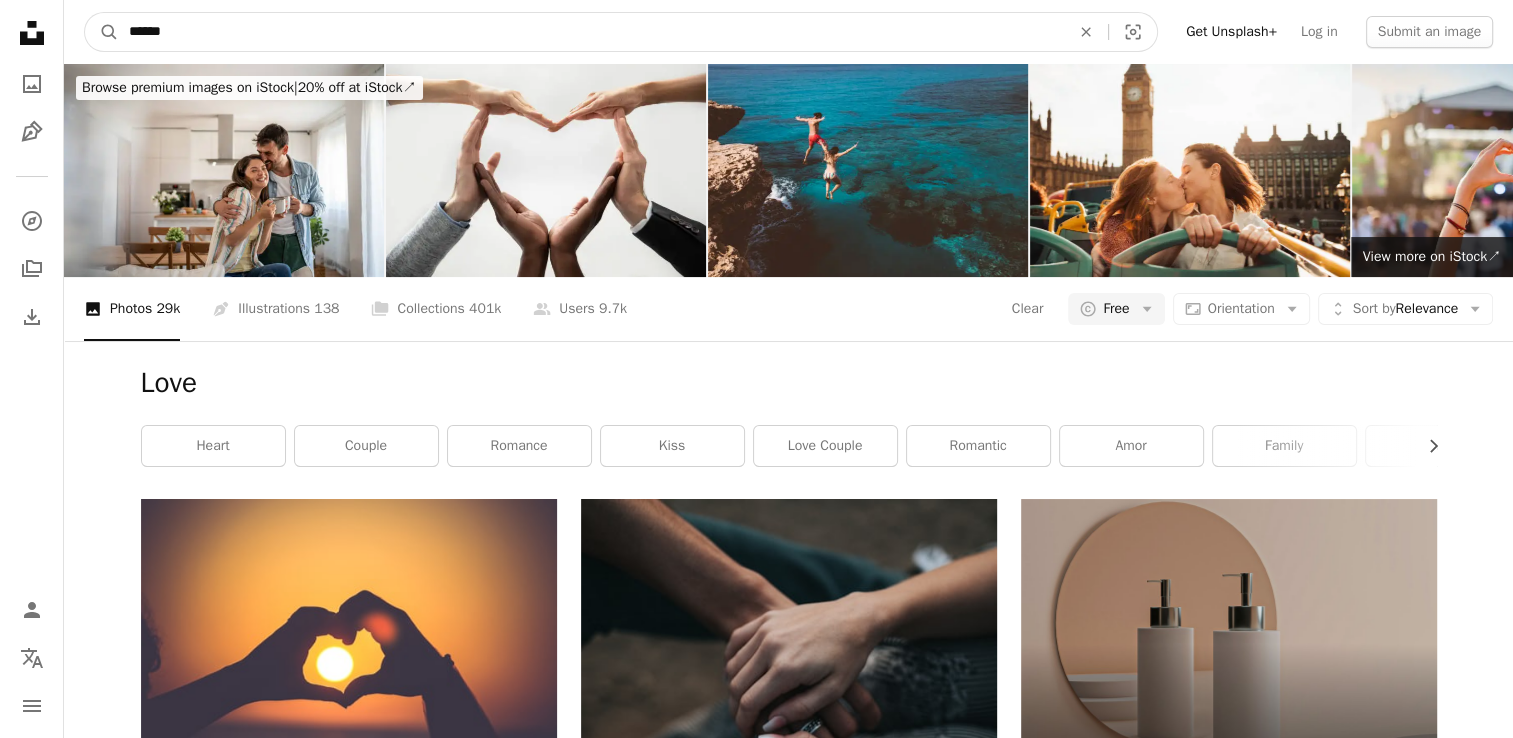 type on "******" 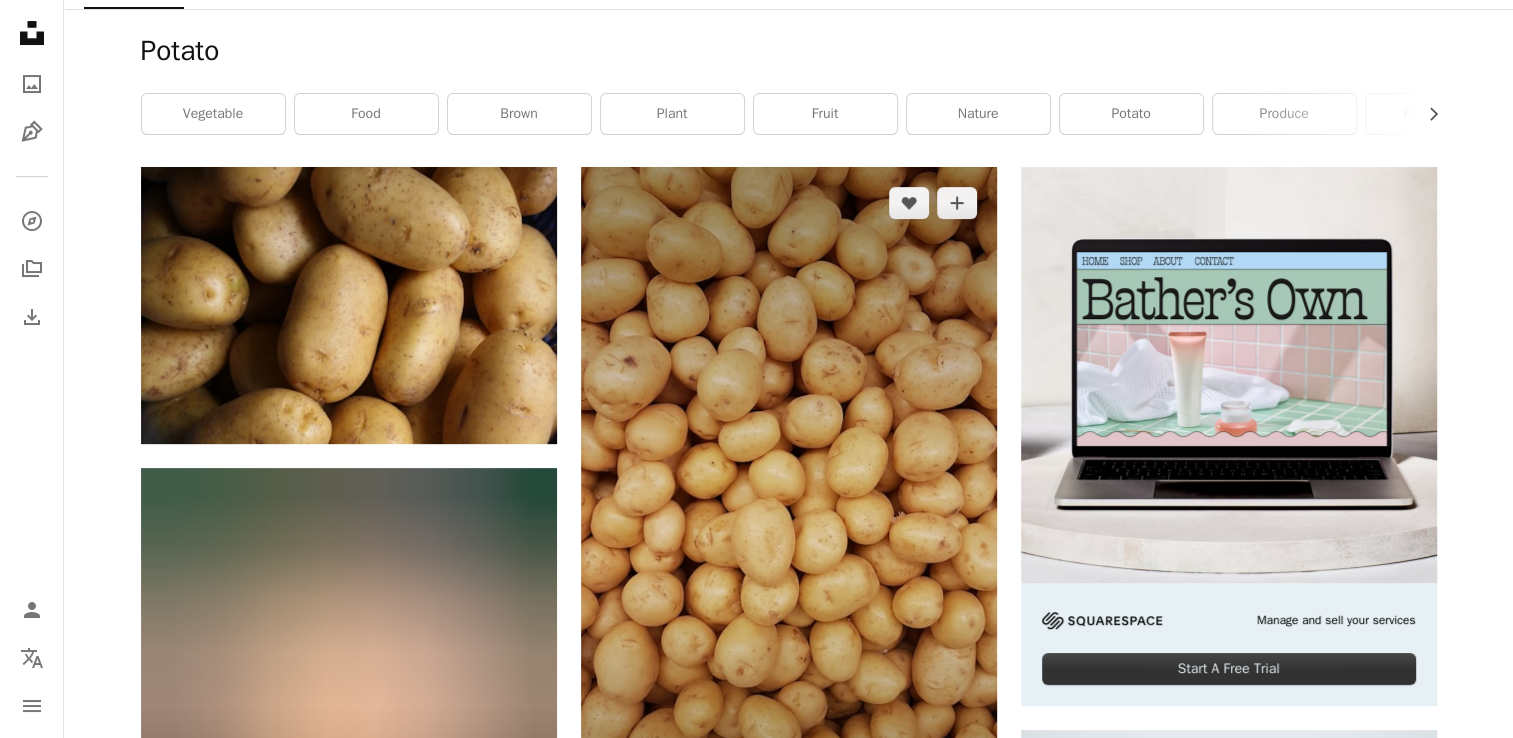 scroll, scrollTop: 328, scrollLeft: 0, axis: vertical 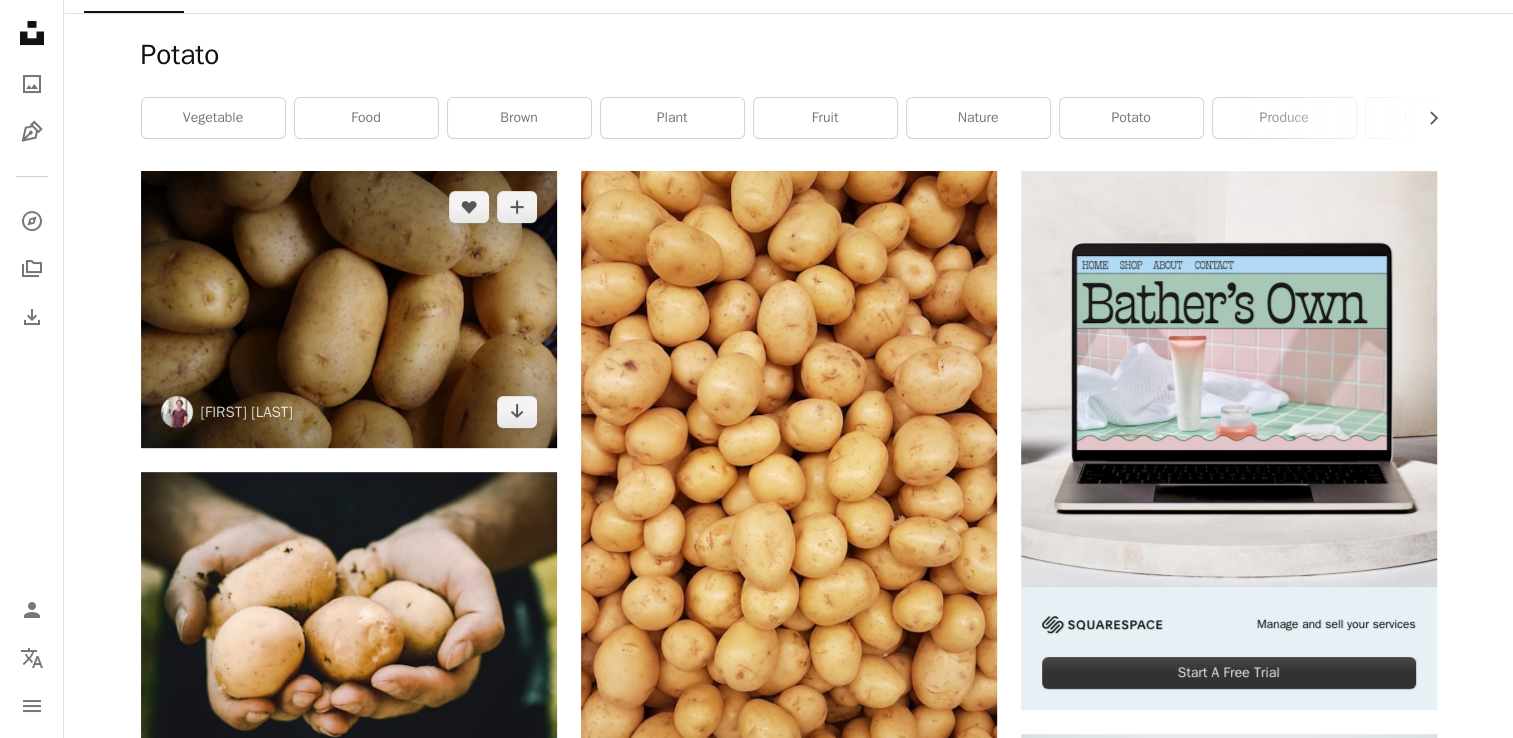 click at bounding box center [349, 309] 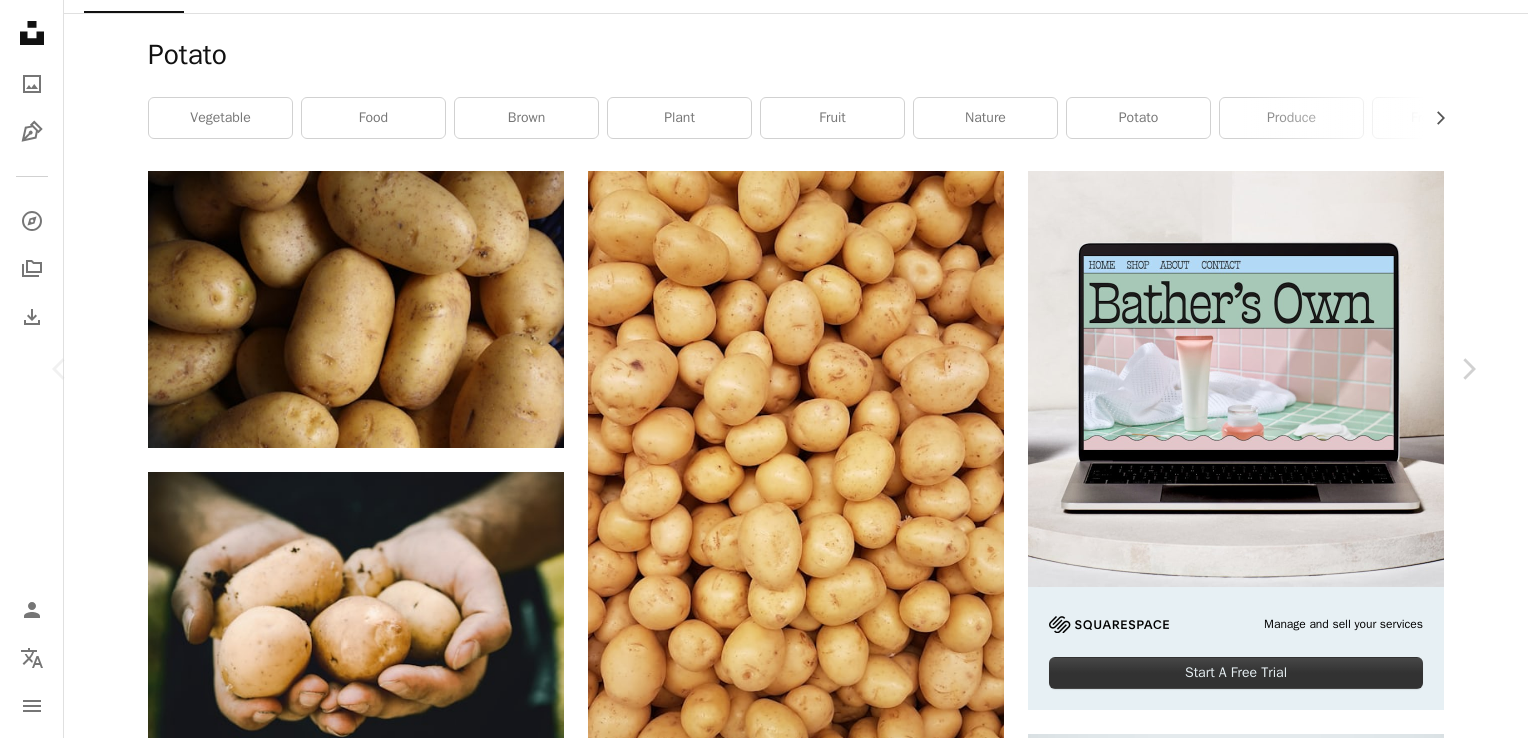 click on "Download free" at bounding box center [1283, 4537] 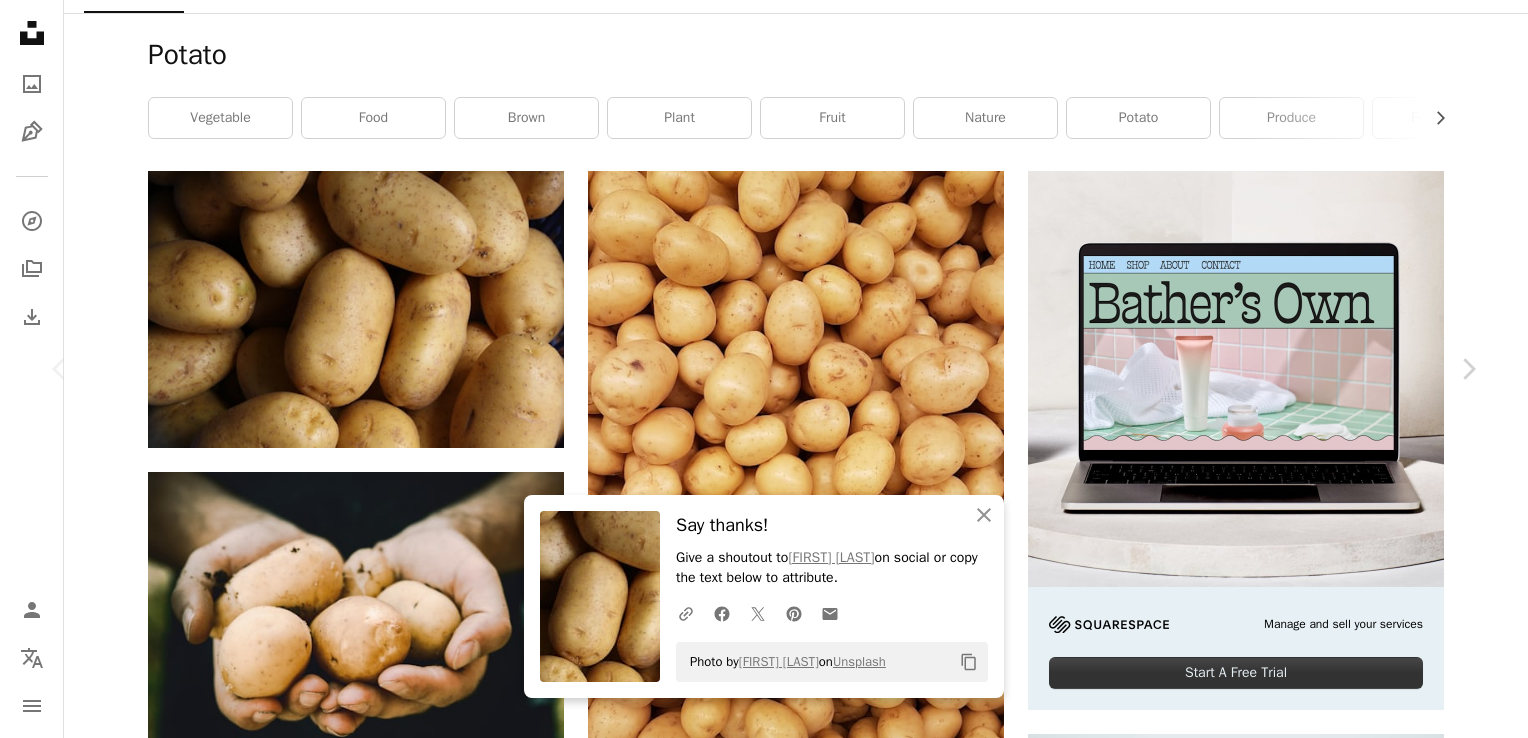 click on "An X shape Chevron left Chevron right An X shape Close Say thanks! Give a shoutout to [FIRST] [LAST] on social or copy the text below to attribute. A URL sharing icon (chains) Facebook icon X (formerly Twitter) icon Pinterest icon An envelope Photo by [FIRST] [LAST] on Unsplash
Copy content [FIRST] [LAST] lmablankers A heart A plus sign Download free Chevron down Zoom in Views 12,960,089 Downloads 118,202 A forward-right arrow Share Info icon Info More Actions A map marker [CITY], [COUNTRY] Calendar outlined Published on [MONTH] [DAY], [YEAR] Camera Canon, EOS 1000D Safety Free to use under the Unsplash License pattern light vegetables shadow vegetable potato potatoes bundle vegtable food plant spain brown flora ibiza produce Public domain images Browse premium related images on iStock  |  Save 20% with code UNSPLASH20 View more on iStock  ↗ Related images A heart A plus sign [FIRST] [LAST] Arrow pointing down Plus sign for Unsplash+ A heart A plus sign [FIRST] [LAST] For  Unsplash+ A lock Download A heart For" at bounding box center [764, 4859] 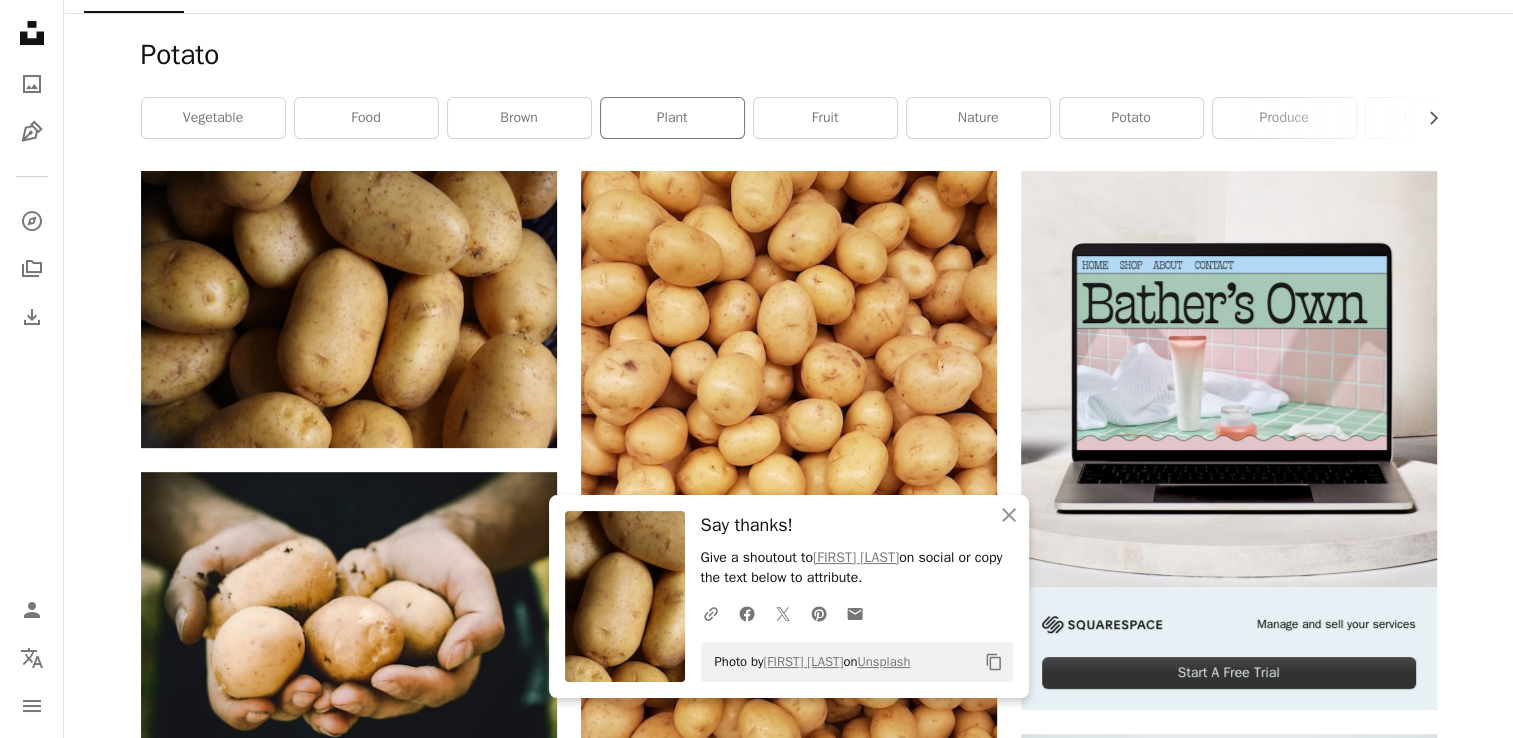 scroll, scrollTop: 0, scrollLeft: 0, axis: both 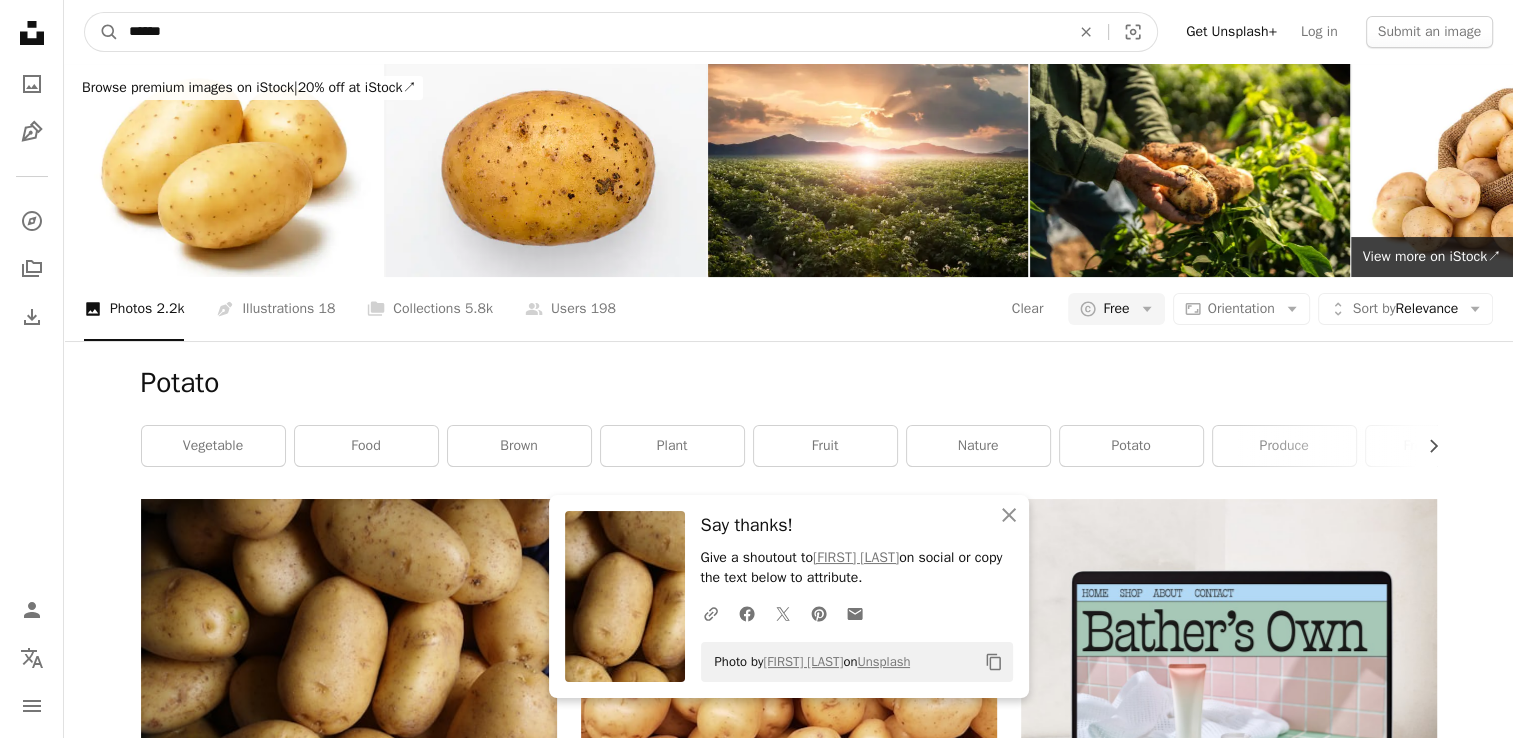 click on "******" at bounding box center (591, 32) 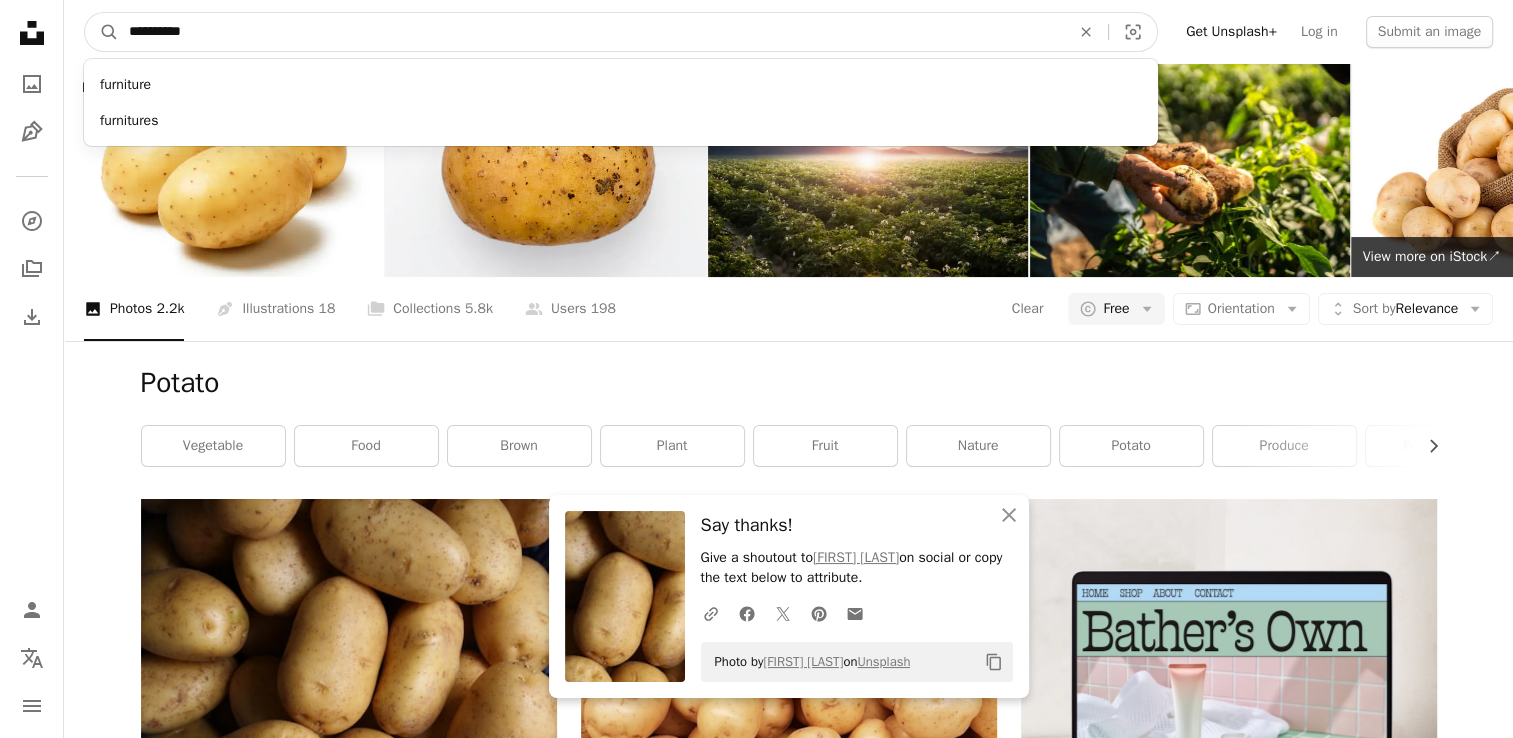 type on "*********" 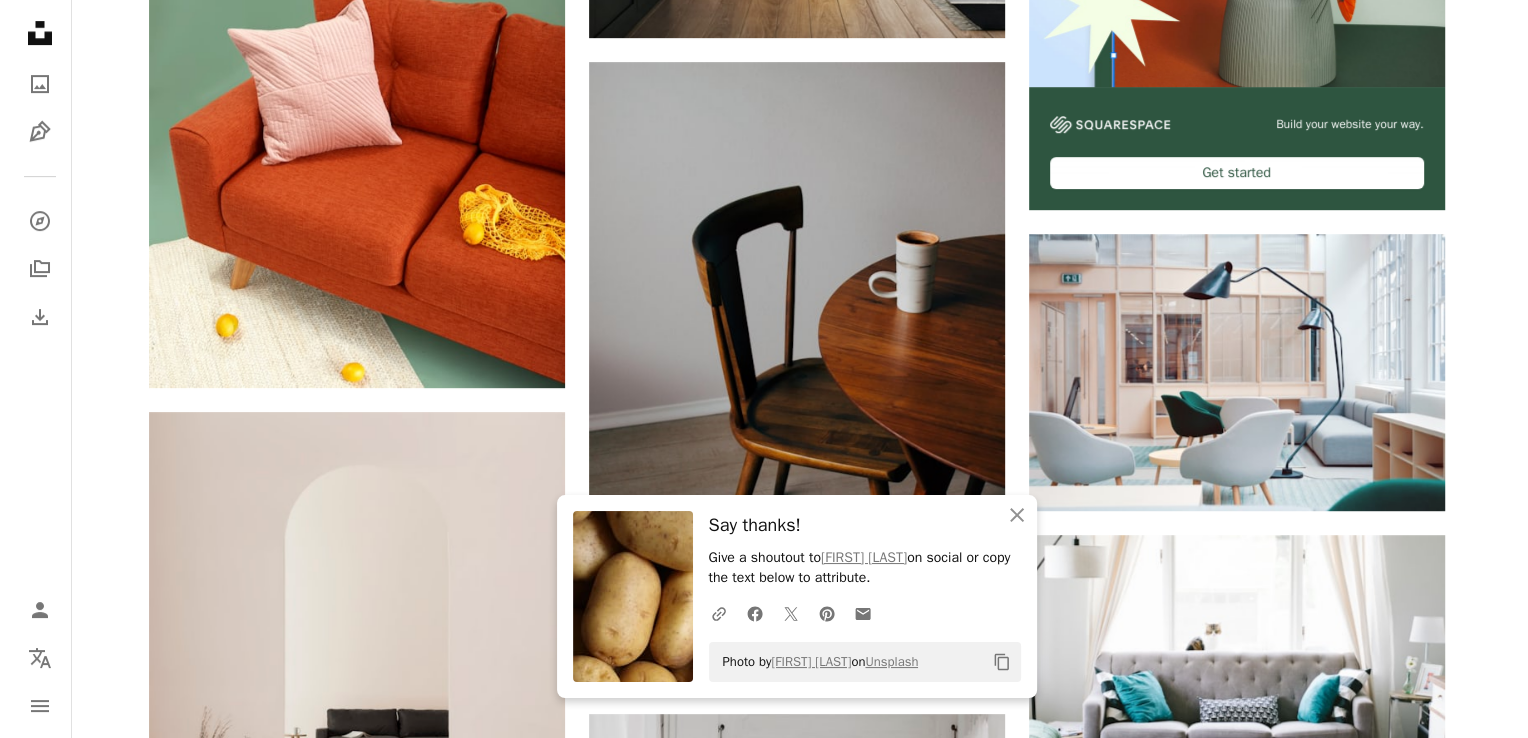 scroll, scrollTop: 832, scrollLeft: 0, axis: vertical 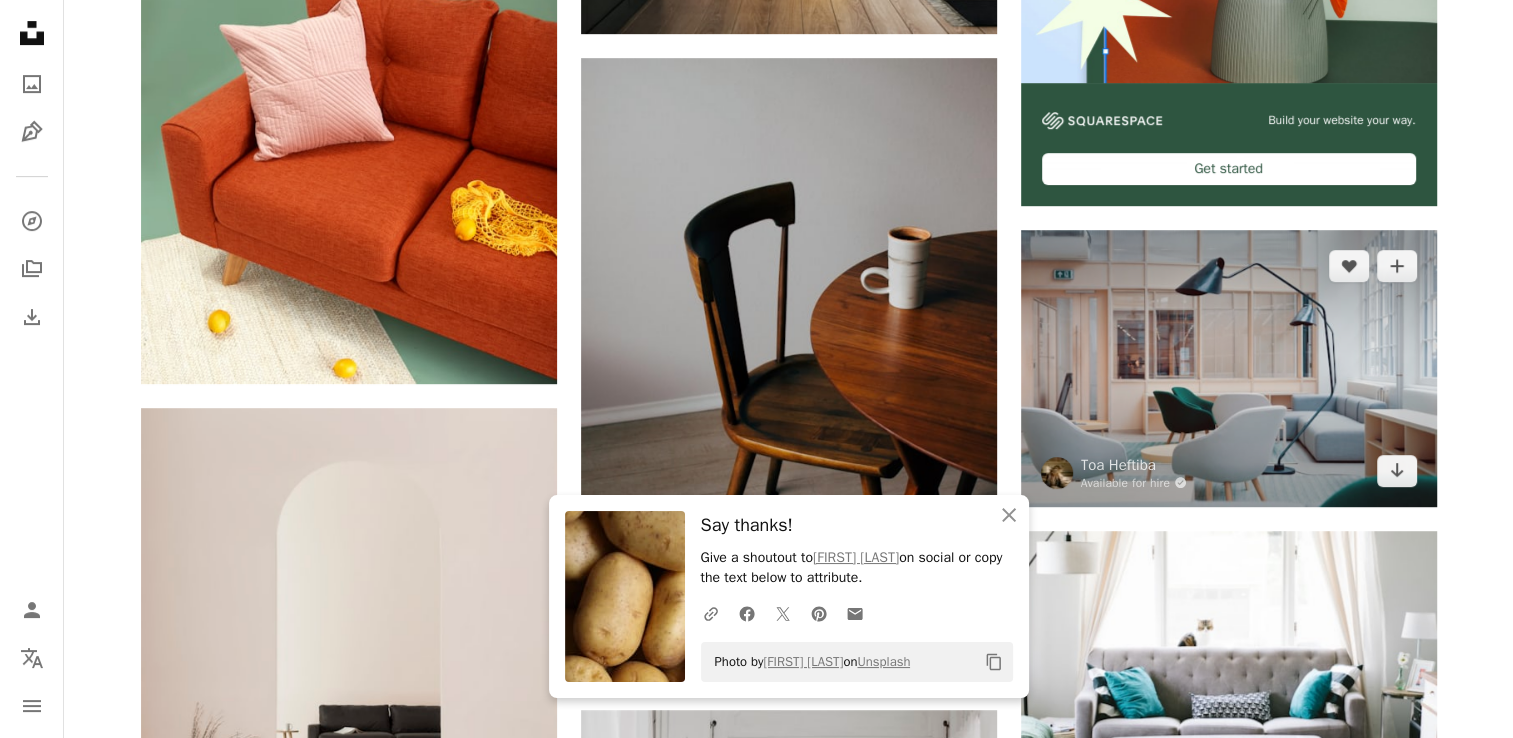 click at bounding box center (1229, 368) 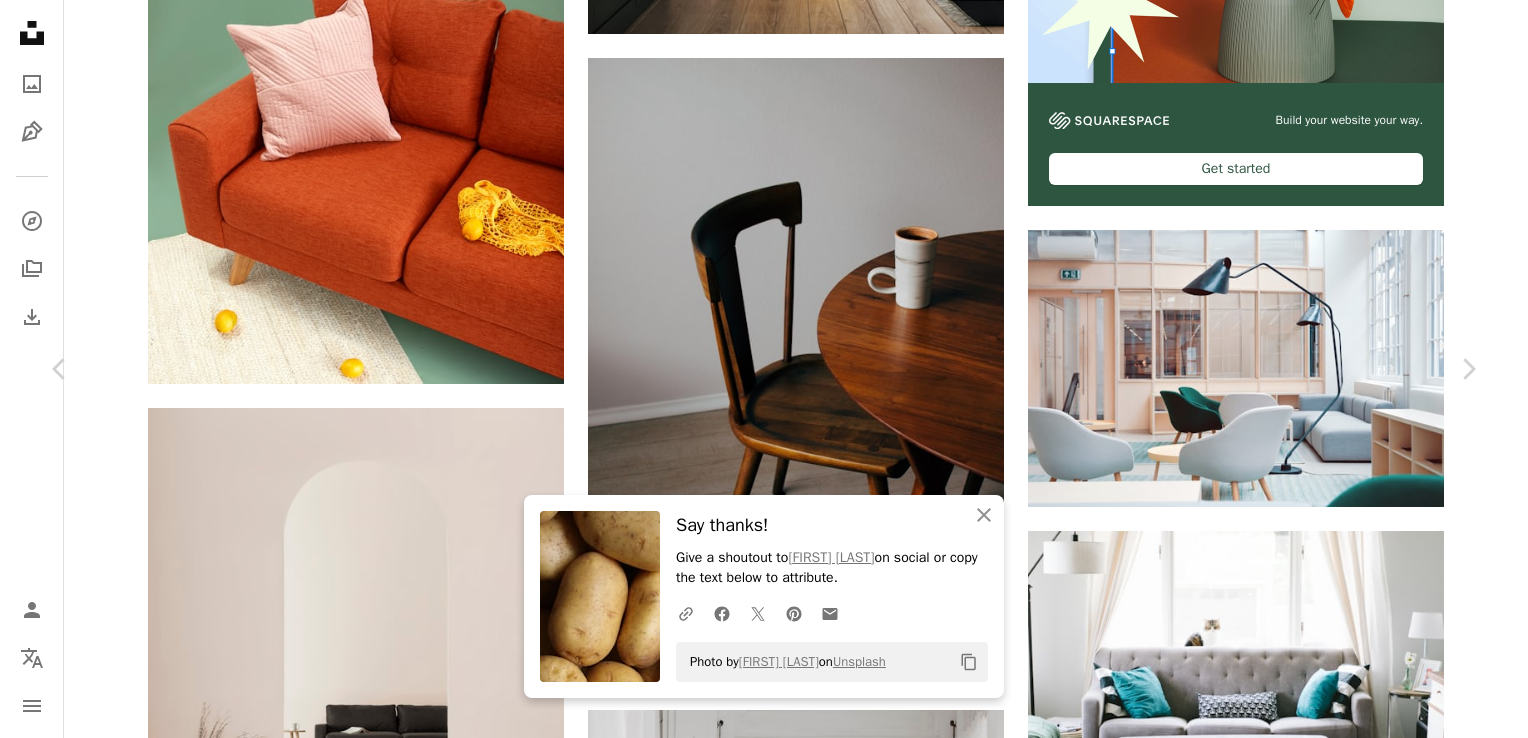 click on "An X shape Chevron left Chevron right An X shape Close Say thanks! Give a shoutout to [FIRST] [LAST] on social or copy the text below to attribute. A URL sharing icon (chains) Facebook icon X (formerly Twitter) icon Pinterest icon An envelope Photo by [FIRST] [LAST] on Unsplash
Copy content [FIRST] [LAST] Available for hire A checkmark inside of a circle A heart A plus sign Download free Chevron down Zoom in Views 157,885,343 Downloads 1,019,311 Featured in Photos , Architecture & Interiors , Interiors A forward-right arrow Share Info icon Info More Actions workspace A map marker [STREET], [CITY], [COUNTRY] Calendar outlined Published on [MONTH] [DAY], [YEAR] Safety Free to use under the Unsplash License zoom background black space interior design grey room interior furniture minimal window minimalist indoor chair lamp clean modern decor modern interior indoors open space Free stock photos Browse premium related images on iStock  |  View more on iStock  ↗" at bounding box center [764, 4837] 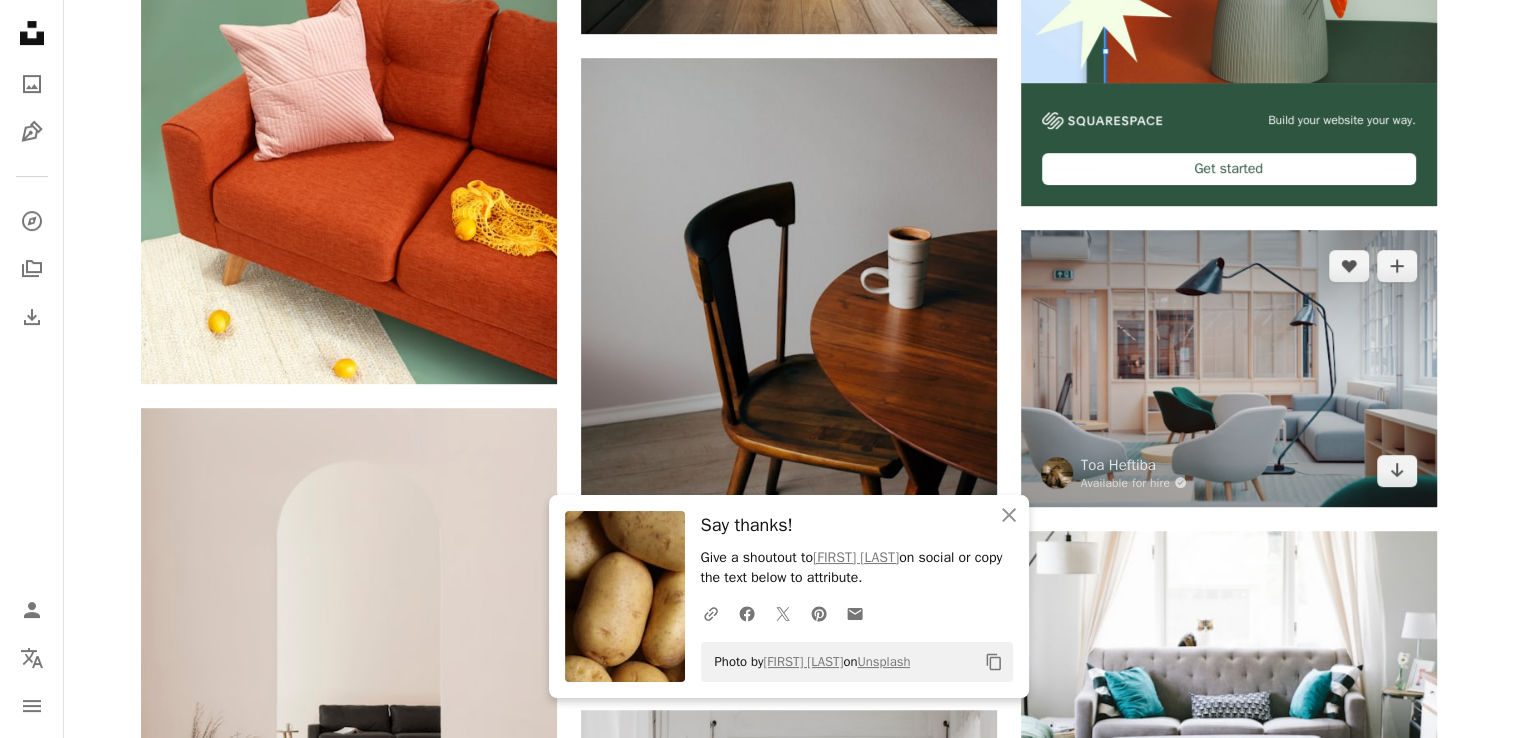 click on "Get started" at bounding box center [1229, 169] 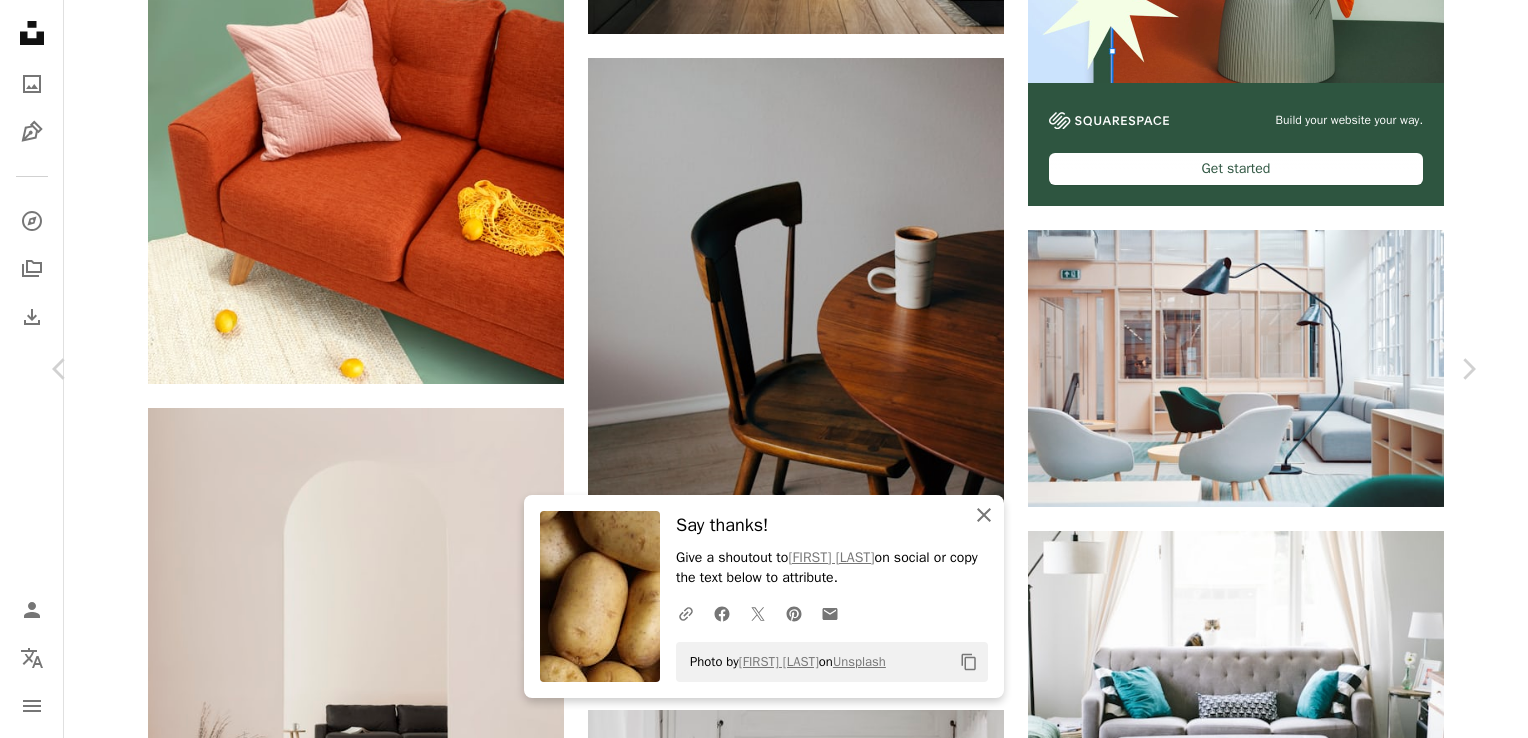 click on "An X shape" at bounding box center [984, 515] 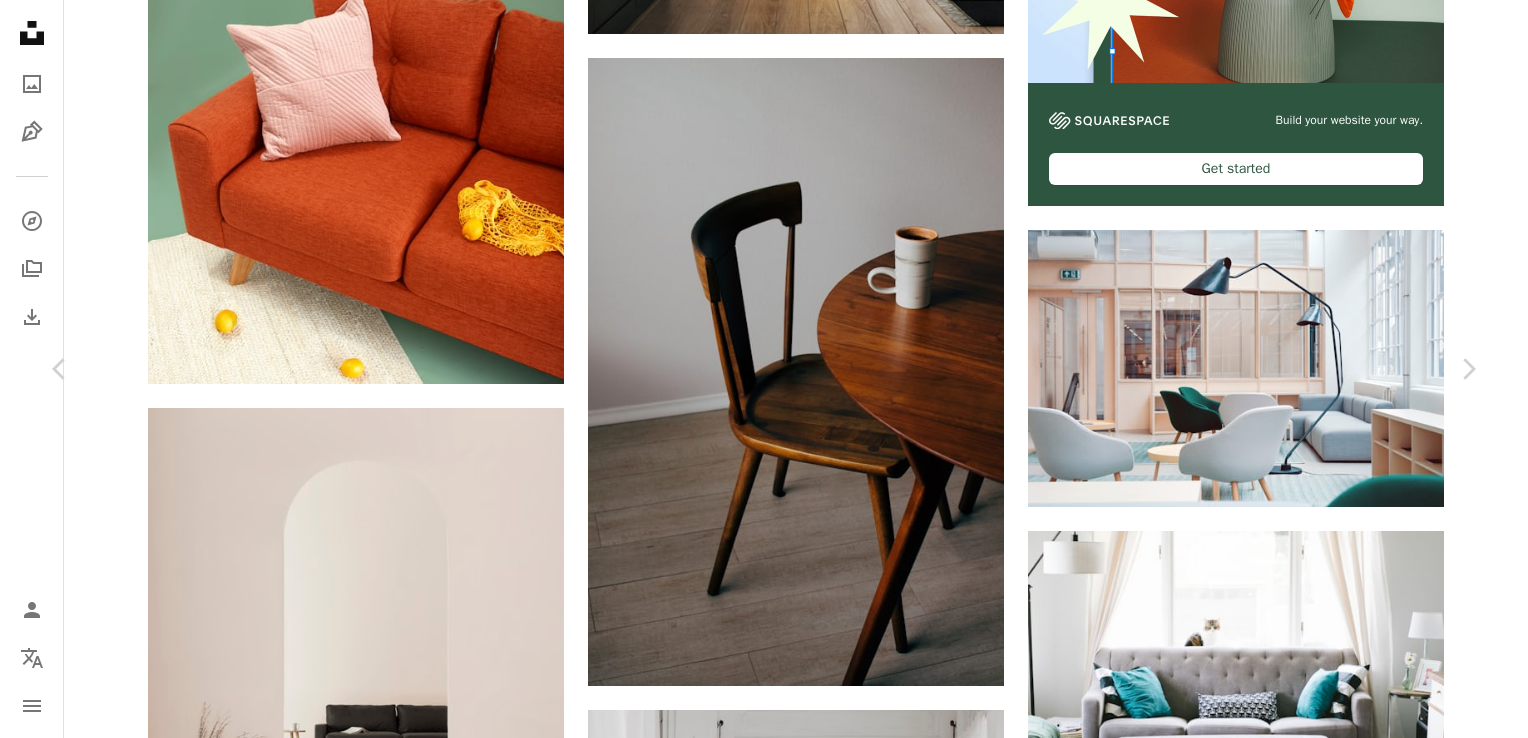 click at bounding box center (757, 4846) 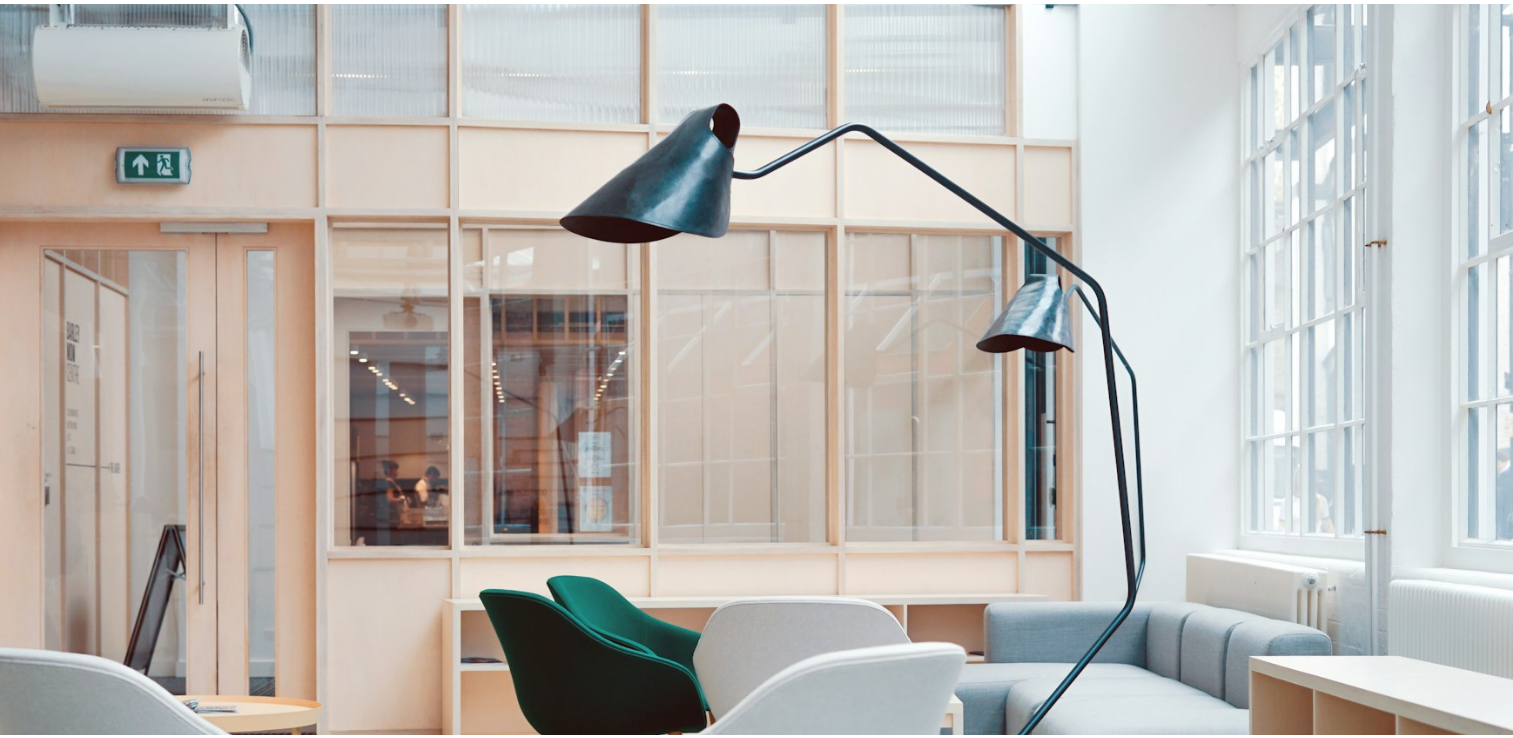 scroll, scrollTop: 131, scrollLeft: 0, axis: vertical 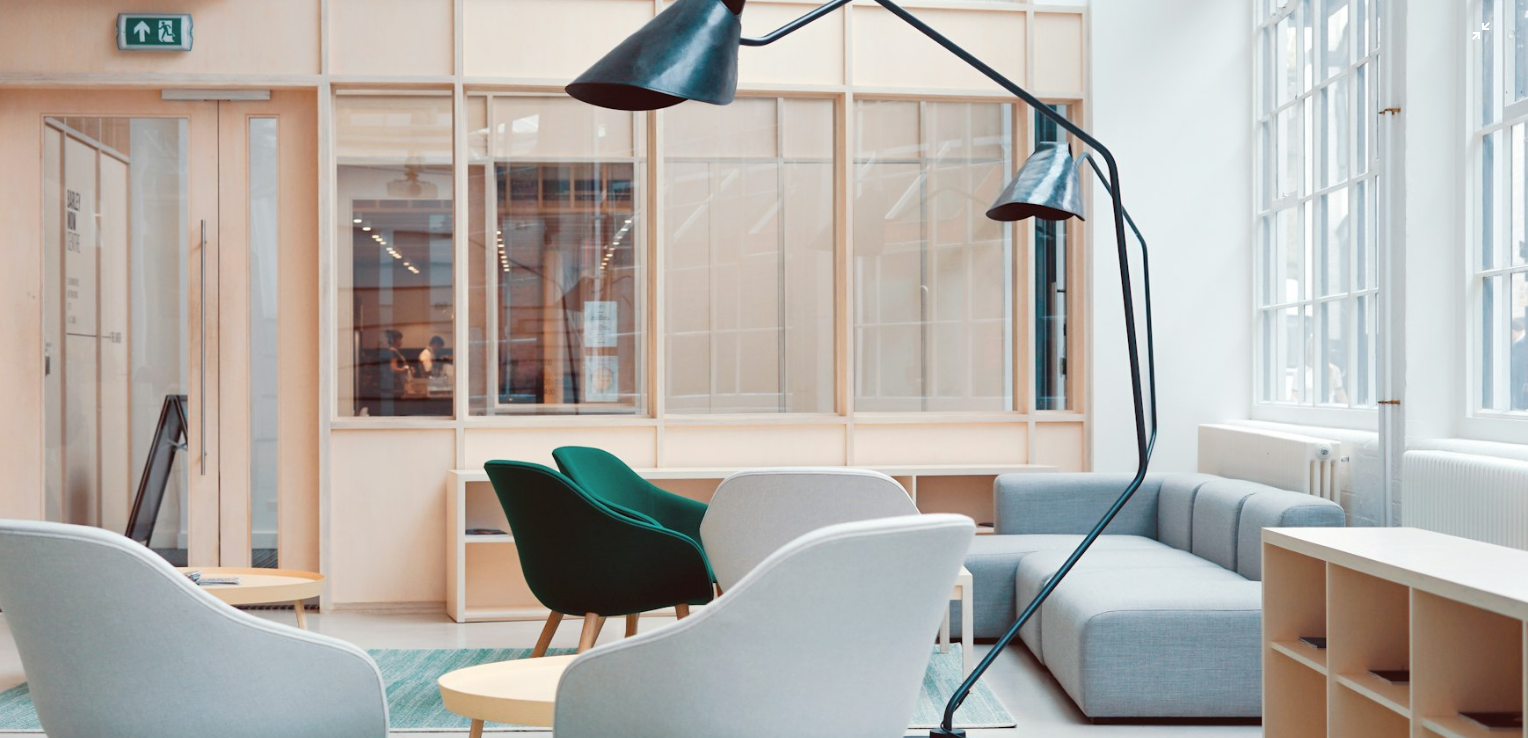 click at bounding box center [764, 378] 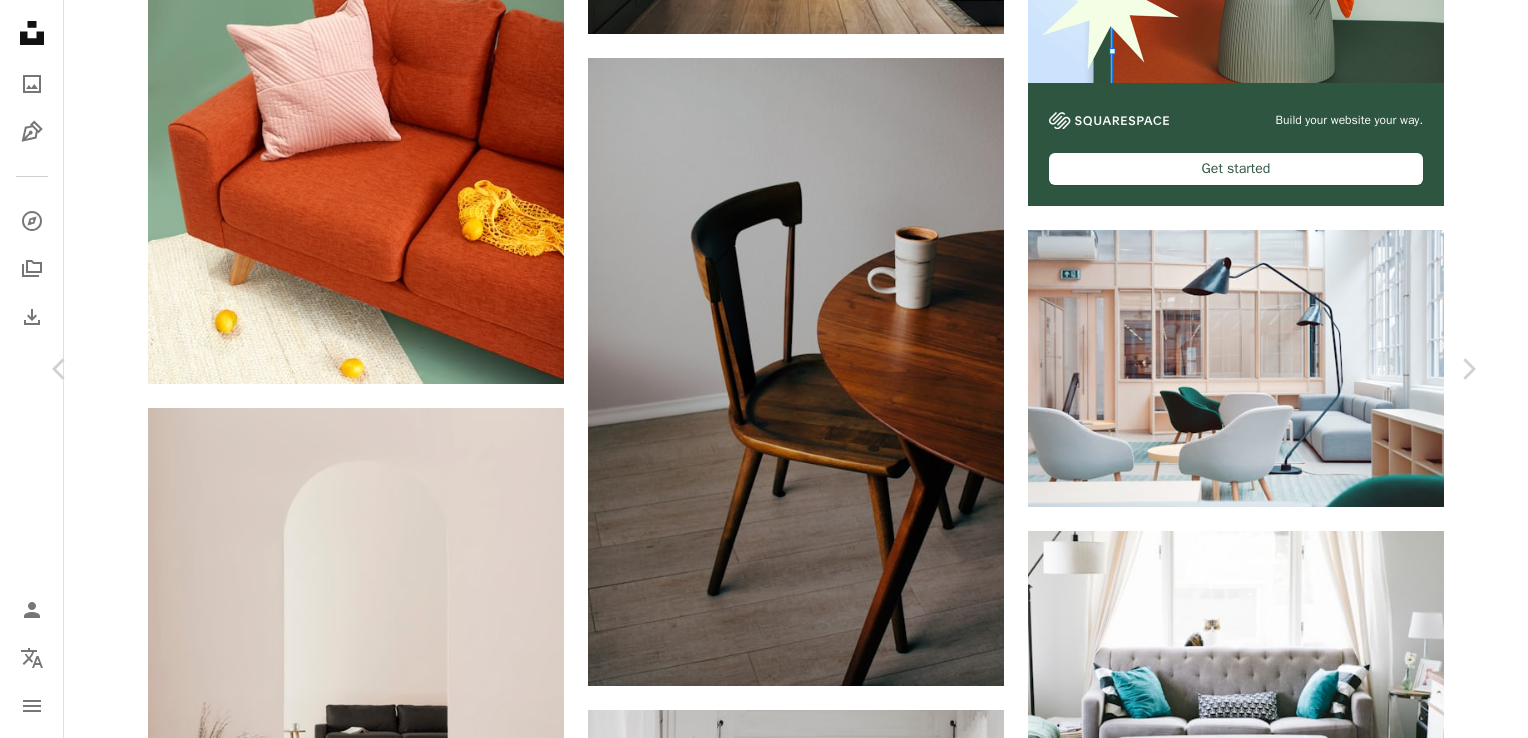 click on "Download free" at bounding box center [1283, 4515] 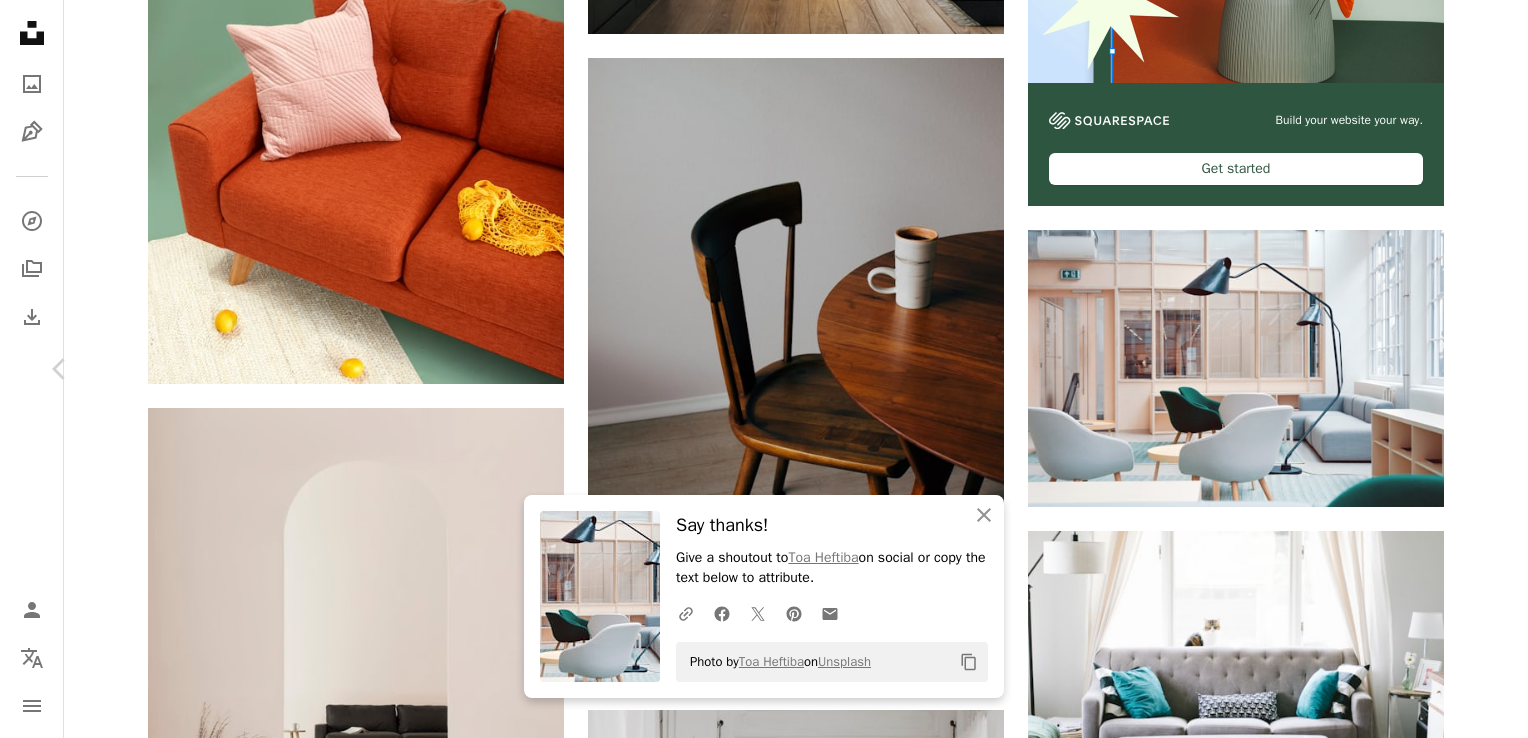 click on "Chevron right" at bounding box center [1468, 369] 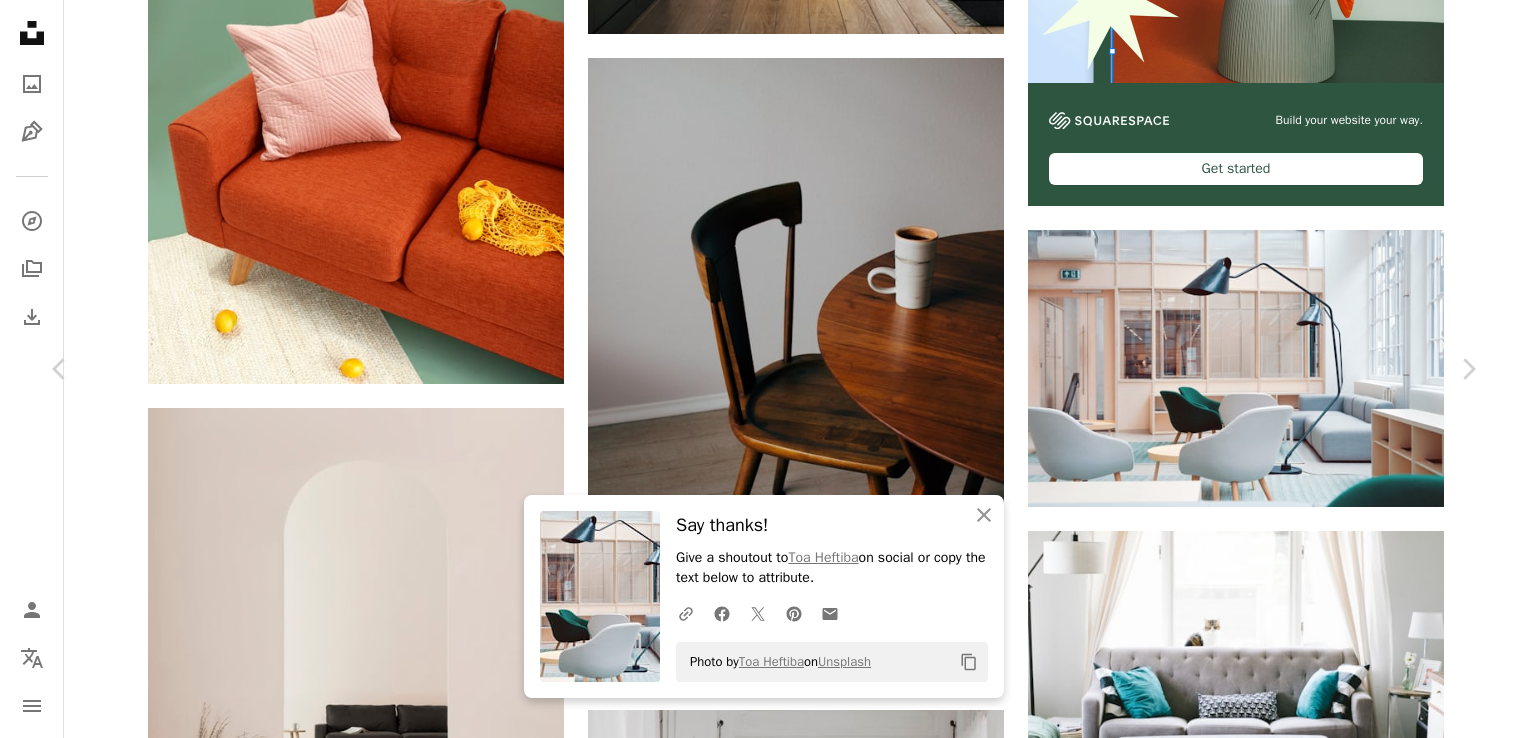 click on "An X shape" at bounding box center [20, 20] 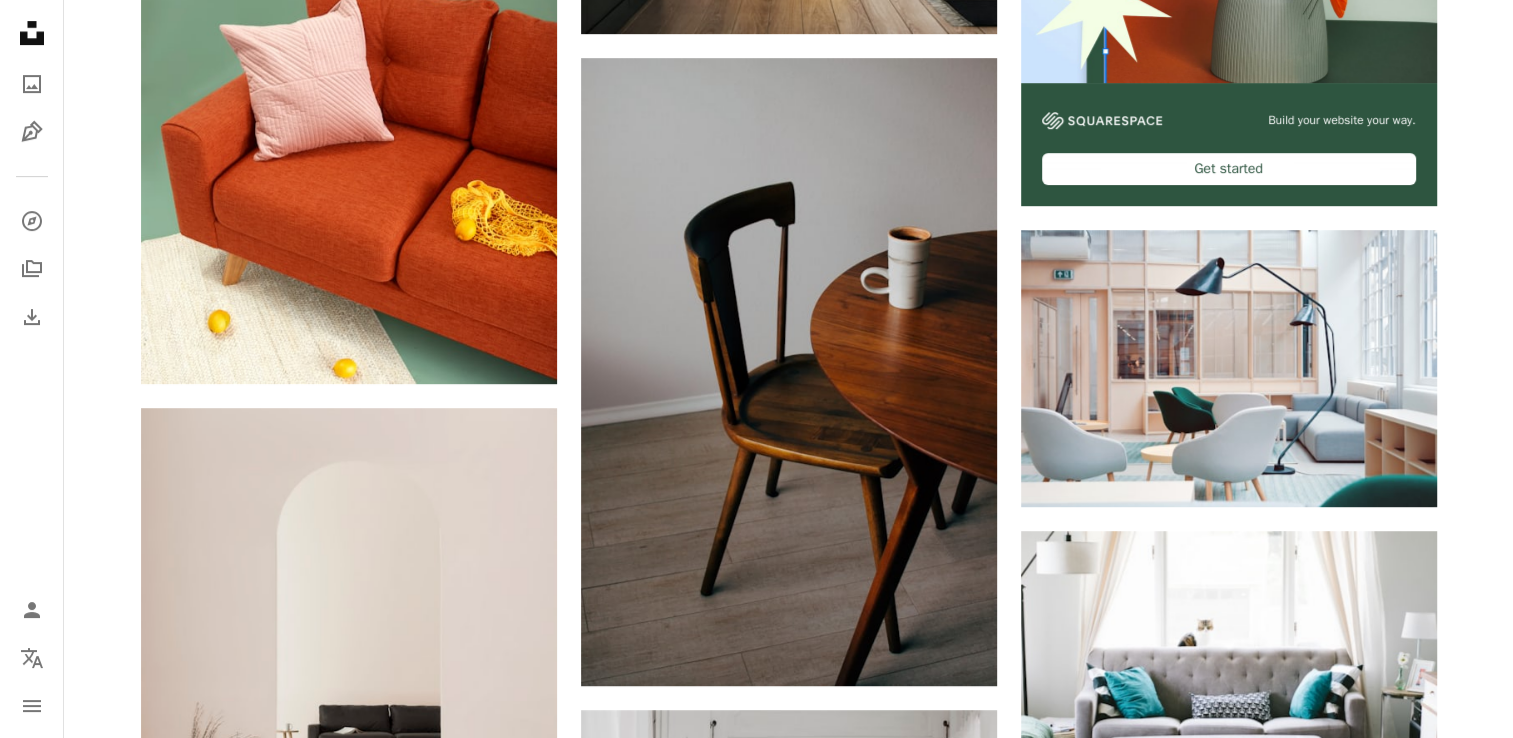 scroll, scrollTop: 0, scrollLeft: 0, axis: both 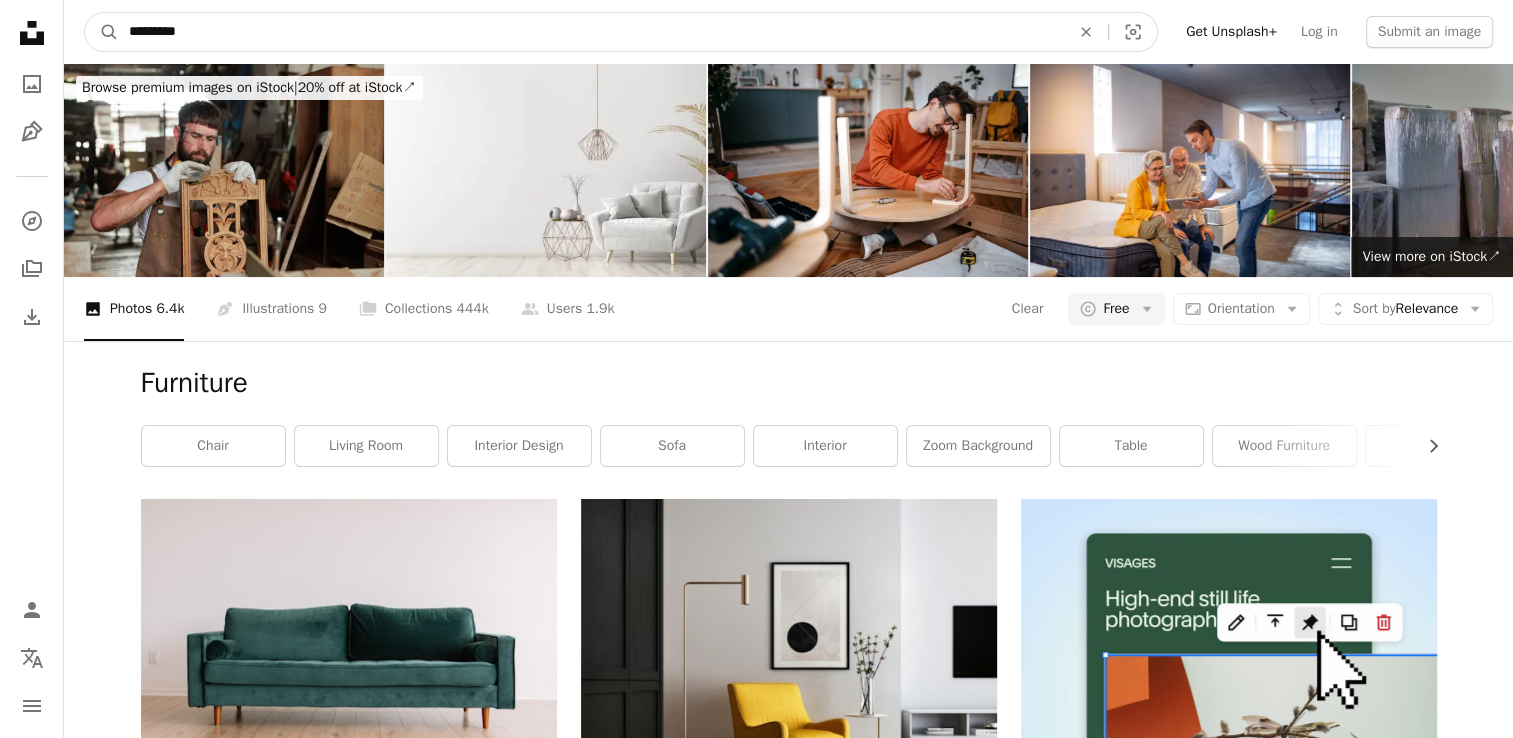 click on "*********" at bounding box center [591, 32] 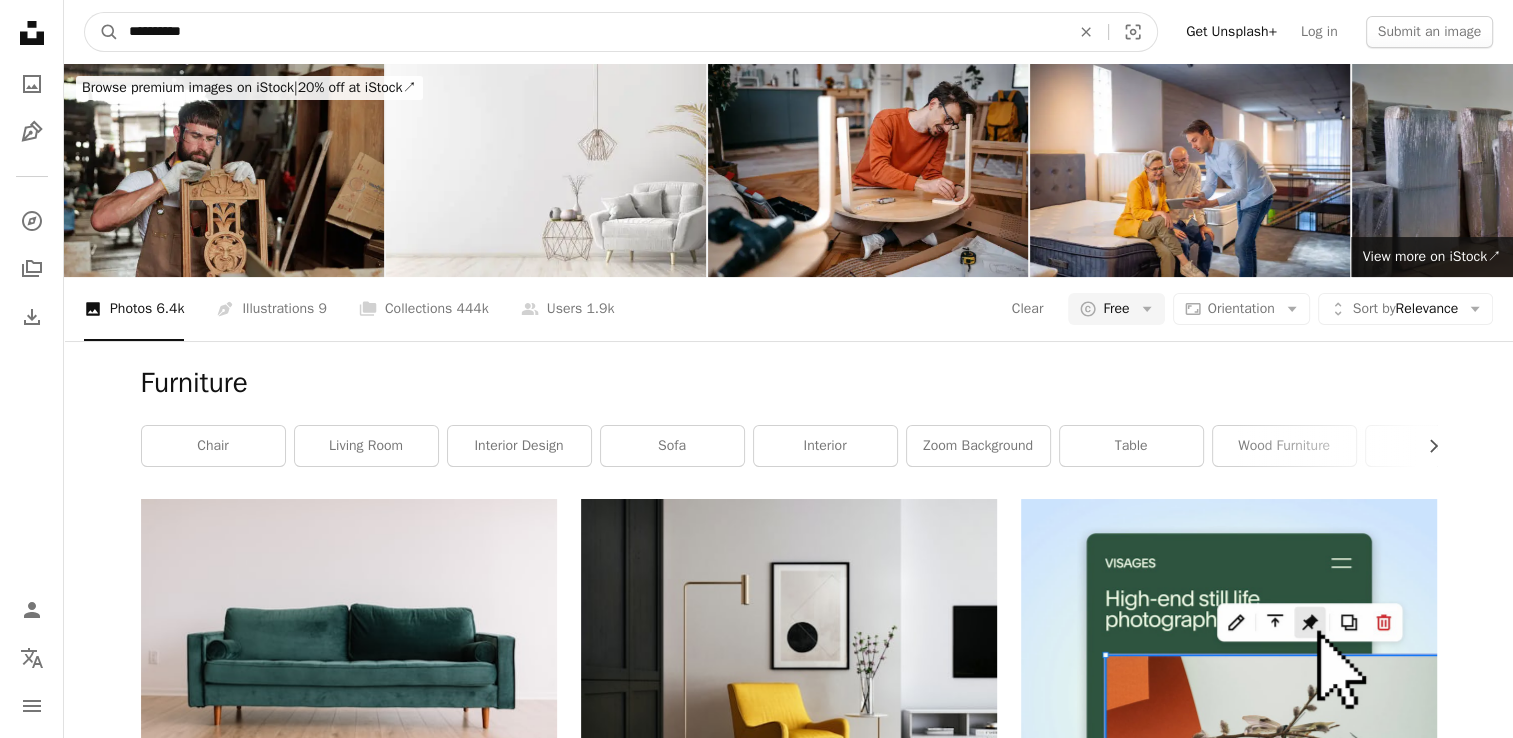 type on "**********" 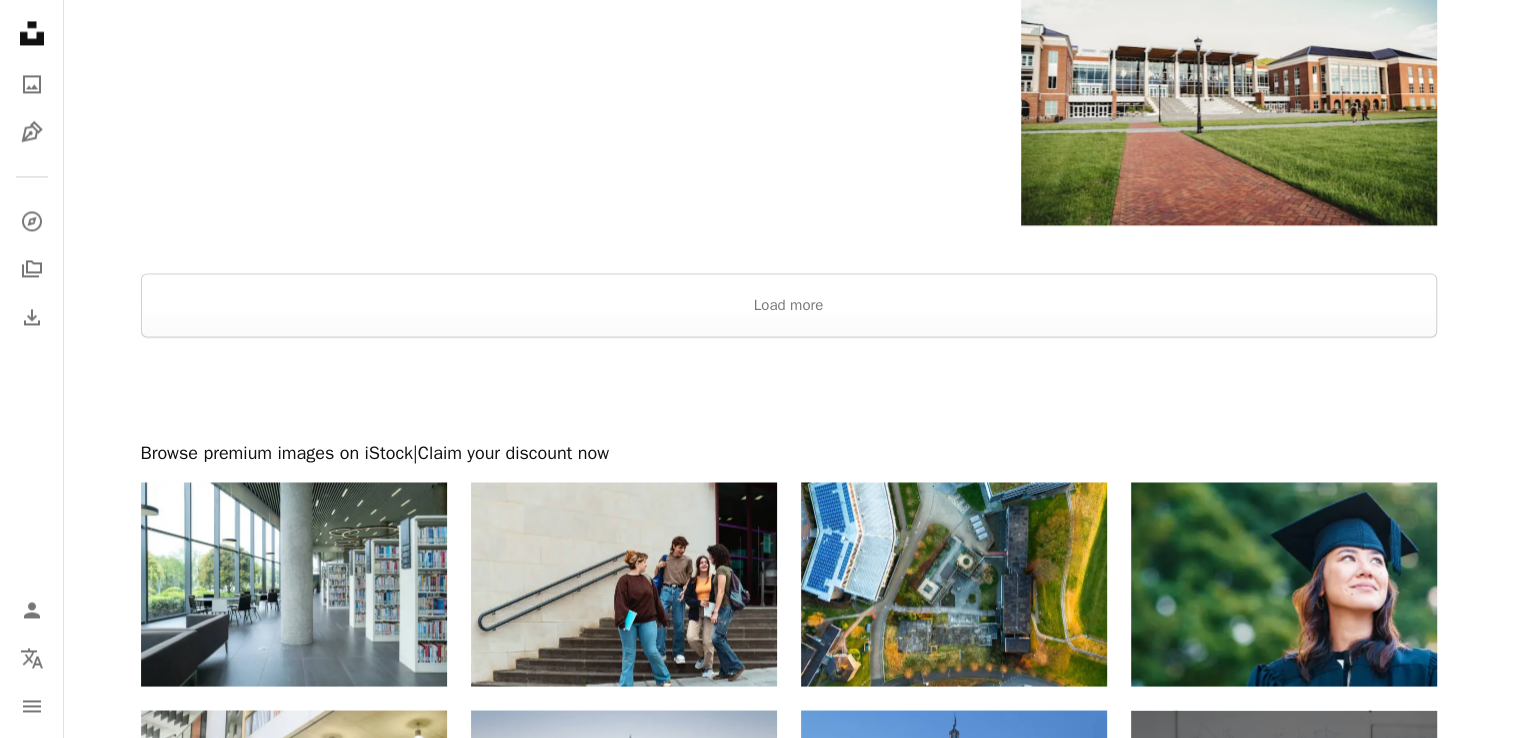 scroll, scrollTop: 3306, scrollLeft: 0, axis: vertical 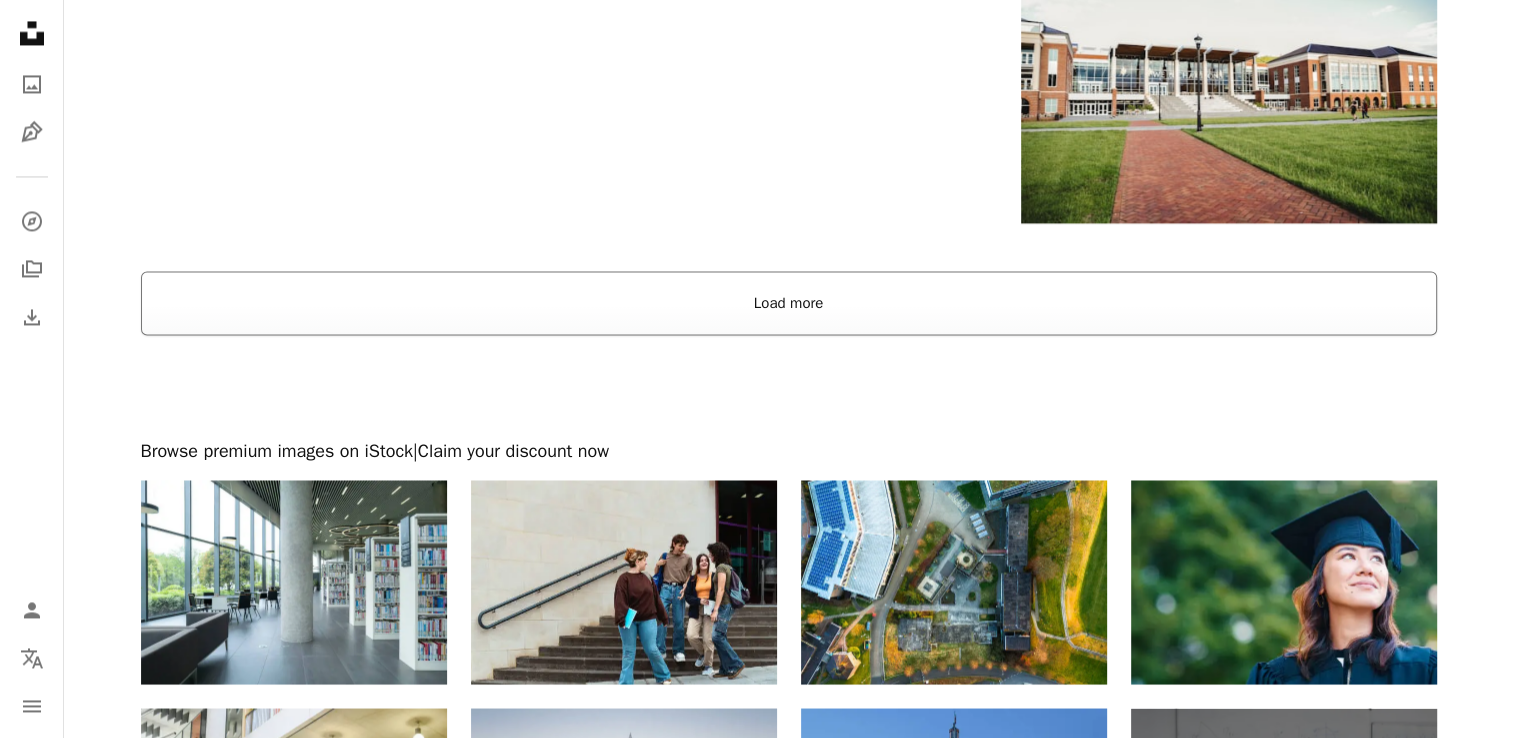 click on "Load more" at bounding box center (789, 303) 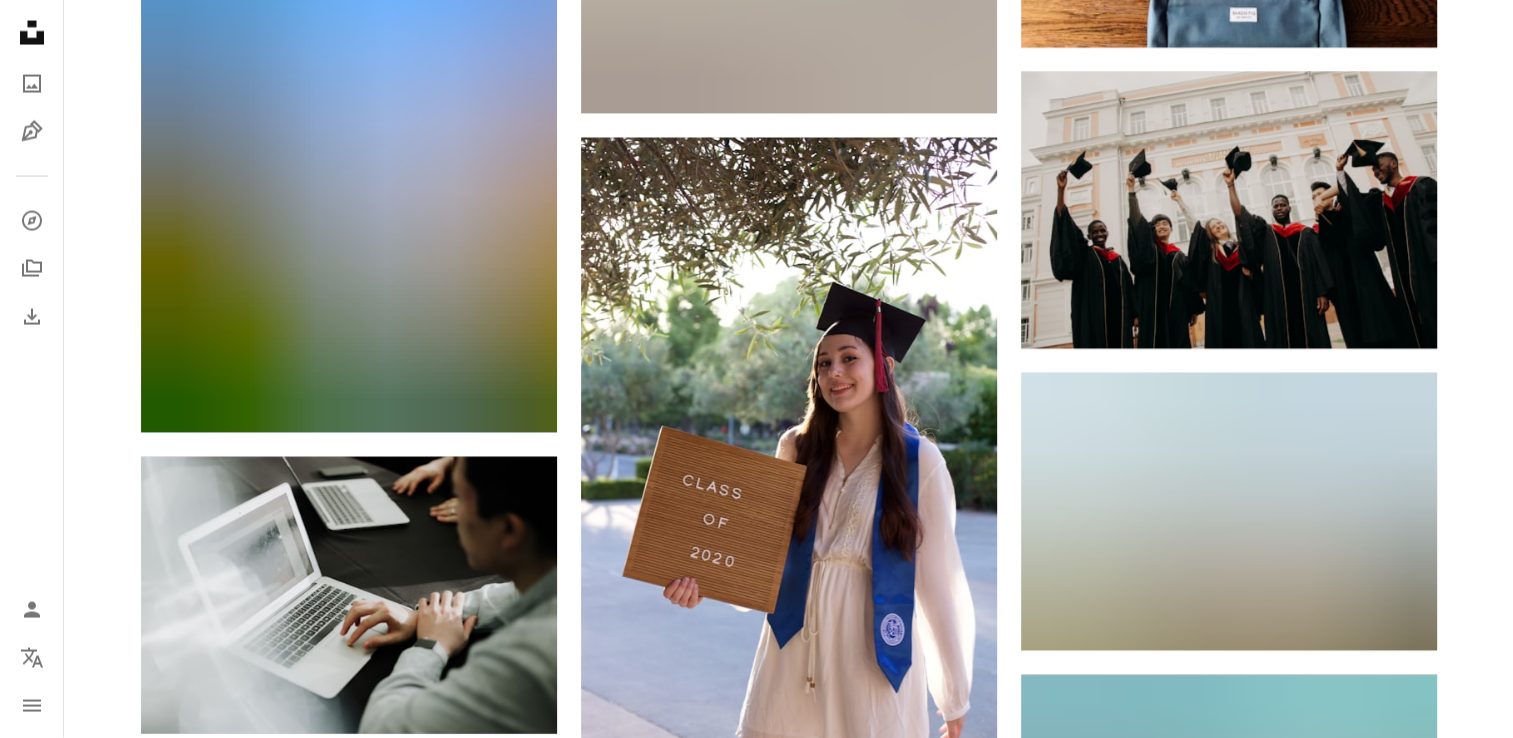 scroll, scrollTop: 11780, scrollLeft: 0, axis: vertical 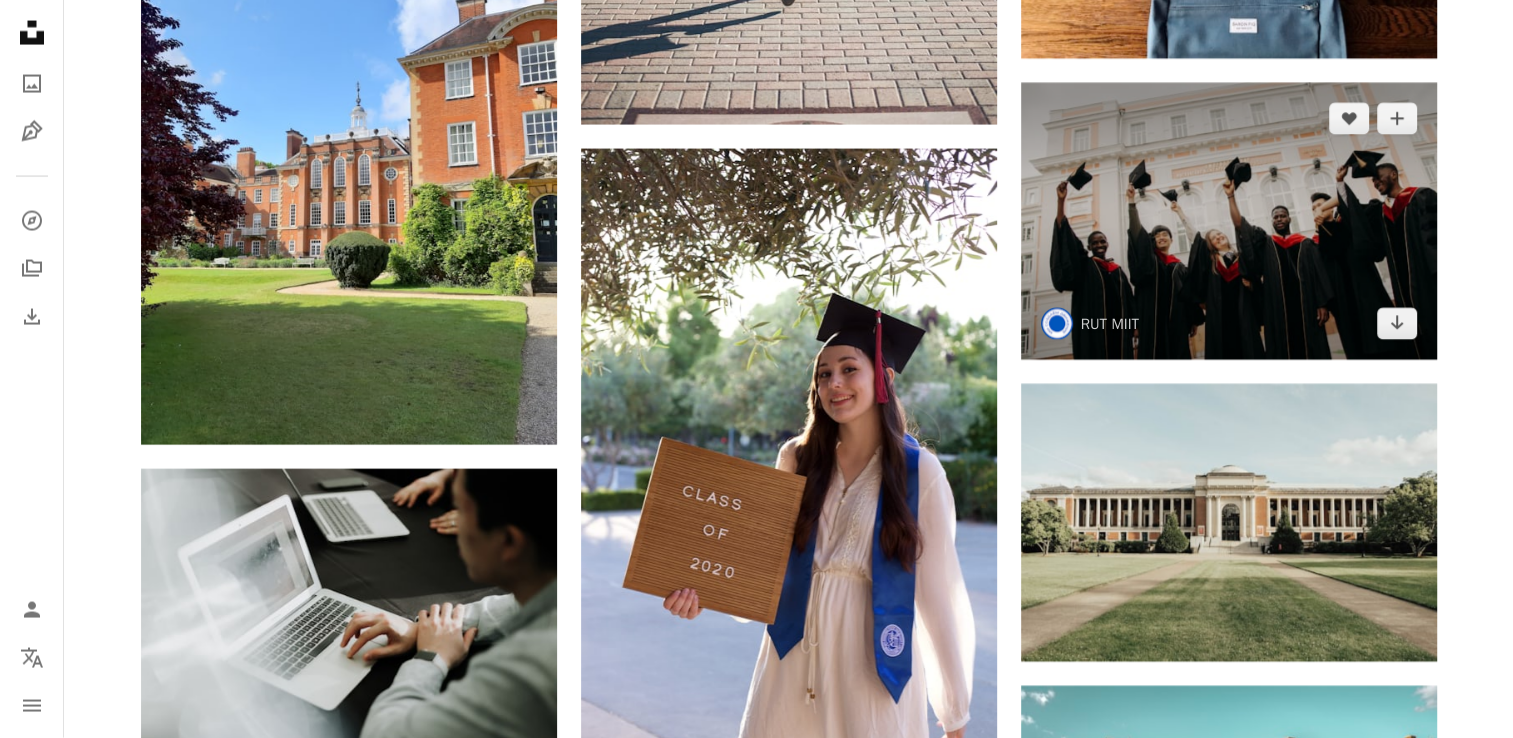 click at bounding box center (1229, 221) 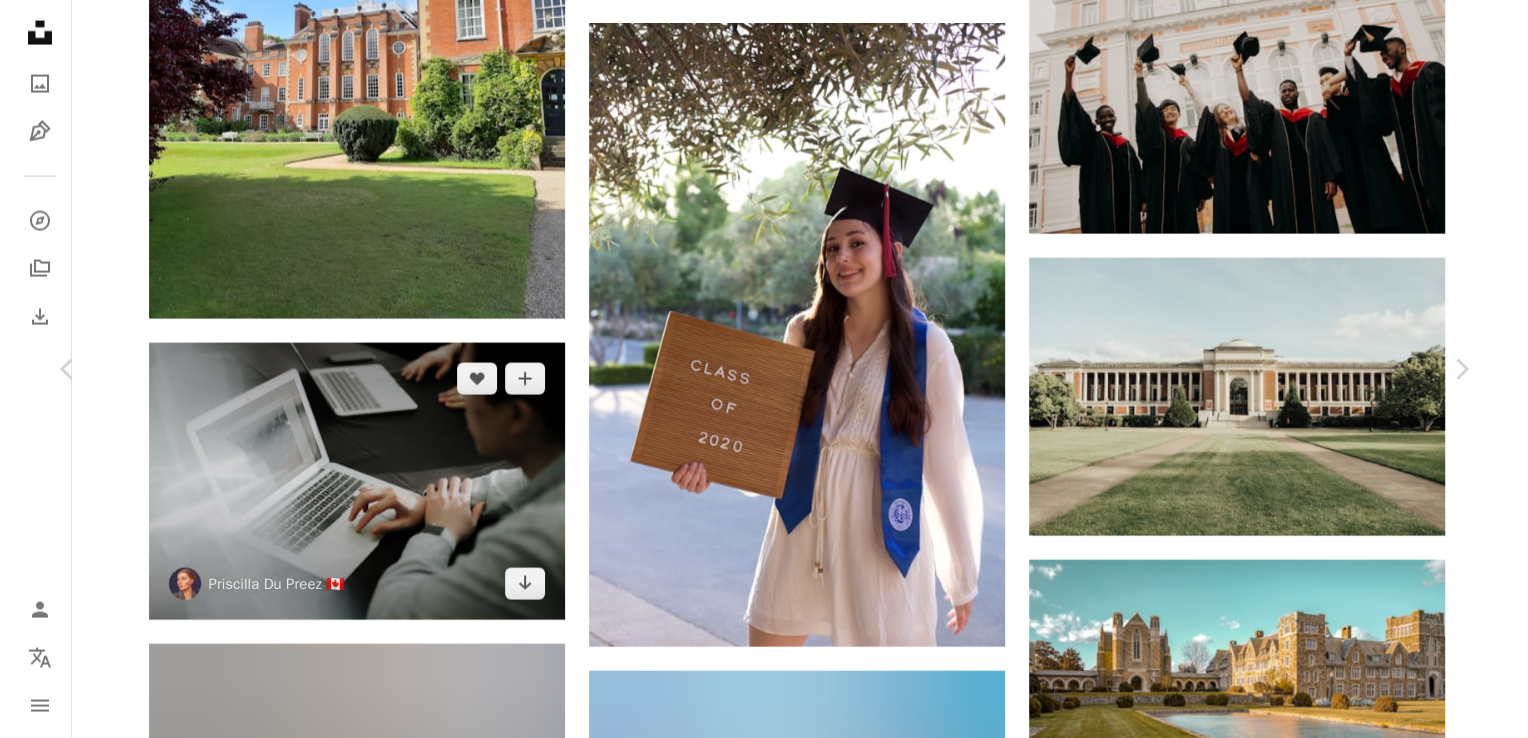 scroll, scrollTop: 12584, scrollLeft: 0, axis: vertical 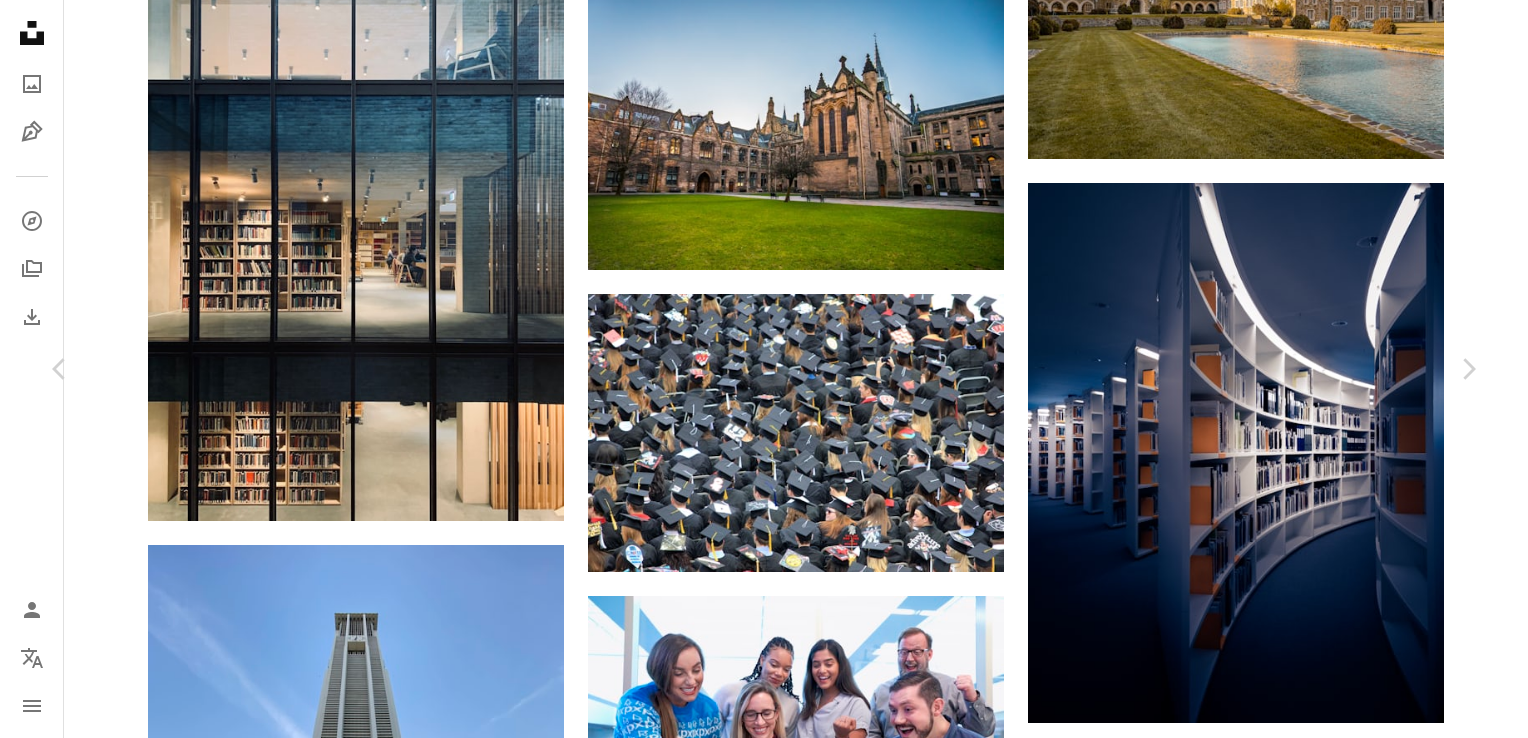 click on "Download free" at bounding box center (1283, 4847) 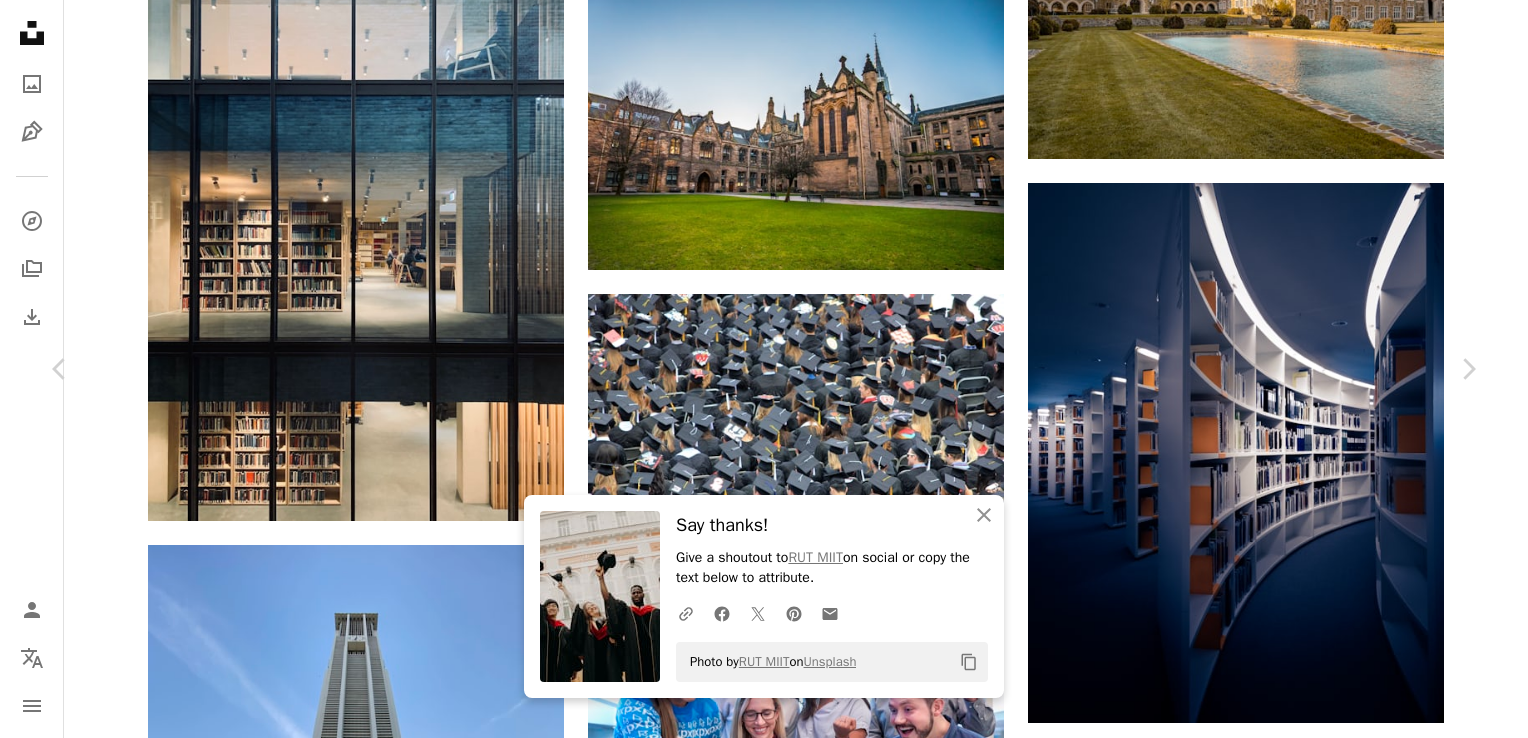 click on "An X shape Chevron left Chevron right An X shape Close Say thanks! Give a shoutout to RUT MIIT on social or copy the text below to attribute. A URL sharing icon (chains) Facebook icon X (formerly Twitter) icon Pinterest icon An envelope Photo by RUT MIIT on Unsplash Copy content RUT MIIT rutmiit A heart A plus sign Download free Chevron down Zoom in Views 2,413,876 Downloads 22,956 A forward-right arrow Share Info icon Info More Actions international students who have received a diploma of higher education A map marker Российский Университет Транспорта, улица Новосущевская, [CITY], [COUNTRY] Calendar outlined Published on July 29, 2021 Camera Canon, EOS 5D Mark II Safety Free to use under the Unsplash License education study student university graduate international diploma bachelor human grey clothing graduation apparel tool axe Free stock photos Browse premium related images on iStock | Save 20% with code UNSPLASH20 ↗ A heart For" at bounding box center [764, 5169] 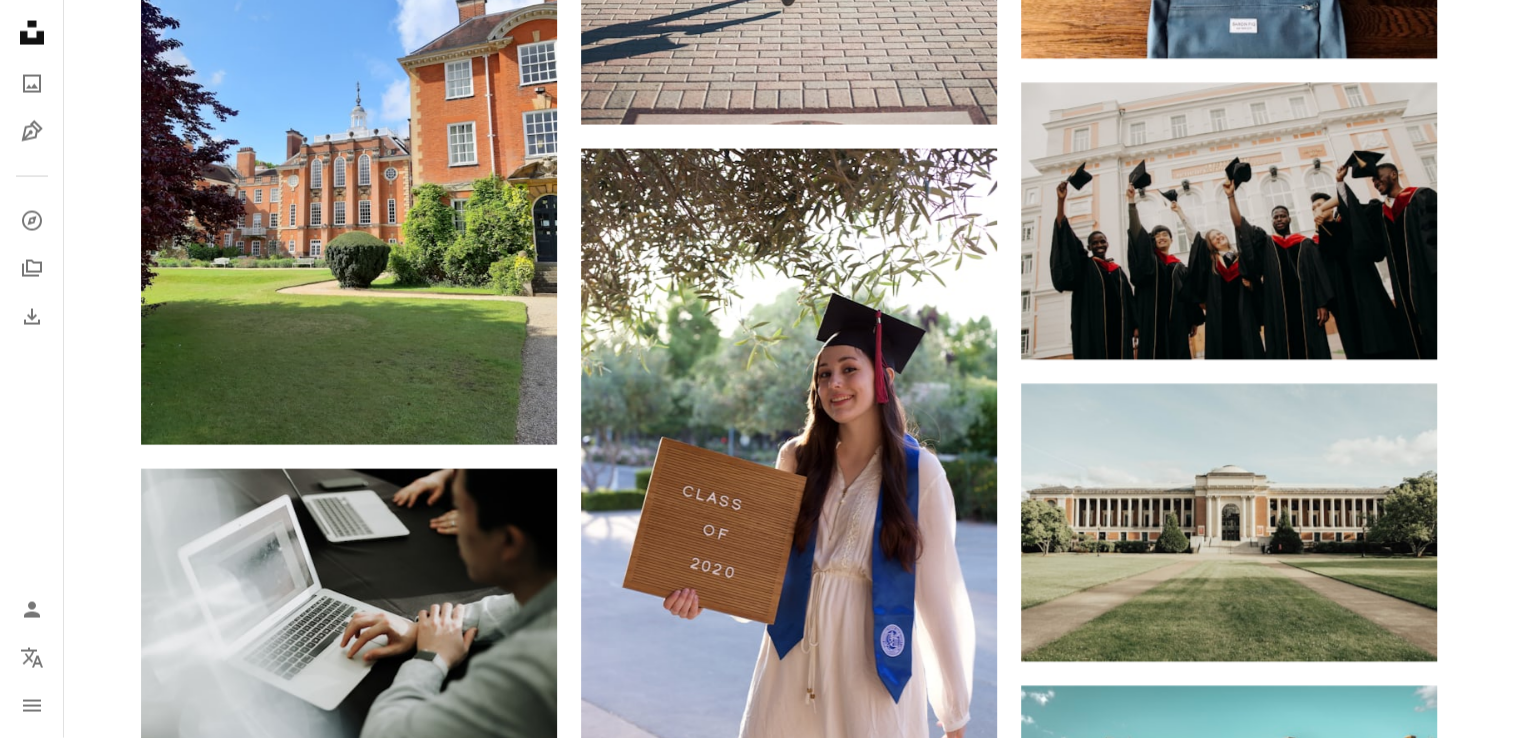 scroll, scrollTop: 0, scrollLeft: 0, axis: both 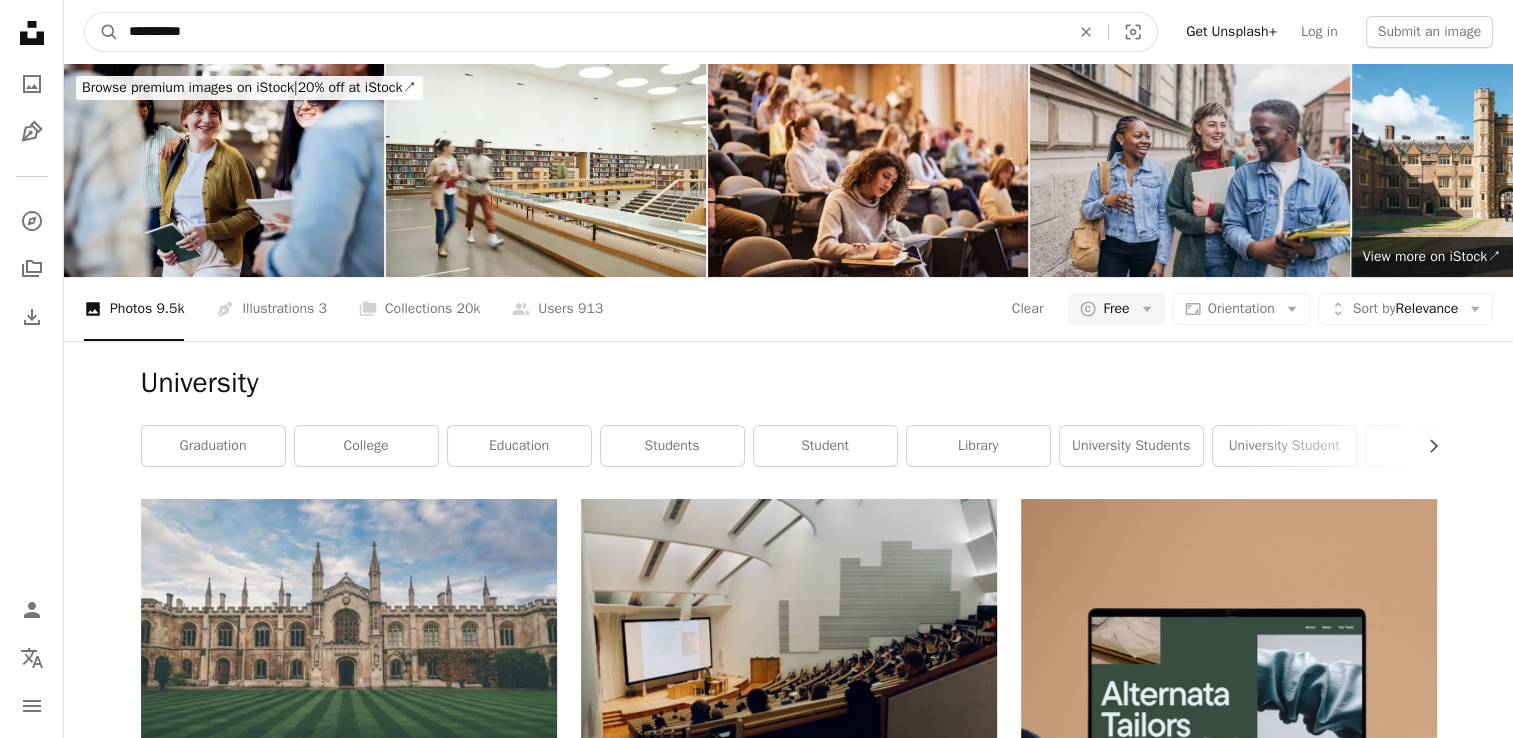 click on "**********" at bounding box center (591, 32) 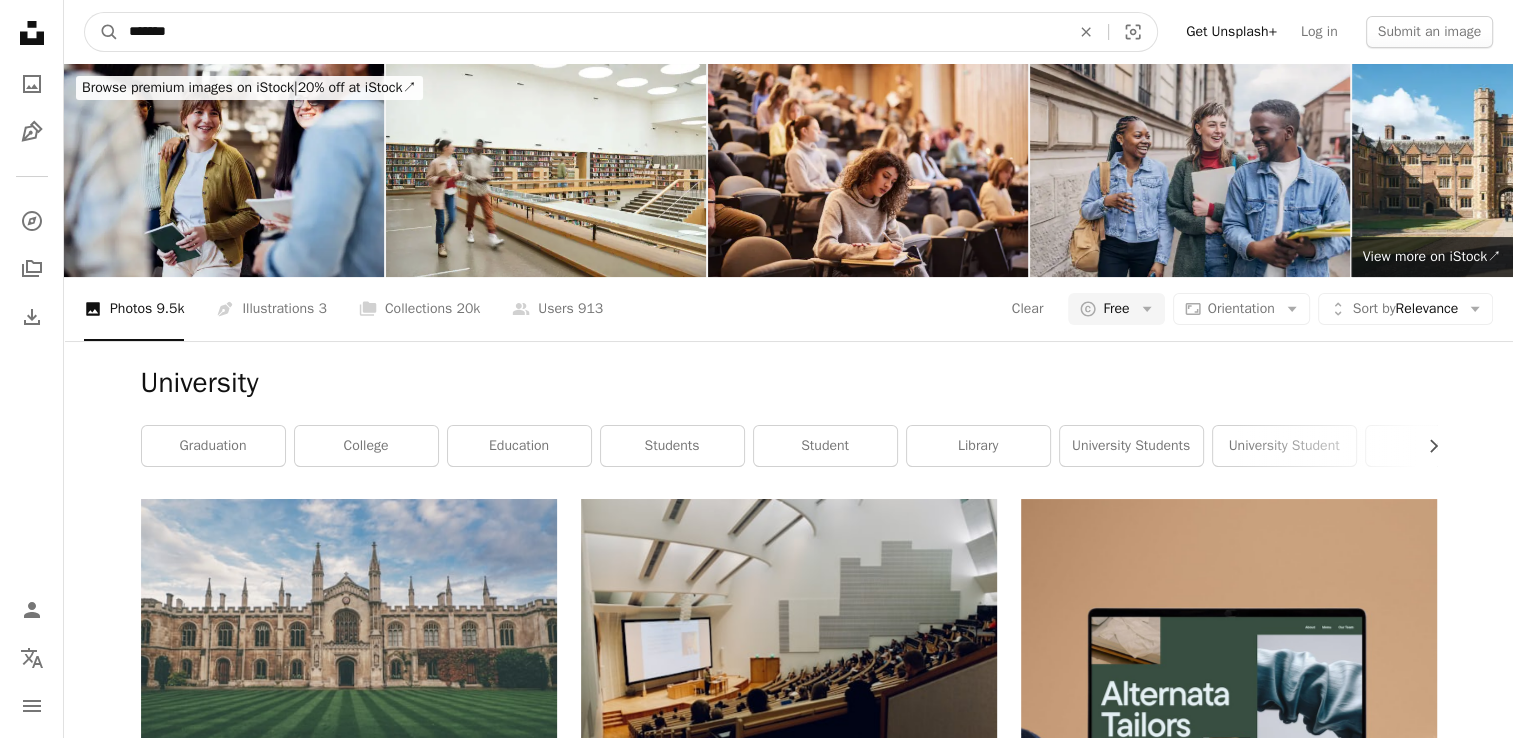 type on "******" 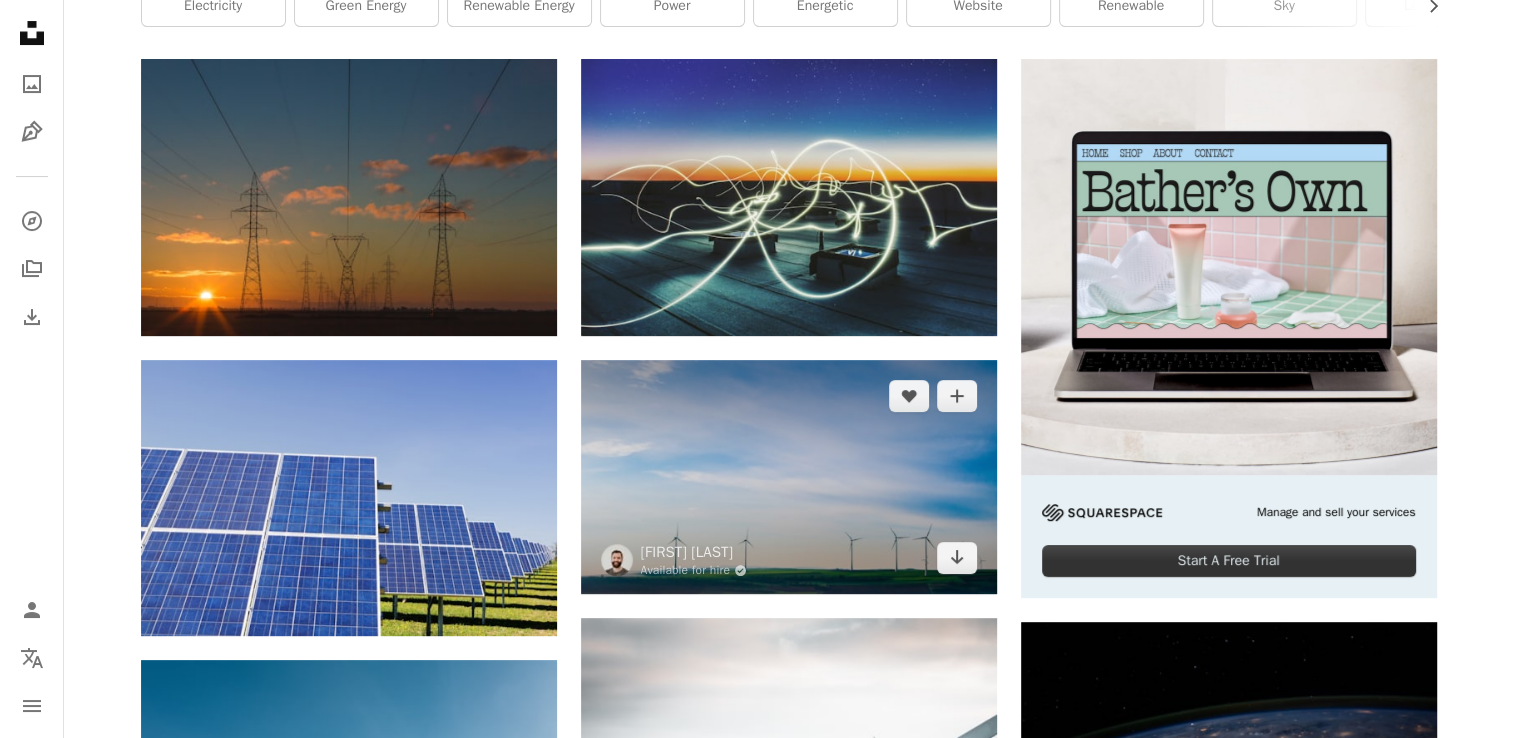 scroll, scrollTop: 431, scrollLeft: 0, axis: vertical 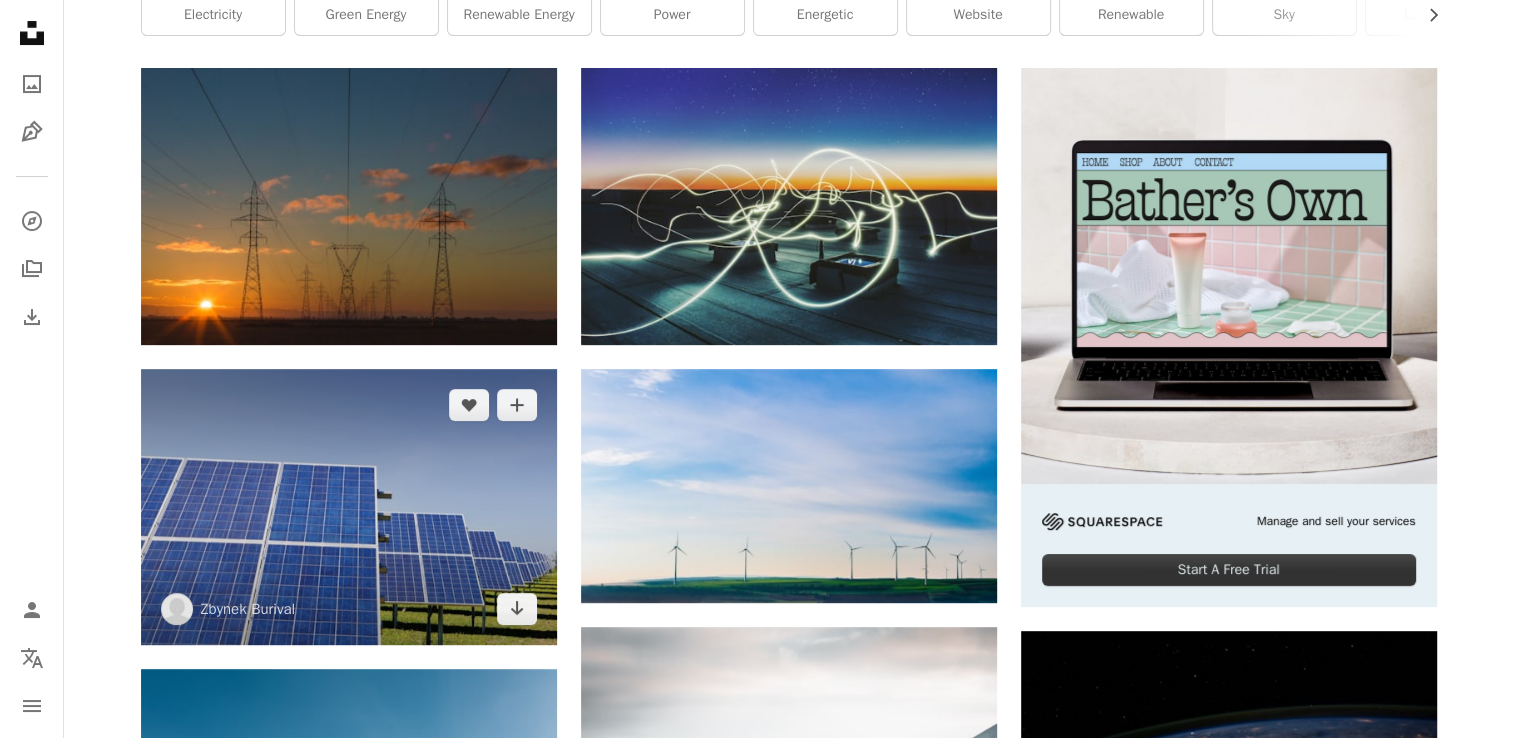 click at bounding box center (349, 506) 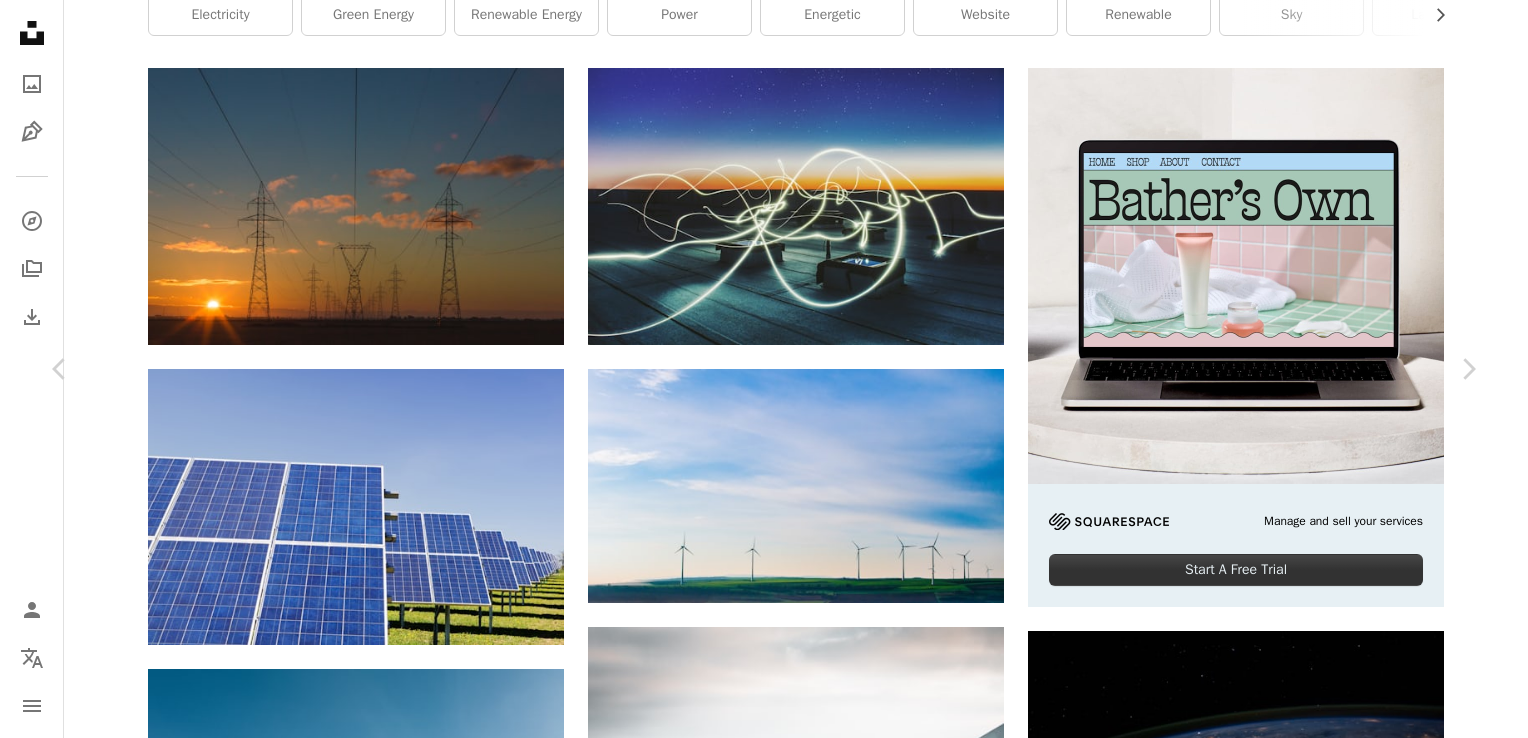 click on "Download free" at bounding box center [1283, 3715] 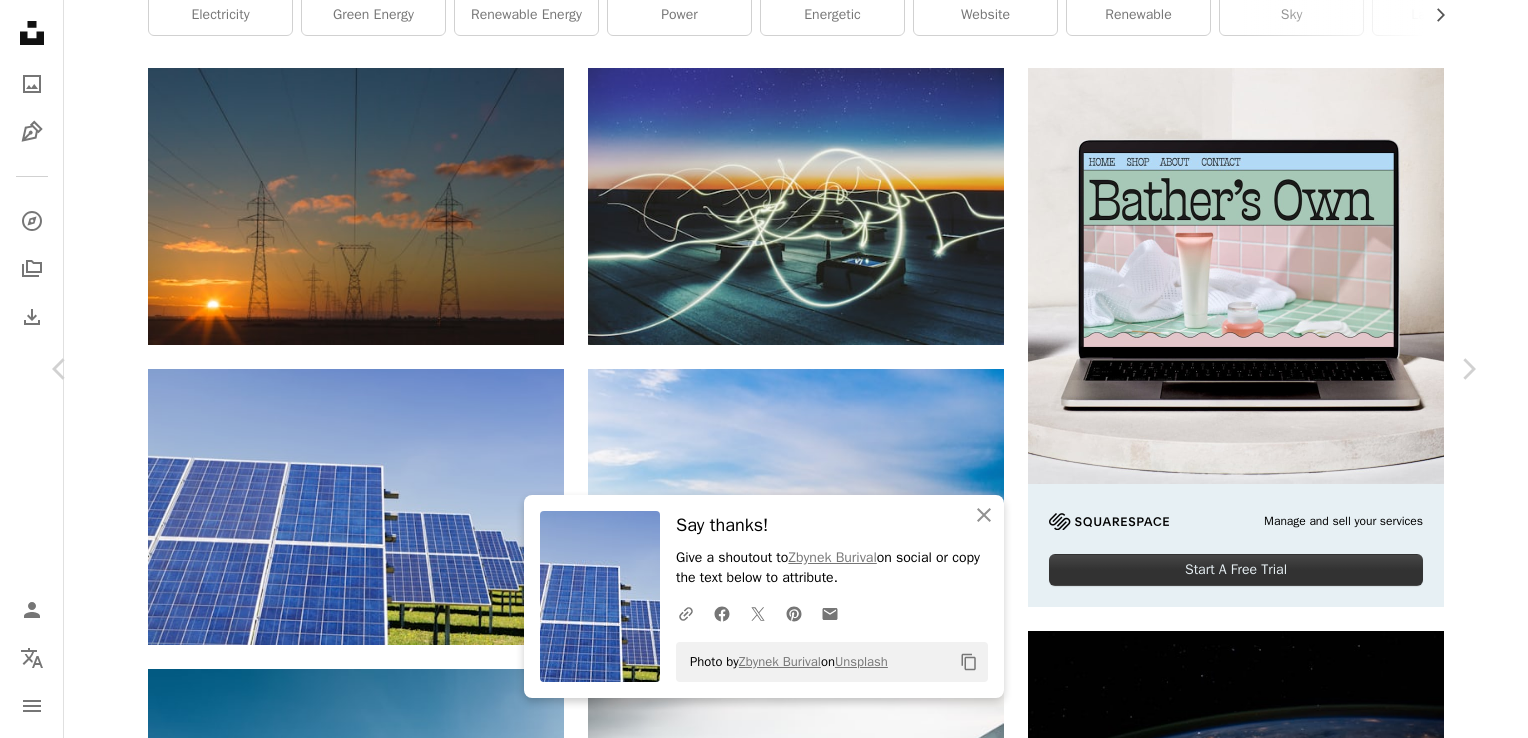 click on "An X shape Chevron left Chevron right An X shape Close Say thanks! Give a shoutout to  [FIRST] [LAST]  on social or copy the text below to attribute. A URL sharing icon (chains) Facebook icon X (formerly Twitter) icon Pinterest icon An envelope Photo by  [FIRST] [LAST]  on  Unsplash
Copy content [FIRST] [LAST] [AVAILABLE_FOR_HIRE] A checkmark inside of a circle A heart A plus sign Download free Chevron down Zoom in Views 22,286,563 Downloads 232,616 A forward-right arrow Share Info icon Info More Actions Solar power plant Calendar outlined Published on  [DATE], [YEAR] Camera NIKON CORPORATION, NIKON D5100 Safety Free to use under the  Unsplash License technology tech green plant source environment solar power solar panels electric resources eco solar farm resource renewable solar panels in sun solar array blue website sustainability Free stock photos Browse premium related images on iStock  |  Save 20% with code UNSPLASH20 View more on iStock  ↗ Related images A heart A plus sign [FIRST] [LAST] Arrow pointing down A heart A plus sign For" at bounding box center [764, 4037] 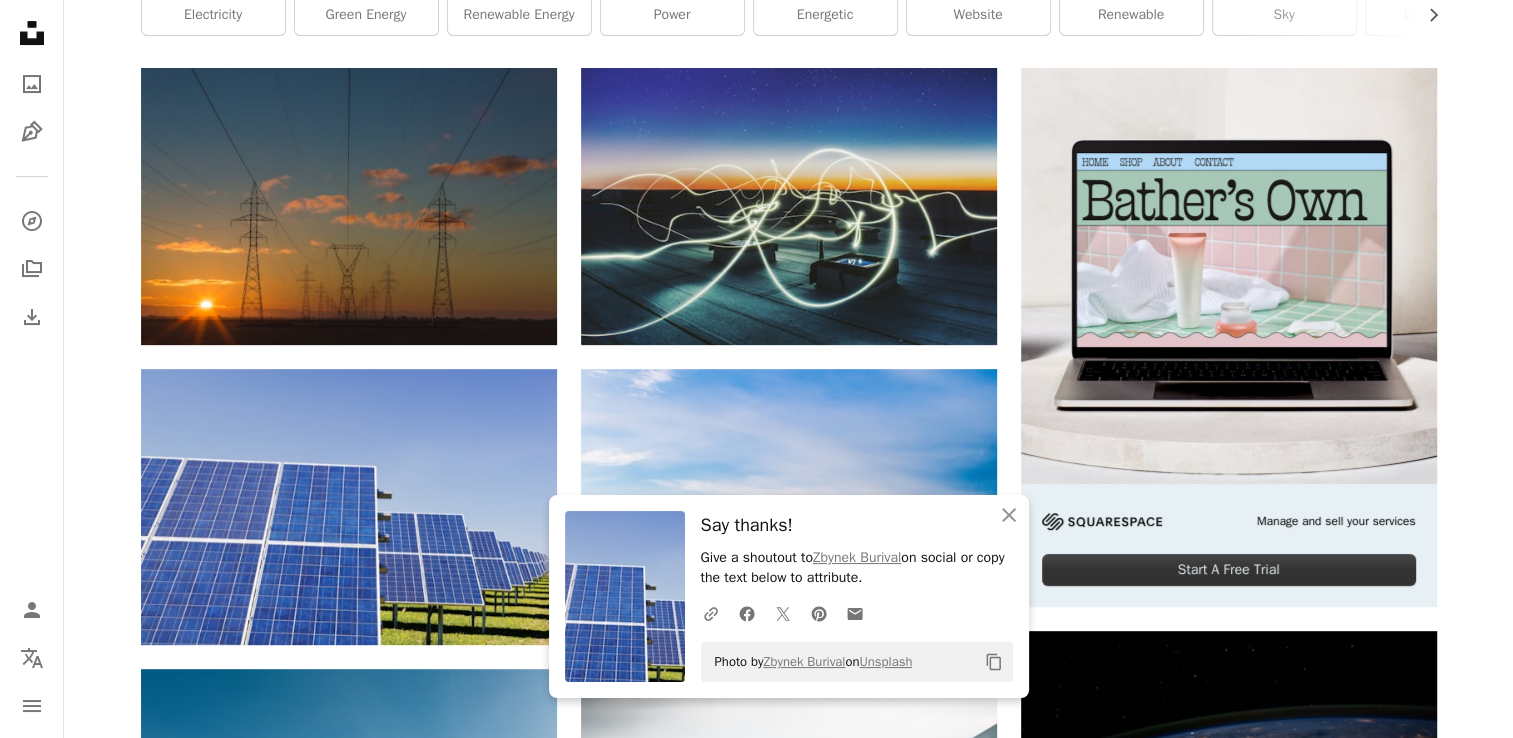 scroll, scrollTop: 0, scrollLeft: 0, axis: both 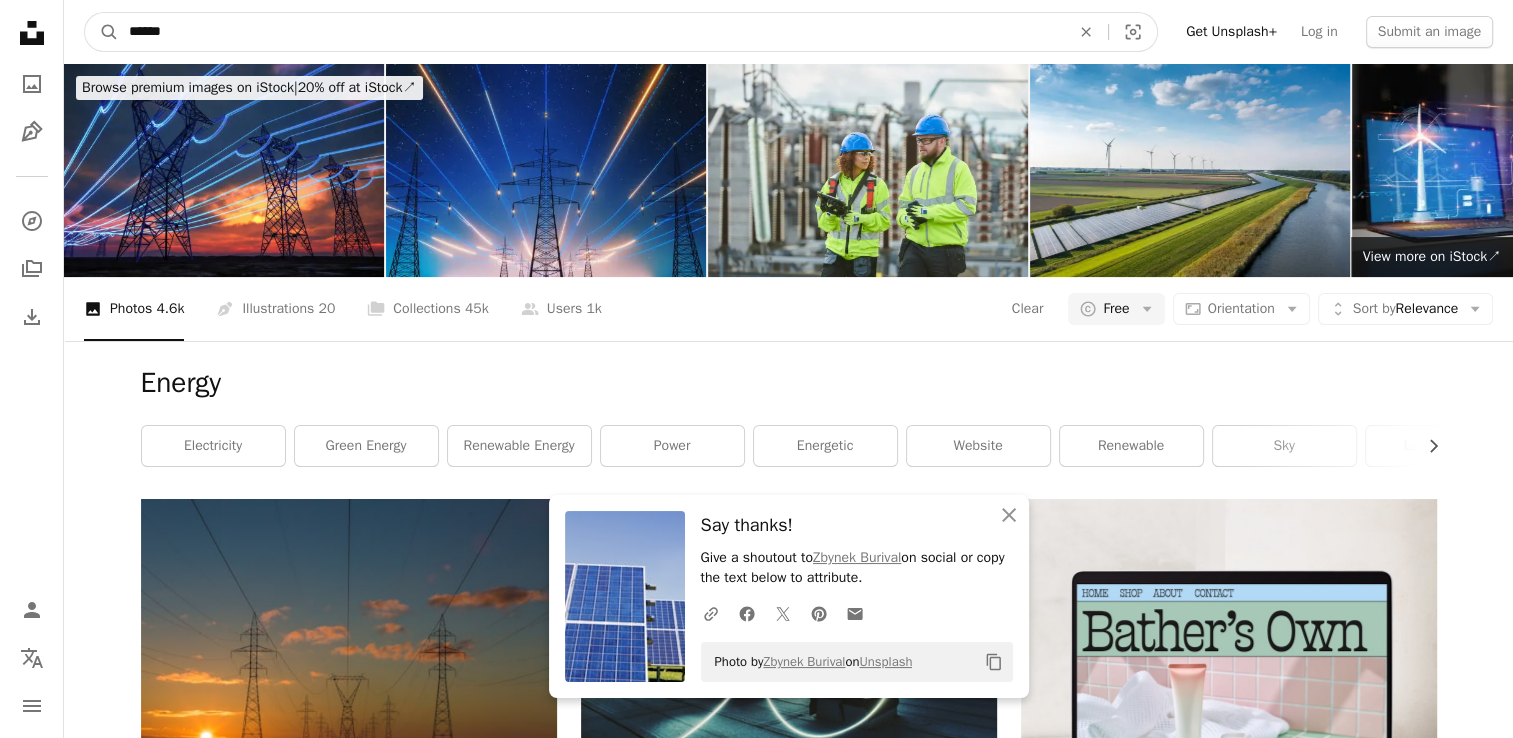 click on "******" at bounding box center [591, 32] 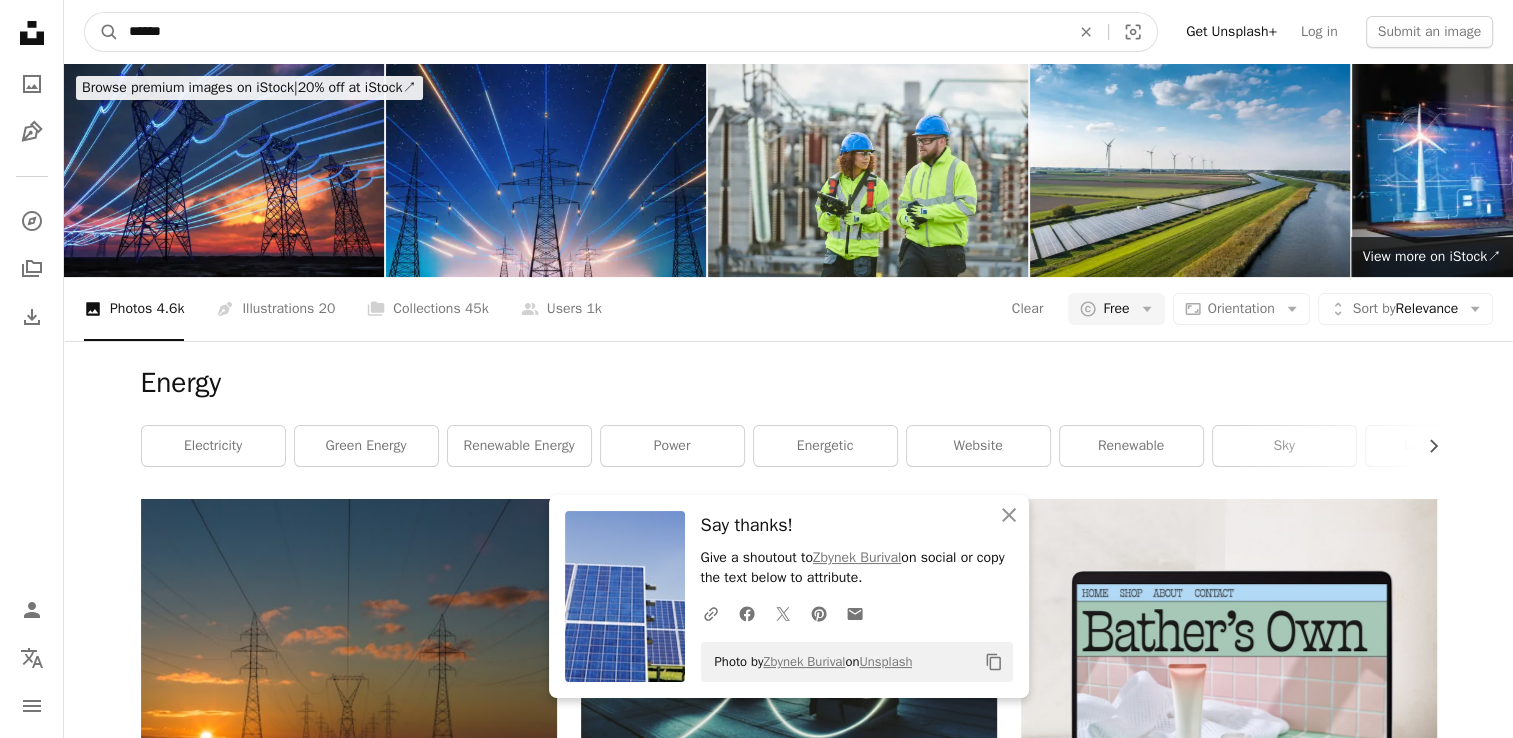 type on "******" 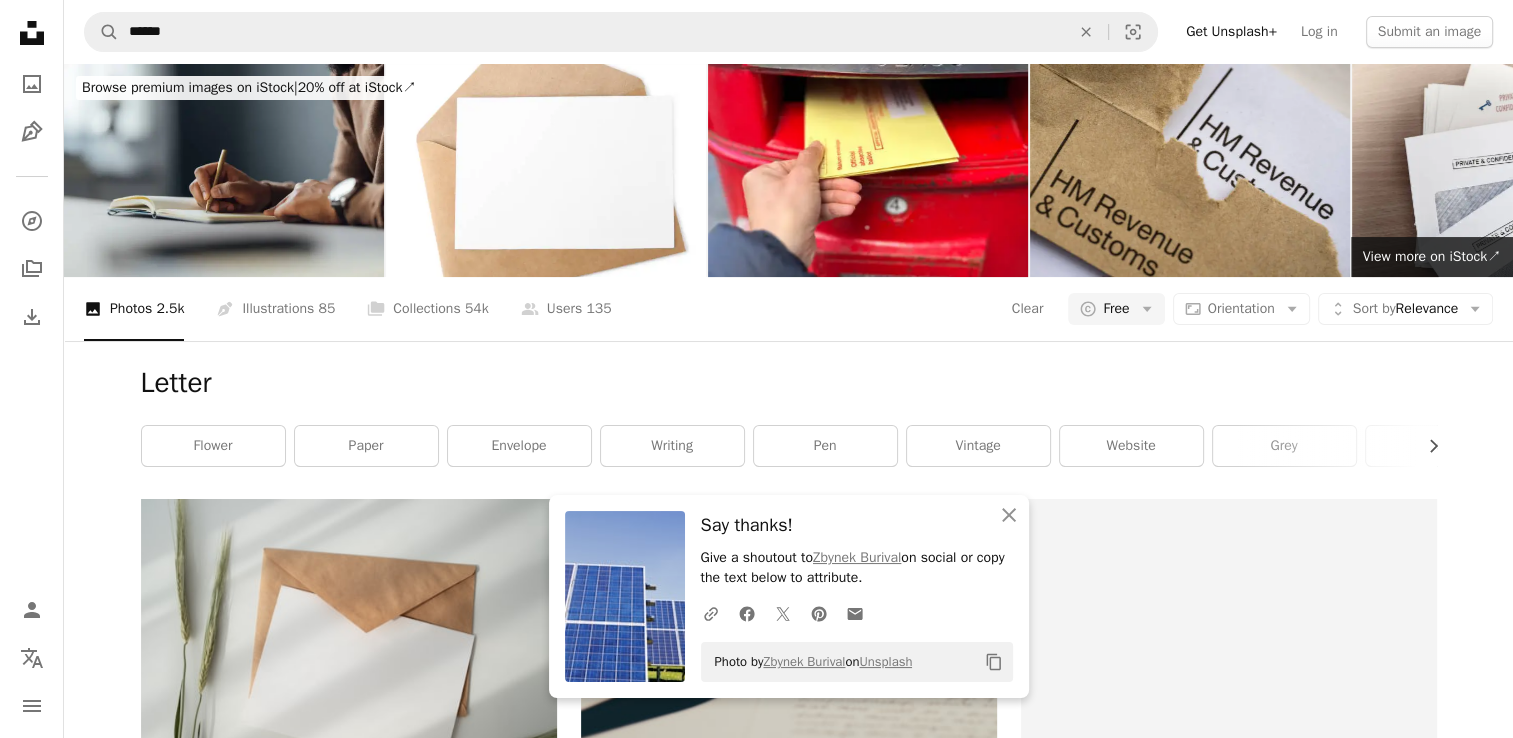 scroll, scrollTop: 214, scrollLeft: 0, axis: vertical 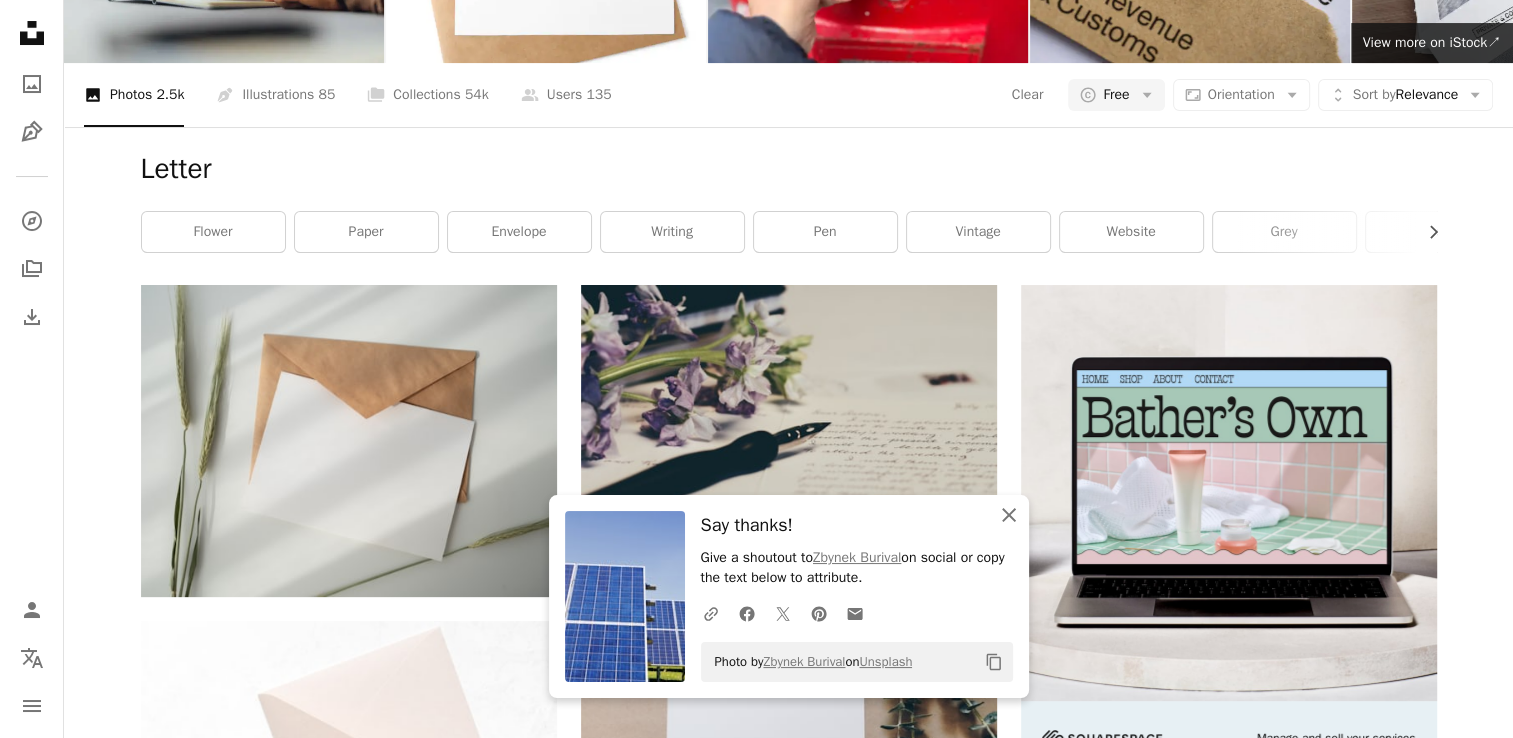 click on "An X shape" at bounding box center [1009, 515] 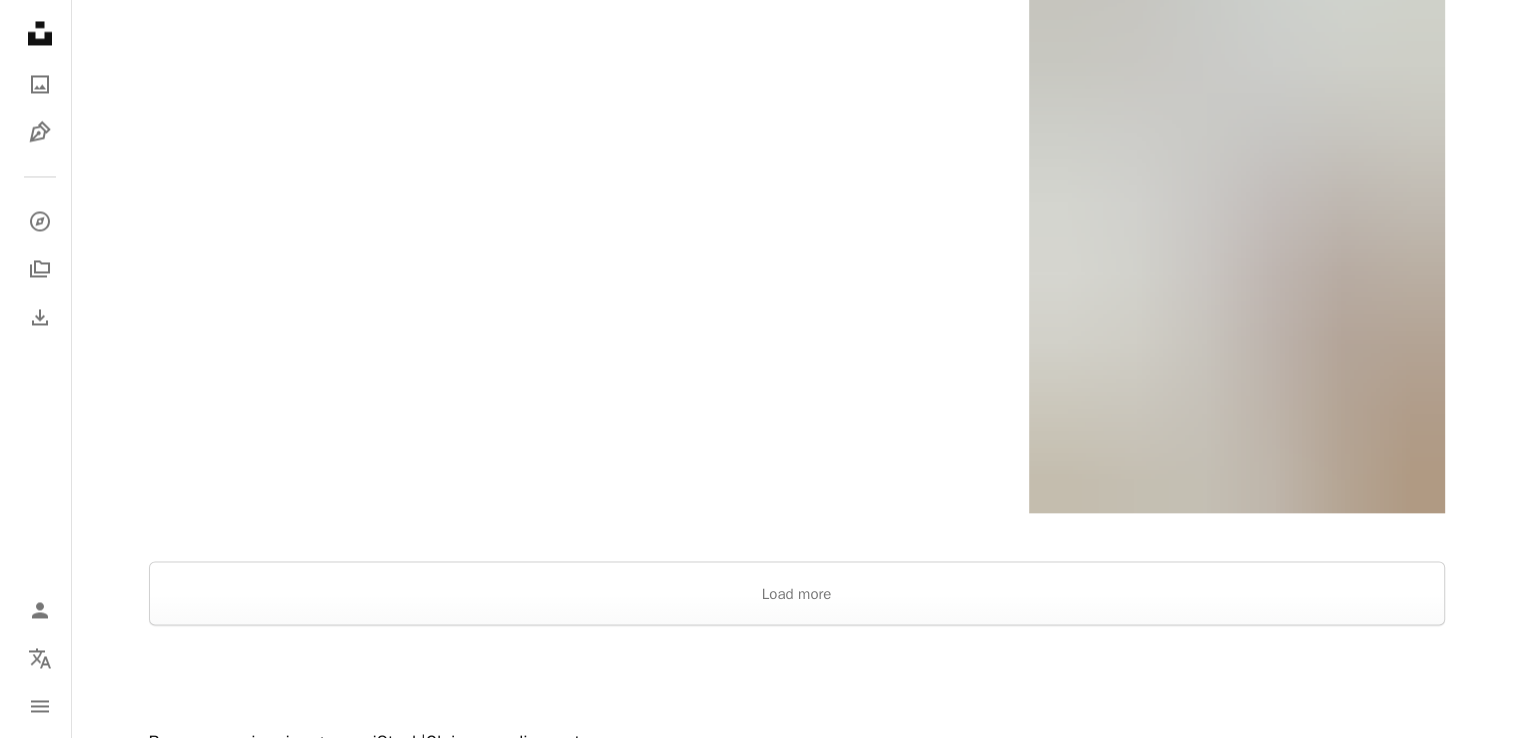 scroll, scrollTop: 3590, scrollLeft: 0, axis: vertical 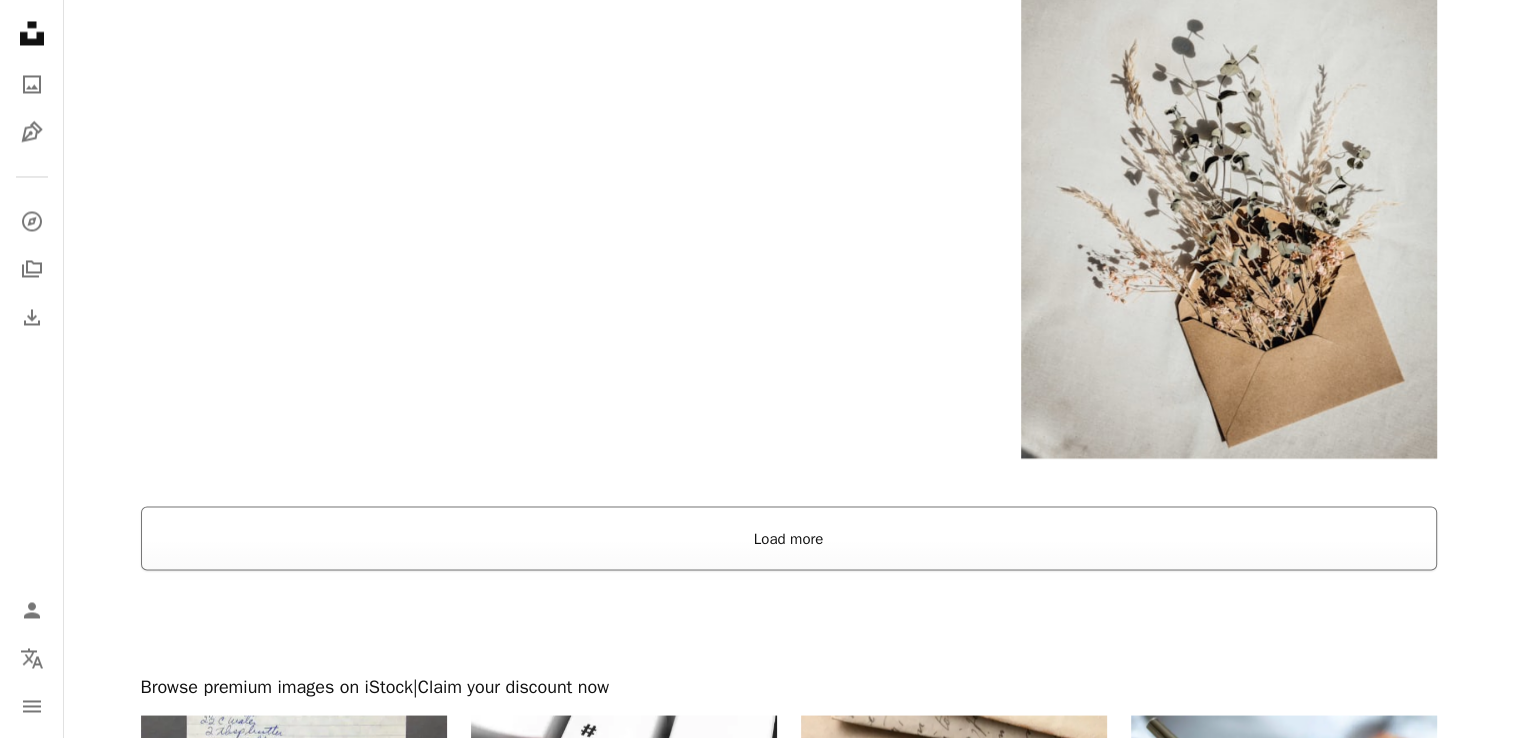 click on "Load more" at bounding box center (789, 538) 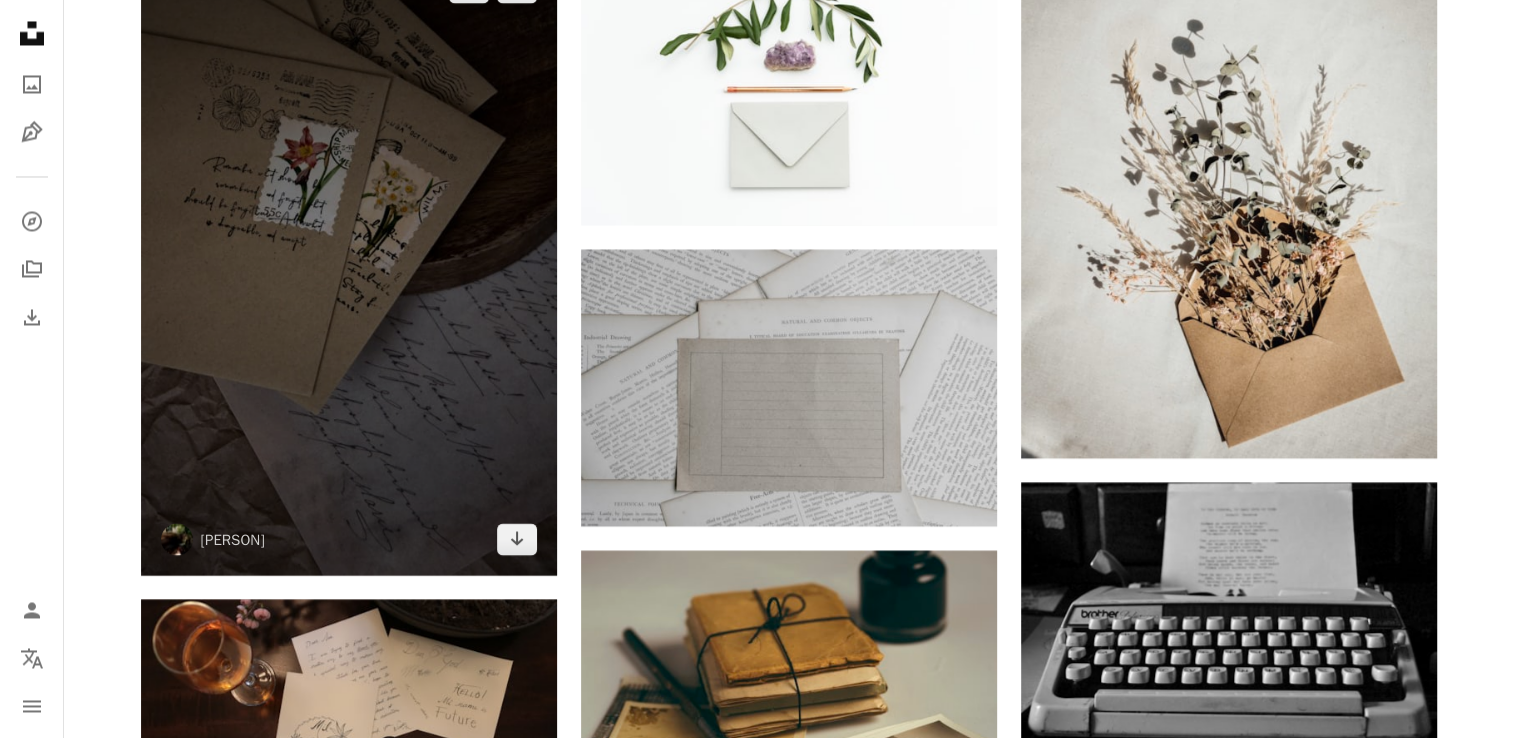 click at bounding box center (349, 263) 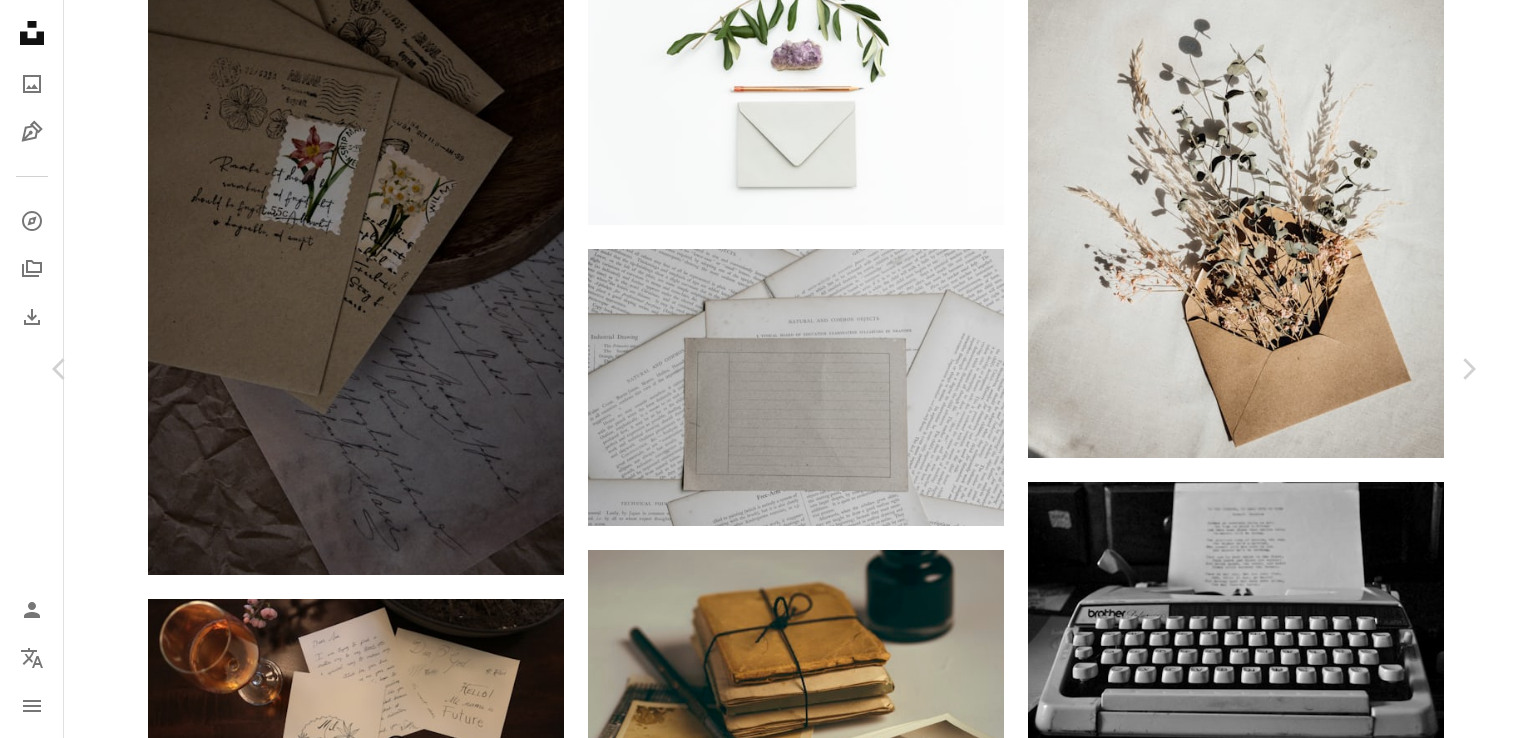 click on "Download free" at bounding box center (1283, 3014) 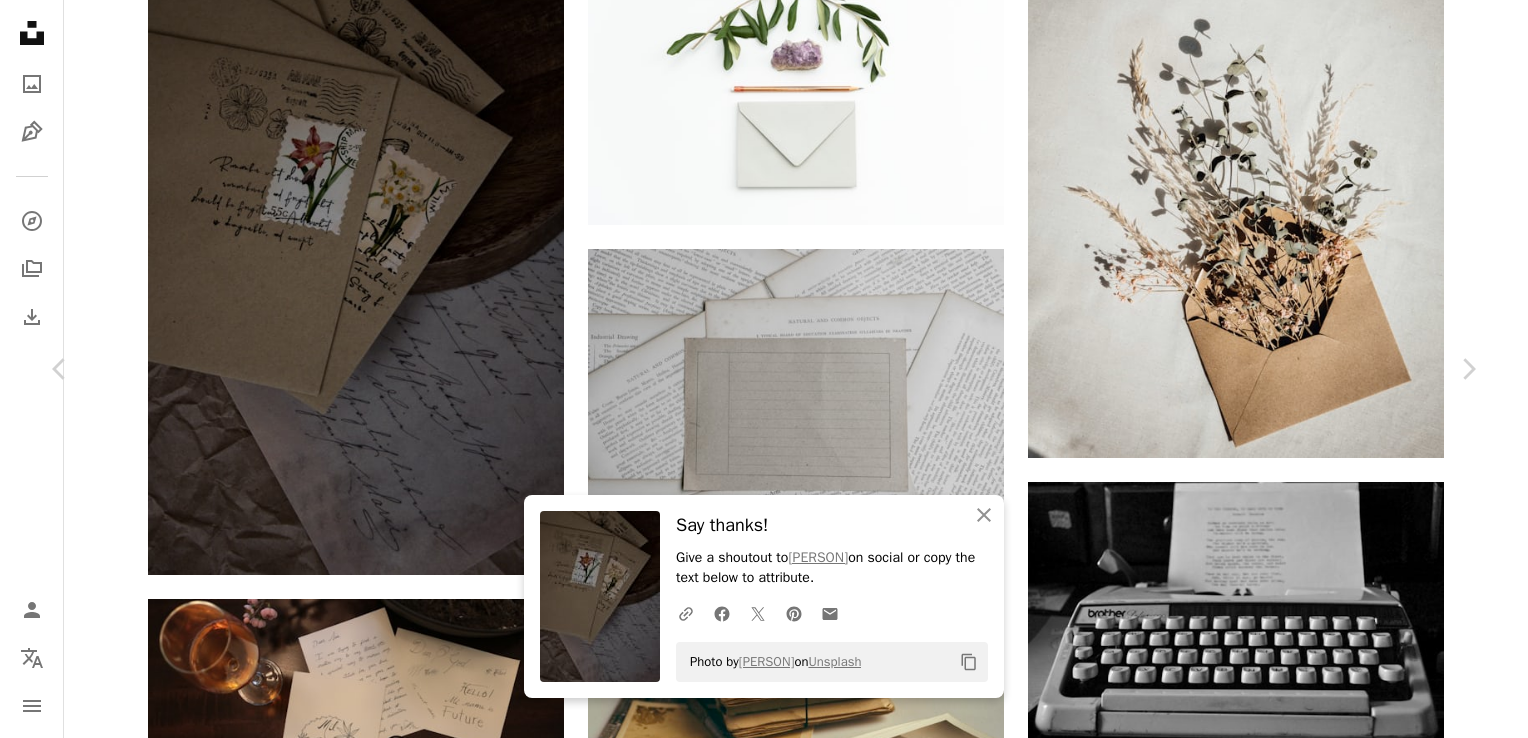 click on "An X shape Chevron left Chevron right An X shape Close Say thanks! Give a shoutout to  [PERSON]  on social or copy the text below to attribute. A URL sharing icon (chains) Facebook icon X (formerly Twitter) icon Pinterest icon An envelope Photo by  [PERSON]  on  Unsplash
Copy content [PERSON] [USERNAME] A heart A plus sign Download free Chevron down Zoom in Views 406,826 Downloads 2,443 A forward-right arrow Share Info icon Info More Actions letters, vintage, vintage writing, decorative stamps, workplace, writer, stickers in the form of flowers, botany Calendar outlined Published on  [MONTH] [DAY], [YEAR] Camera Canon, EOS 2000D Safety Free to use under the  Unsplash License writing vintage workplace writer letters green book grey text letter mail envelope diary handwriting Free pictures Browse premium related images on iStock  |  Save 20% with code UNSPLASH20 View more on iStock  ↗ Related images A heart A plus sign [PERSON] Arrow pointing down For" at bounding box center (764, 3336) 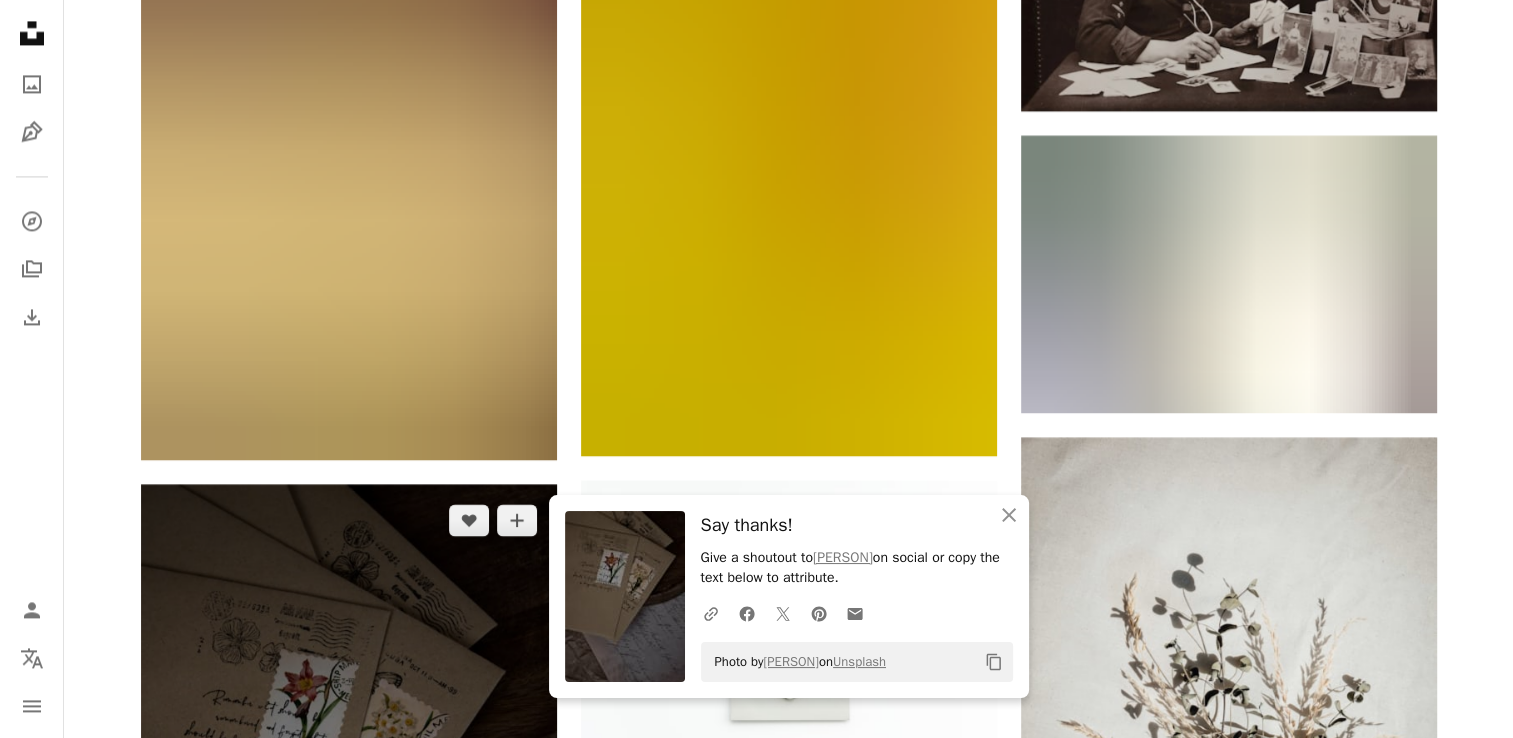 scroll, scrollTop: 2804, scrollLeft: 0, axis: vertical 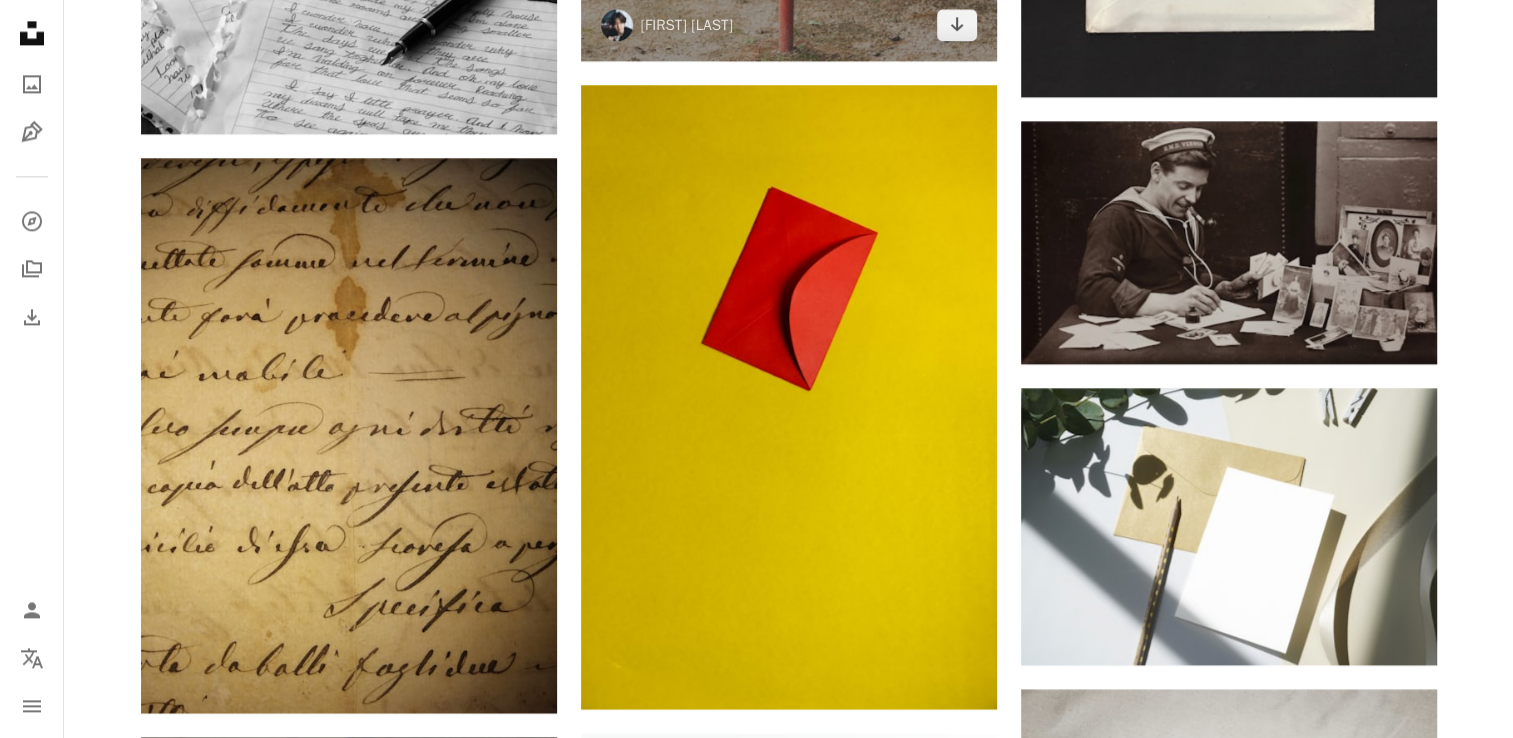 click on "A magnifying glass ****** An X shape Visual search Get Unsplash+ Log in Submit an image Browse premium images on iStock  |  20% off at iStock  ↗ Browse premium images on iStock 20% off at iStock  ↗ View more  ↗ View more on iStock  ↗ A photo Photos   2.5k Pen Tool Illustrations  85 A stack of folders Collections  54k A group of people Users  135 Clear A copyright icon © Free Arrow down Aspect ratio Orientation Arrow down Unfold Sort by  Relevance Arrow down Filters Filters (1) Letter Chevron right flower paper envelope writing pen vintage website grey text mock-up blog handwriting A heart A plus sign [FIRST] [LAST] Arrow pointing down A heart A plus sign [FIRST] [LAST] Available for hire A checkmark inside of a circle Arrow pointing down A heart A plus sign [FIRST] [LAST] Available for hire A checkmark inside of a circle Arrow pointing down A heart A plus sign [FIRST] [LAST] Arrow pointing down A heart A plus sign [FIRST] [LAST] Arrow pointing down A heart A plus sign [FIRST] [LAST]" at bounding box center (32, 658) 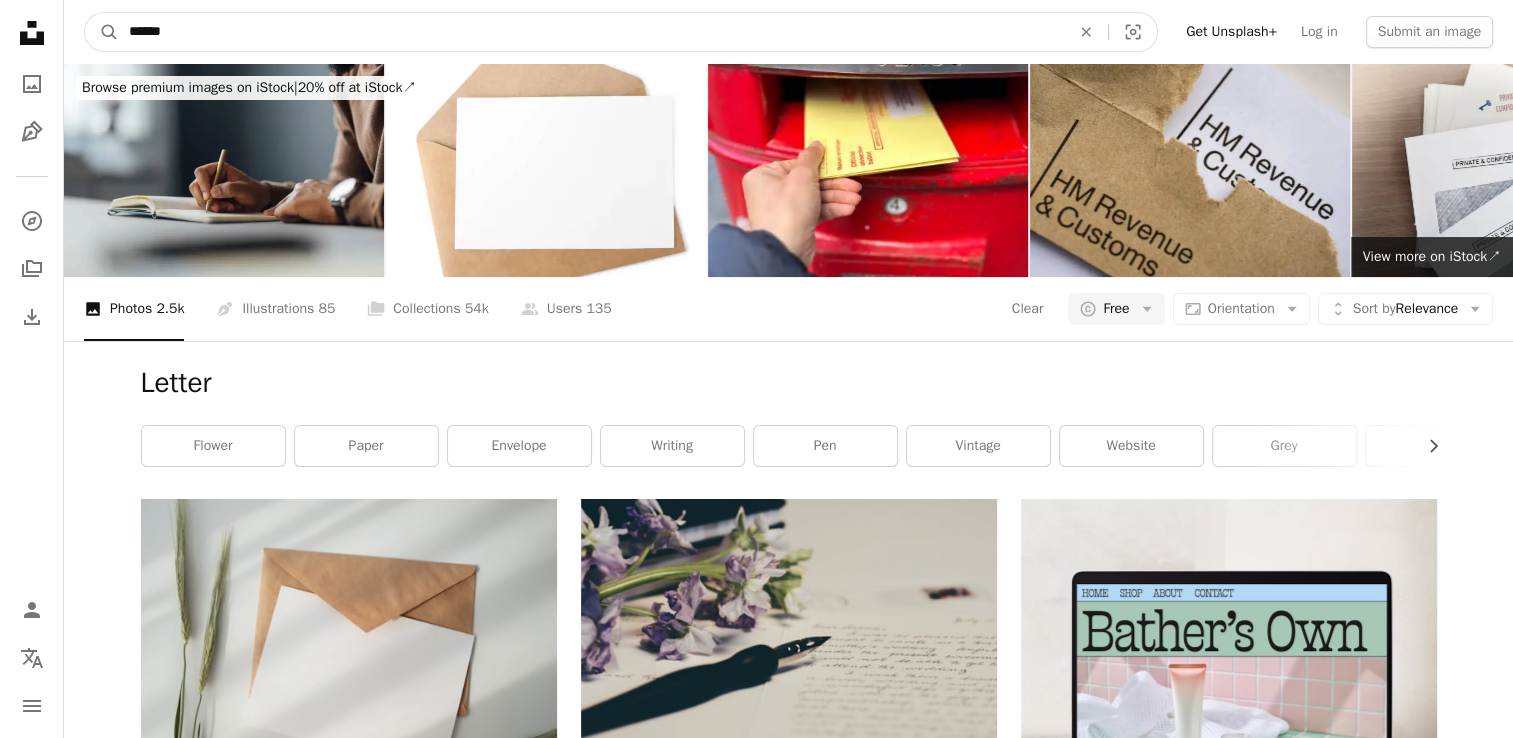 click on "******" at bounding box center (591, 32) 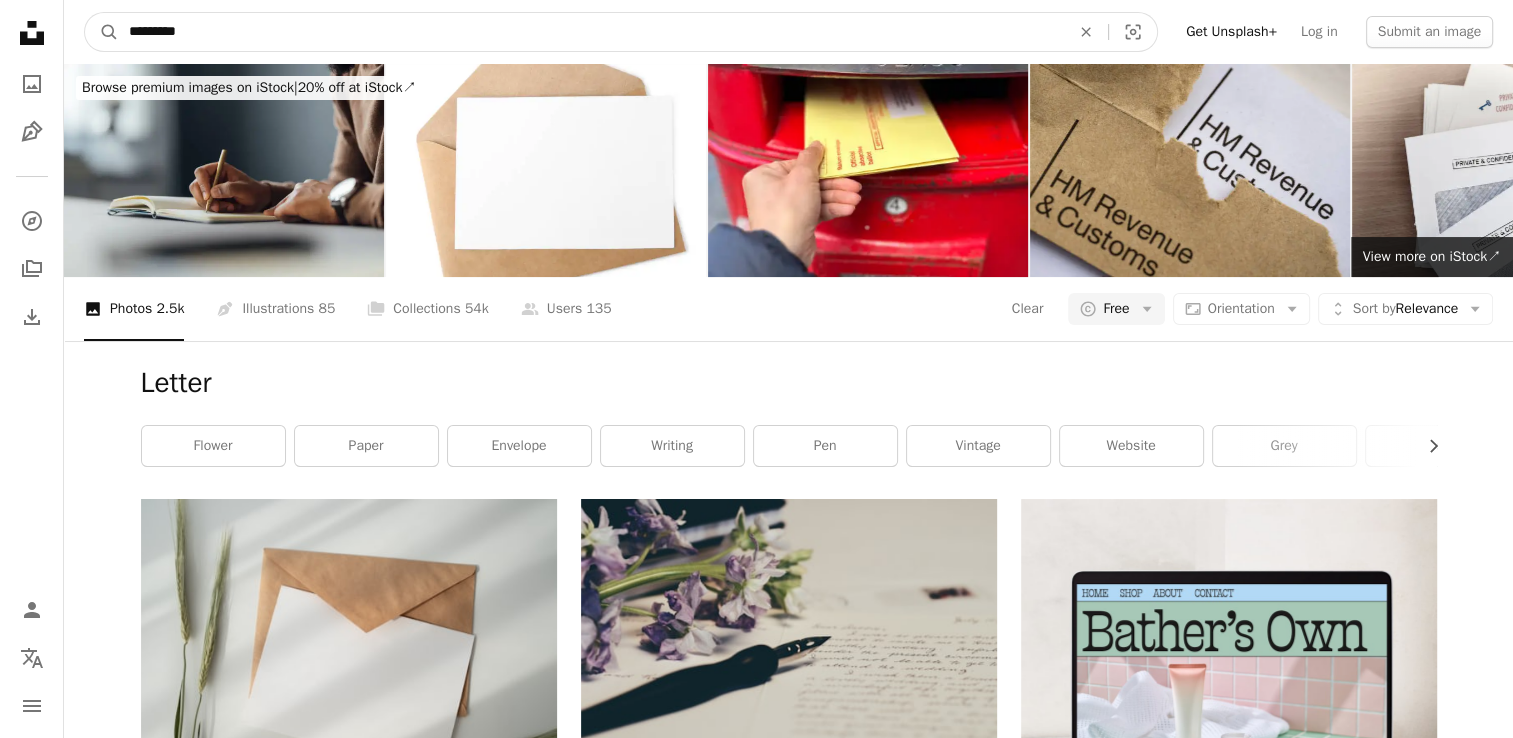 type on "*********" 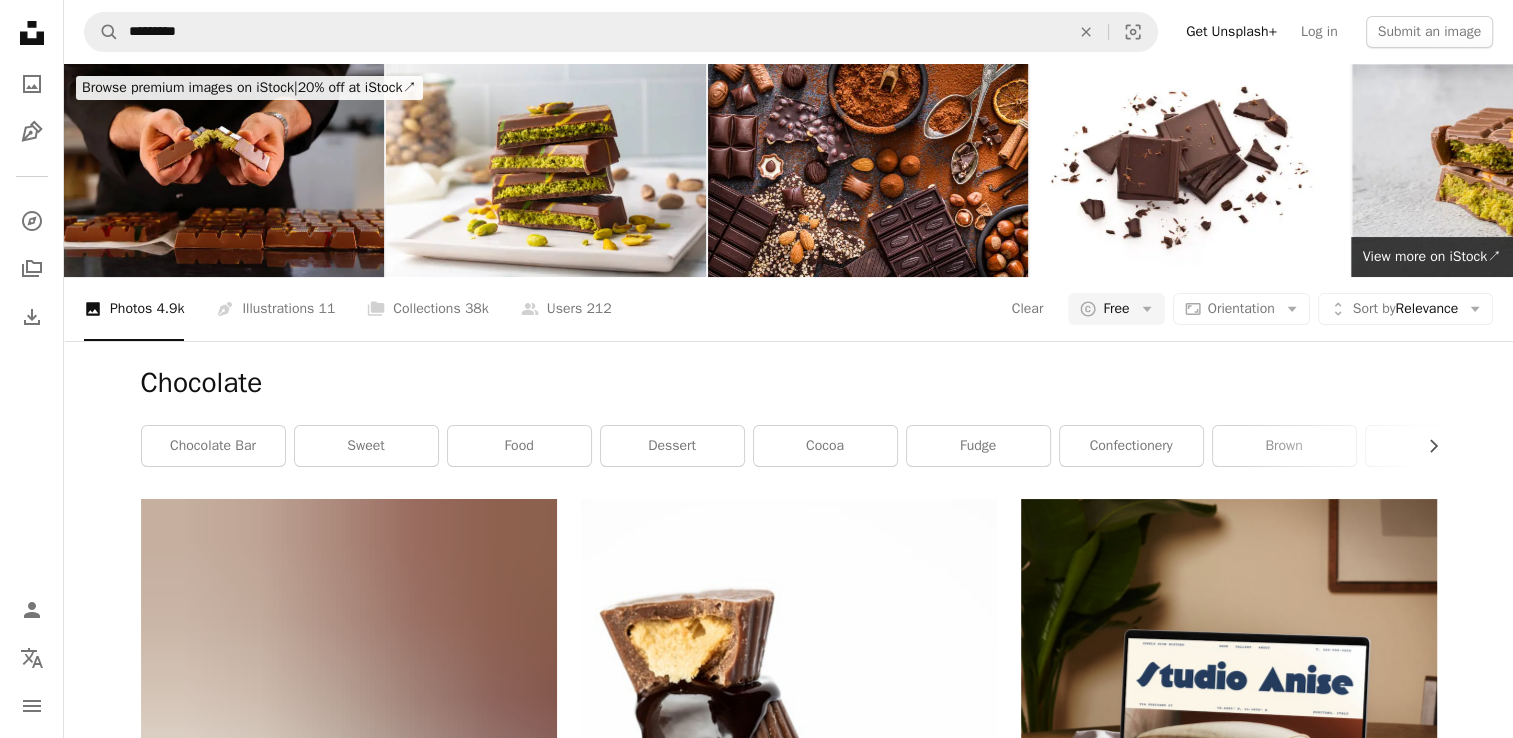 scroll, scrollTop: 280, scrollLeft: 0, axis: vertical 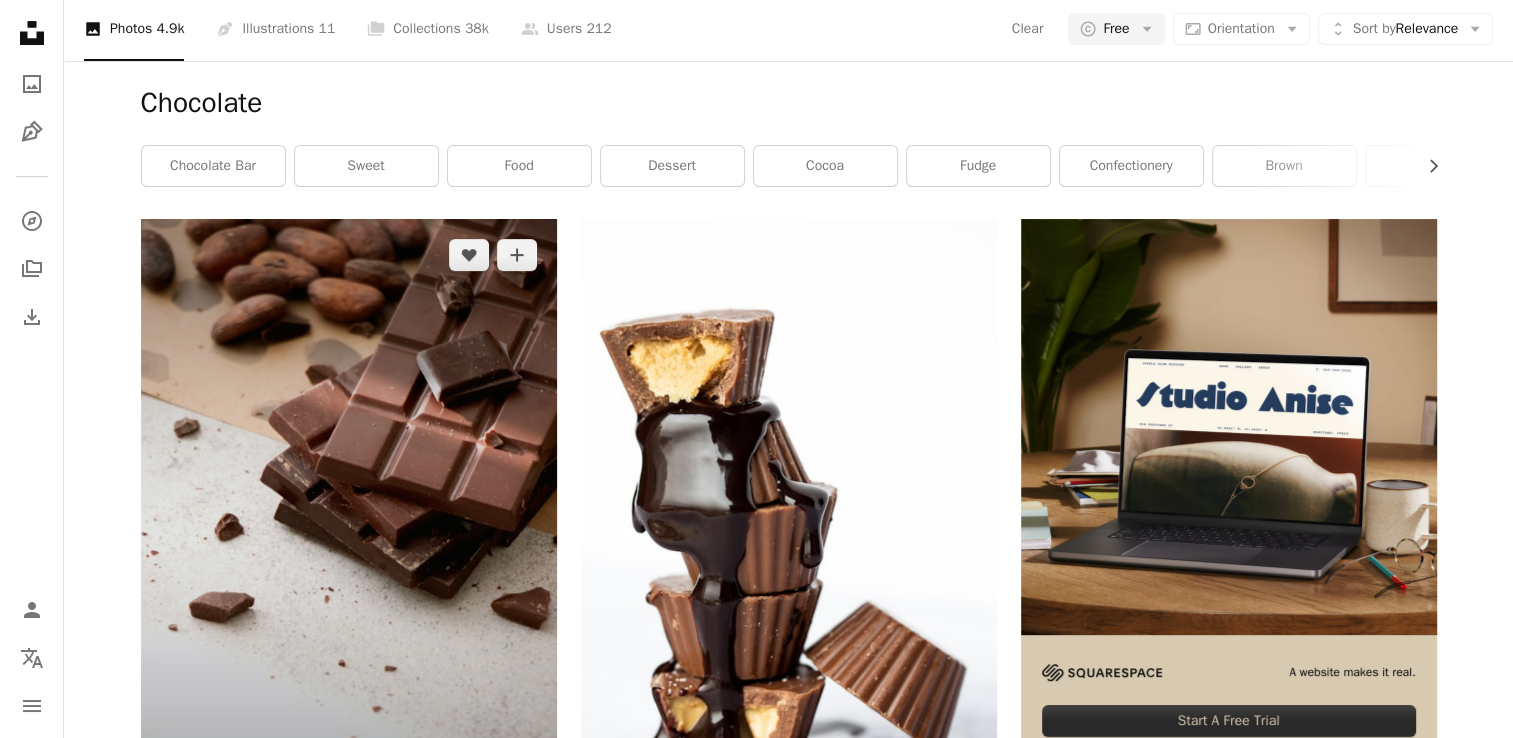 click at bounding box center [349, 531] 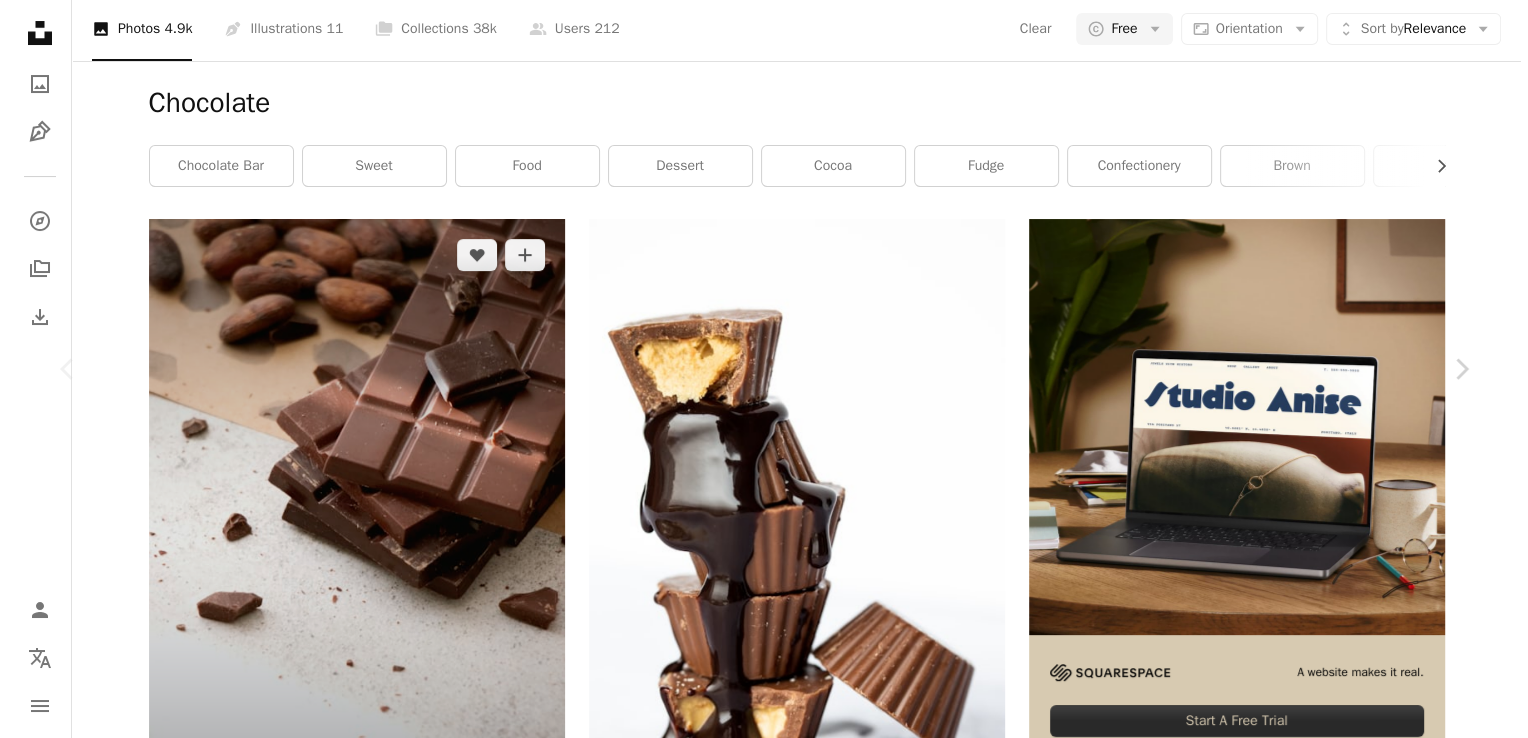 scroll, scrollTop: 340, scrollLeft: 0, axis: vertical 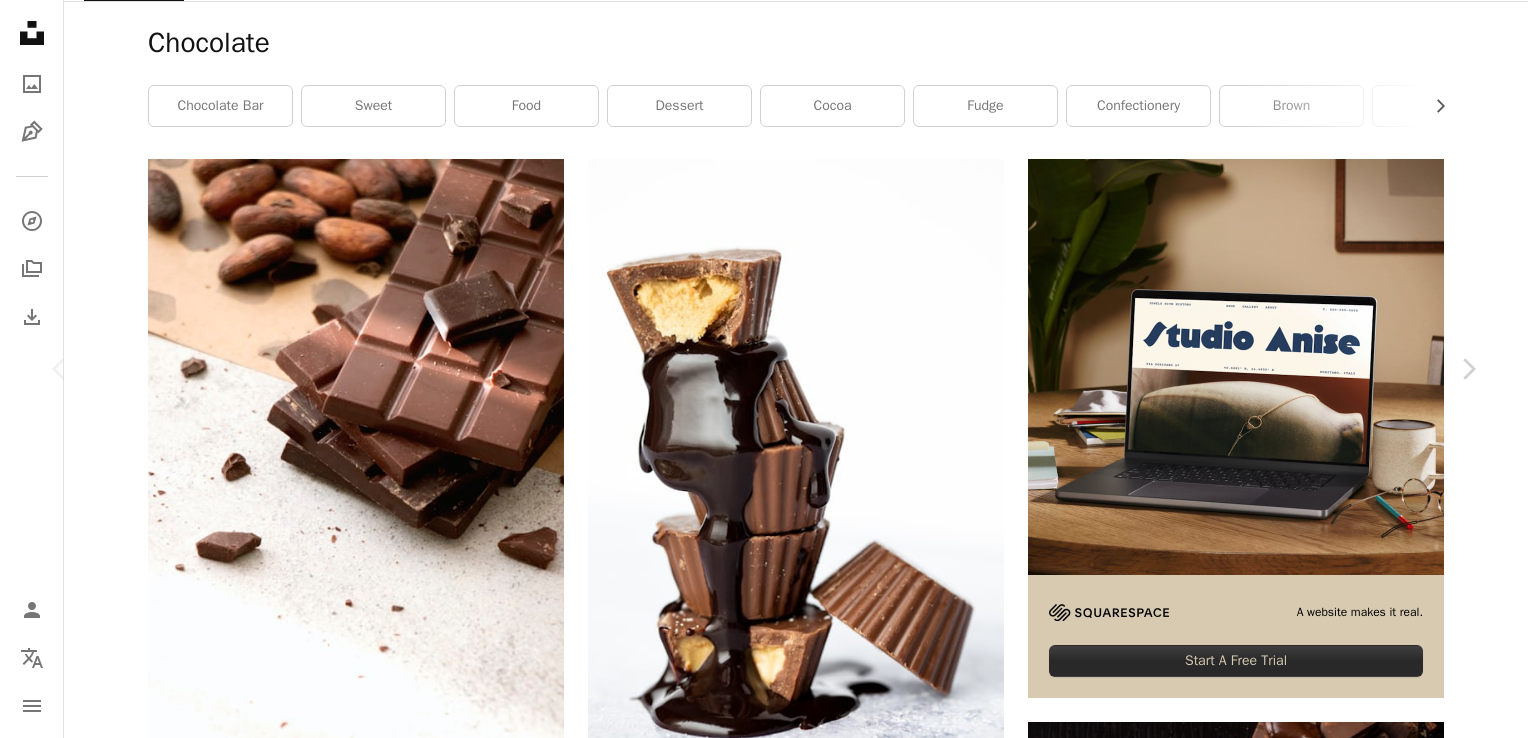 click on "Zoom in" at bounding box center (756, 5654) 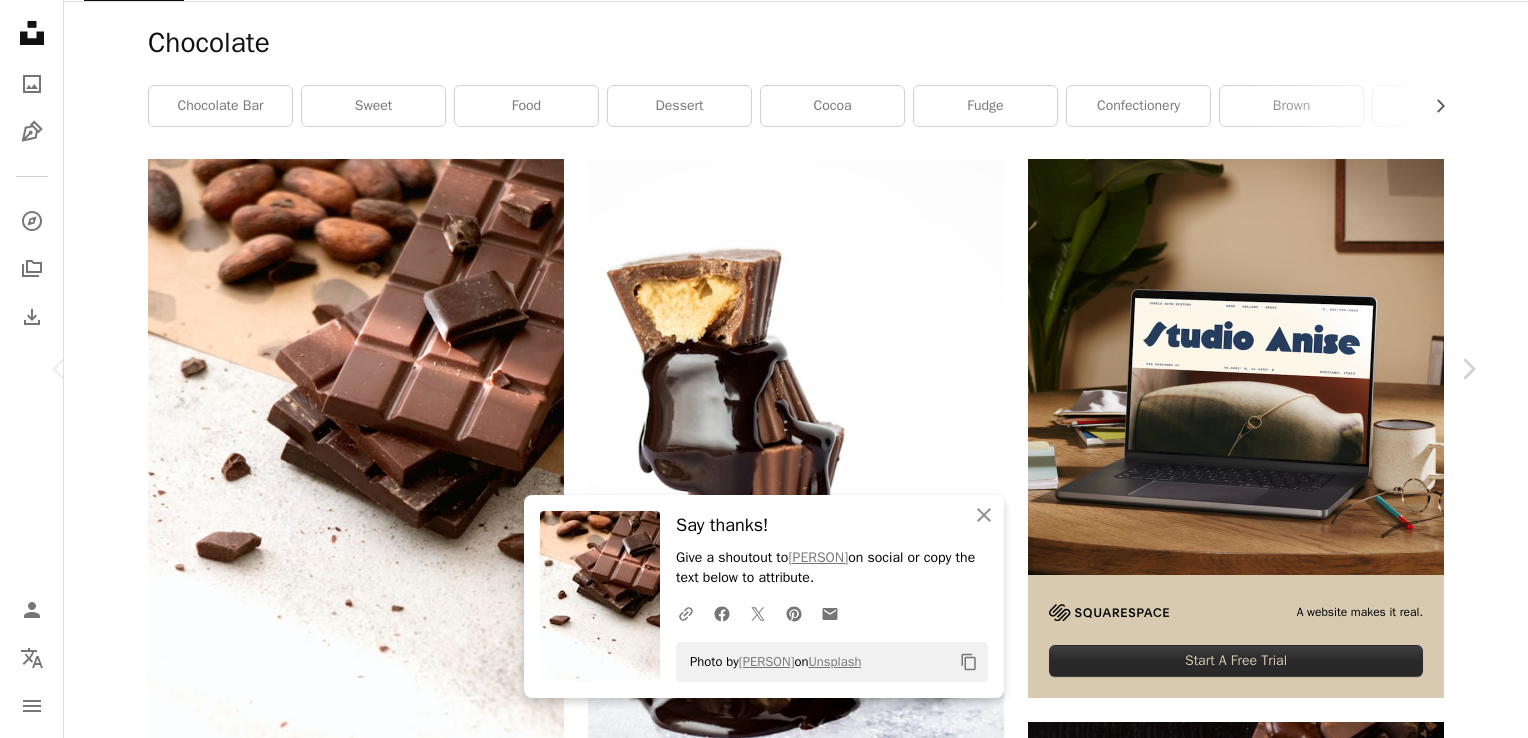 click on "Chevron left" at bounding box center (60, 369) 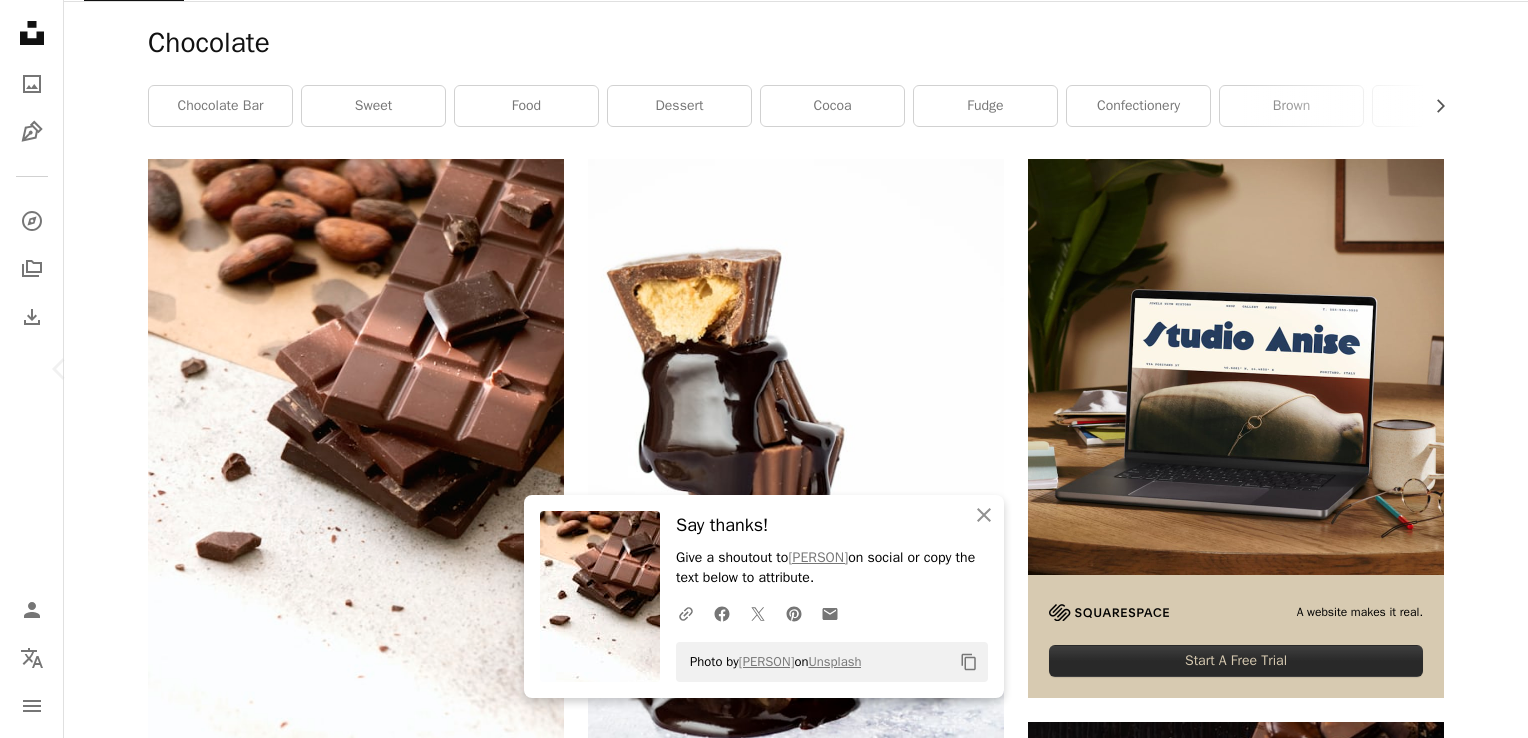 click on "Chevron right" at bounding box center [1468, 369] 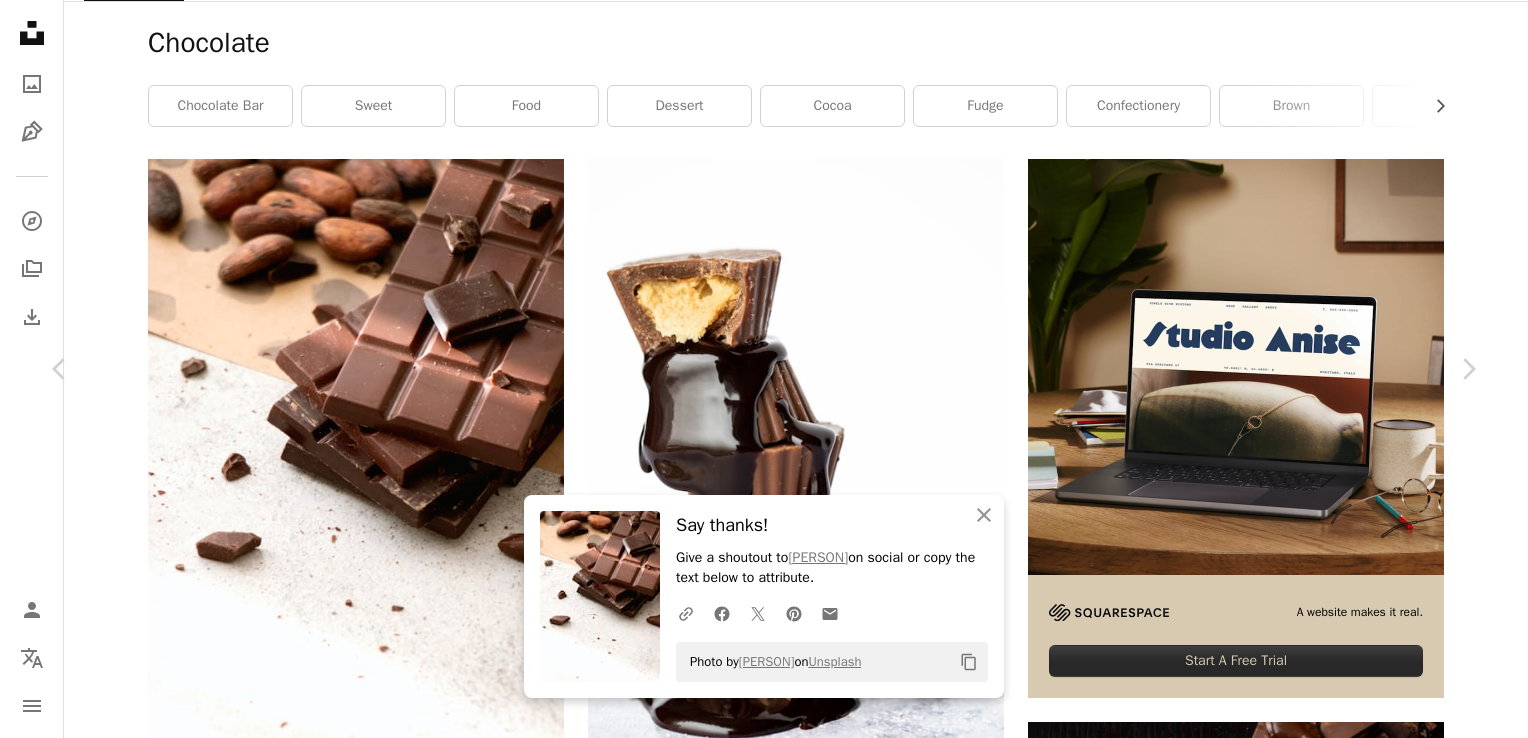 click on "An X shape" at bounding box center (20, 20) 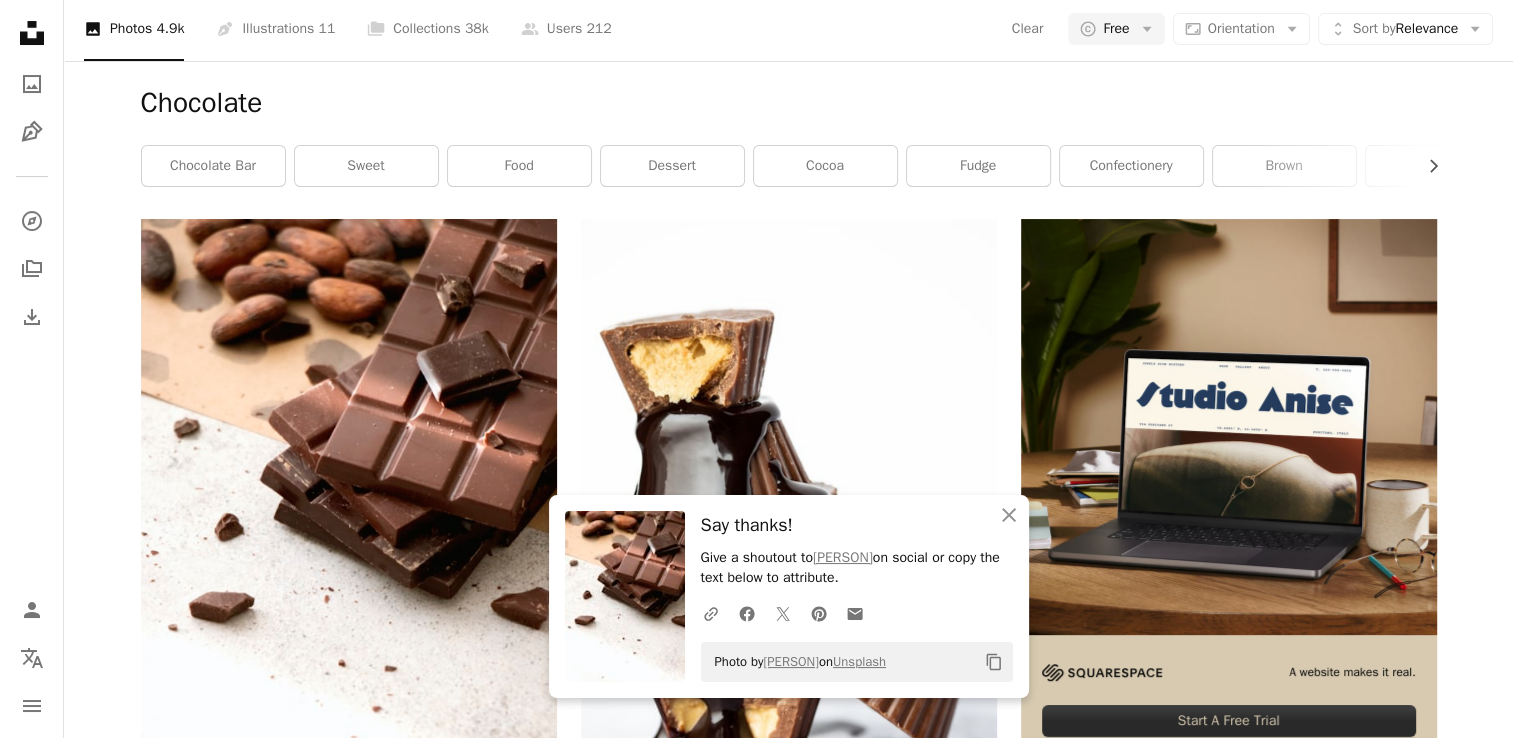 scroll, scrollTop: 0, scrollLeft: 0, axis: both 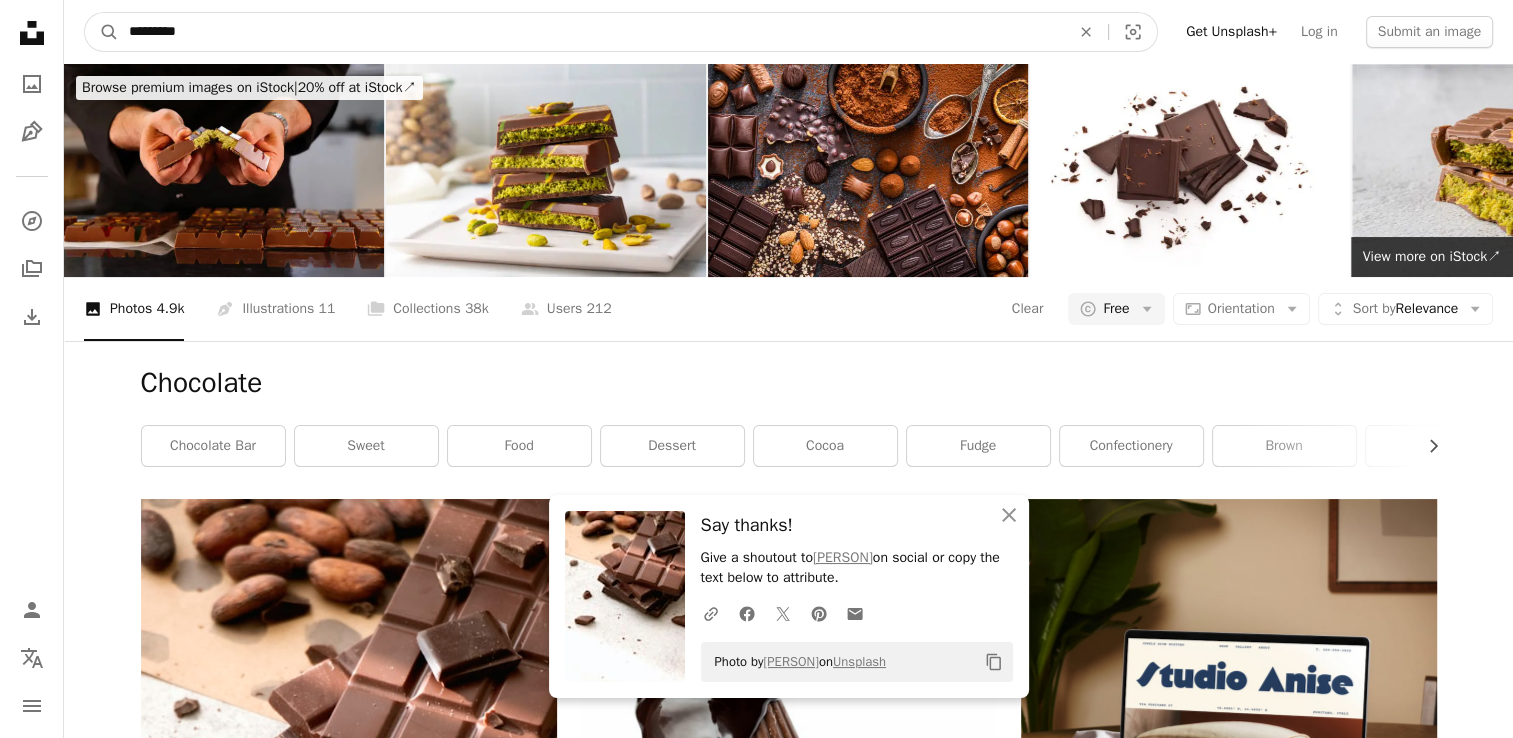 click on "*********" at bounding box center (591, 32) 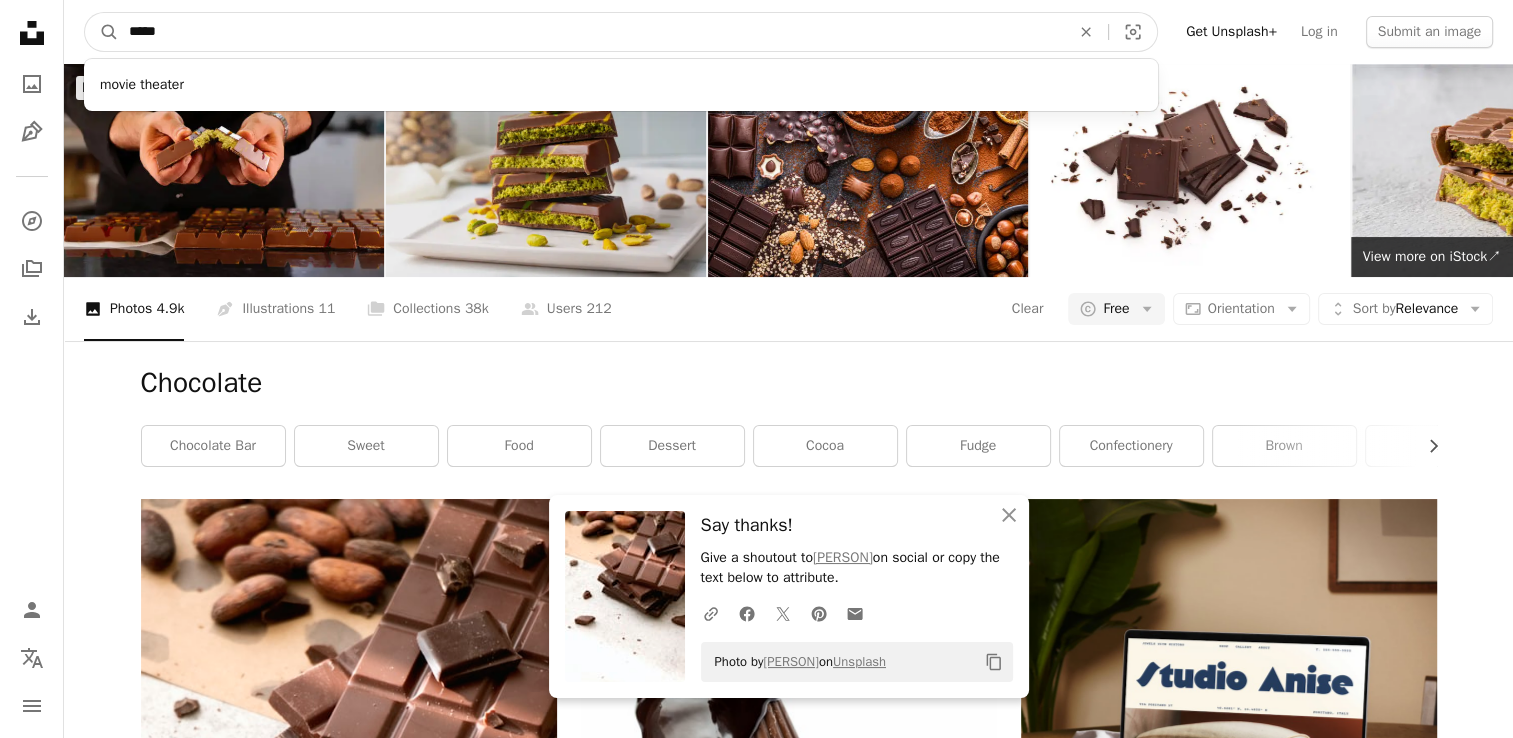 type on "*****" 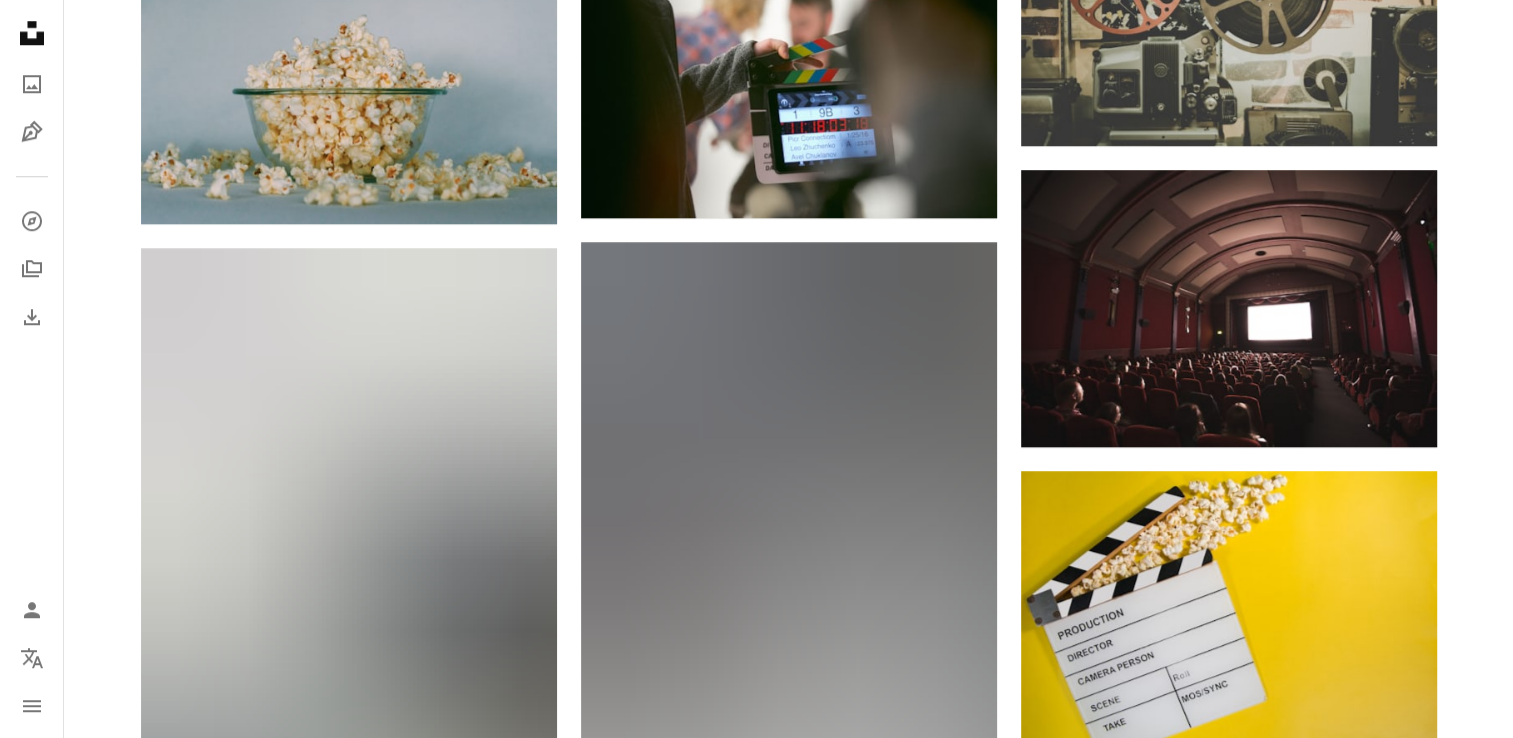 scroll, scrollTop: 1788, scrollLeft: 0, axis: vertical 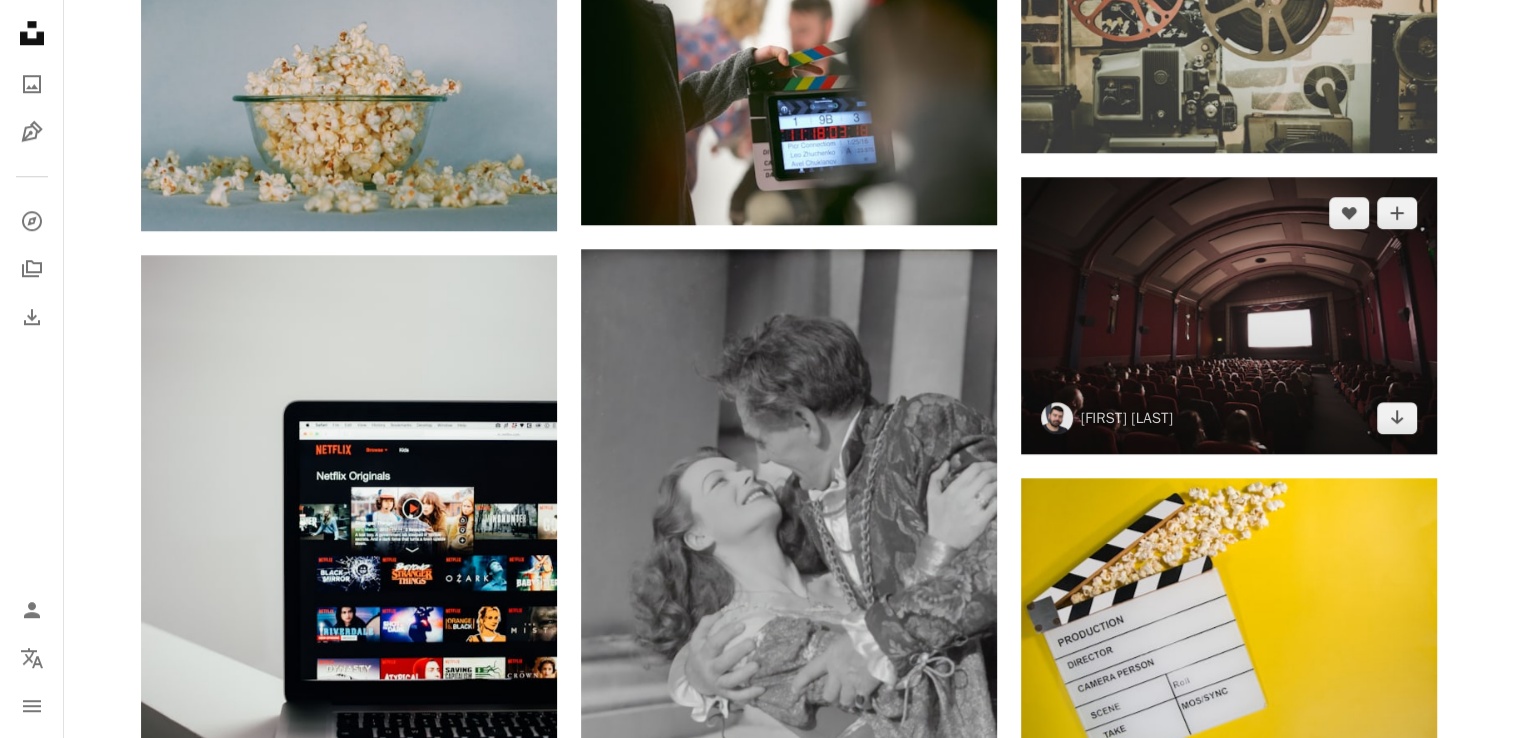 click at bounding box center (1229, 315) 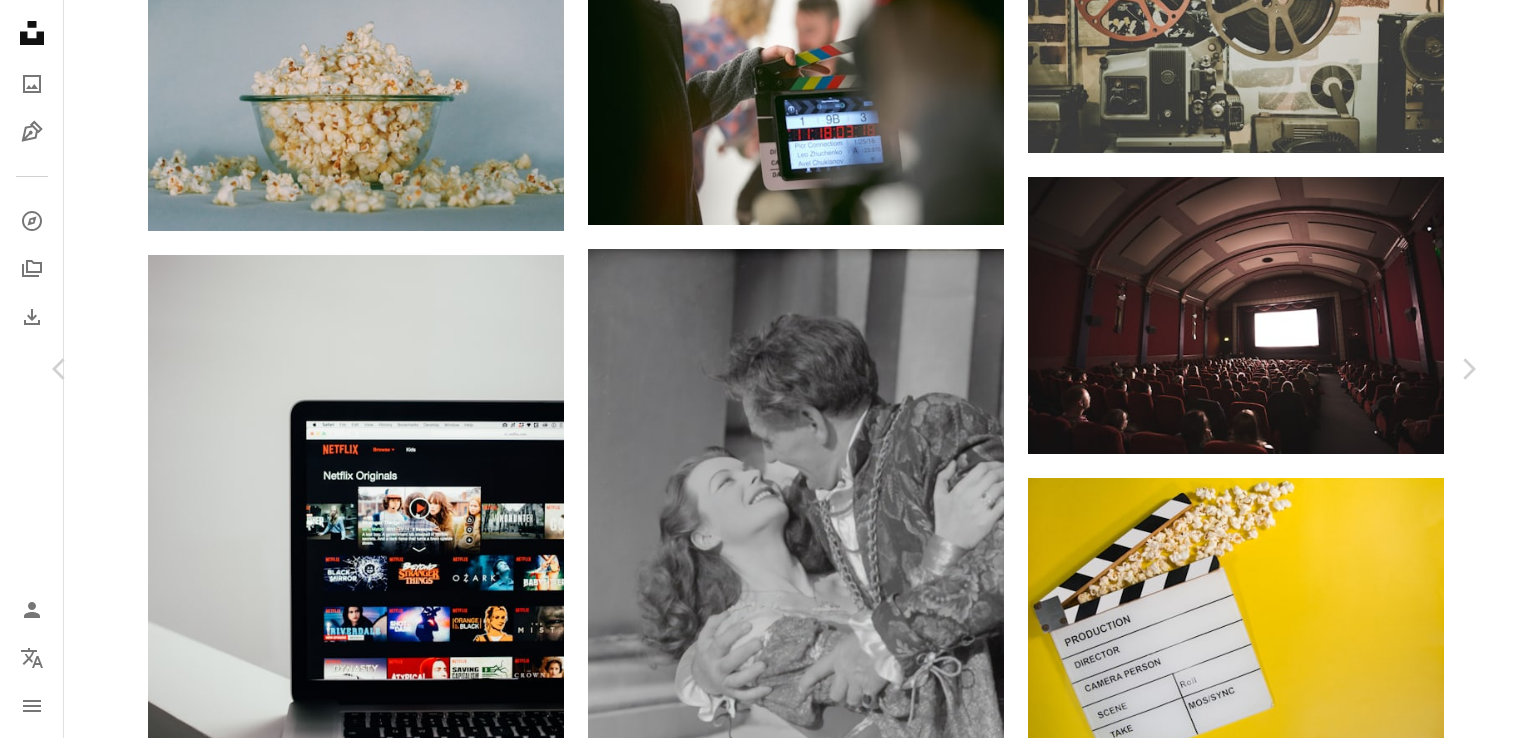 click on "Download free" at bounding box center [1283, 2918] 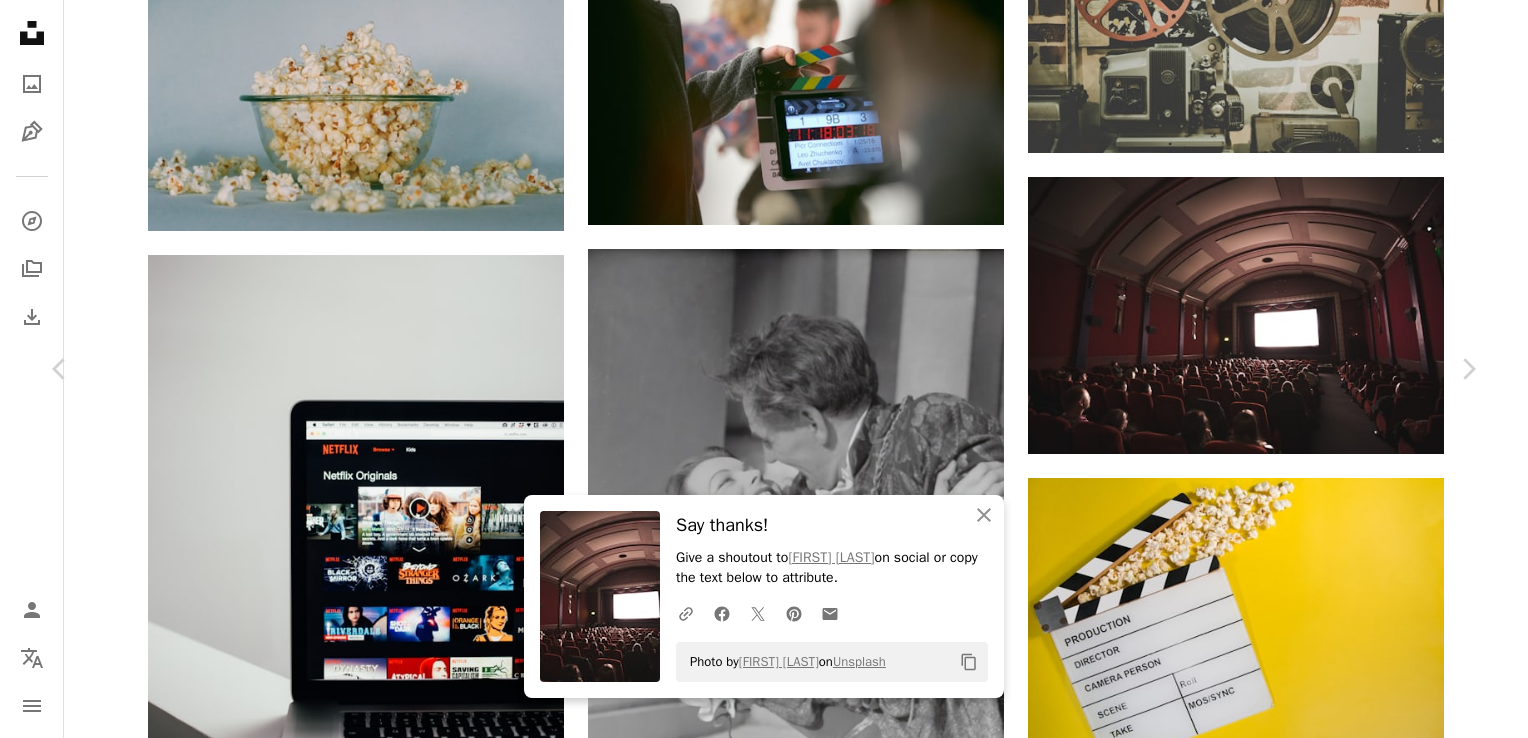 click on "An X shape Chevron left Chevron right An X shape Close Say thanks! Give a shoutout to Jake Hills on social or copy the text below to attribute. A URL sharing icon (chains) Facebook icon X (formerly Twitter) icon Pinterest icon An envelope Photo by Jake Hills on Unsplash Copy content Jake Hills jakehills A heart A plus sign Download free Chevron down Zoom in Views 59,177,966 Downloads 157,289 Featured in Photos A forward-right arrow Share Info icon Info More Actions A map marker Duke of York's Picturehouse, [CITY], [COUNTRY] Calendar outlined Published on January 22, 2017 Camera Canon, EOS 5D Mark III Safety Free to use under the Unsplash License building people light interior wood vintage movie crowd indoor cinema [COUNTRY] theatre screen audience [CITY] watching seats traditional design human interior design Creative Commons images Browse premium related images on iStock | Save 20% with code UNSPLASH20 ↗ Related images A heart A plus sign Houses Cheung" at bounding box center (764, 3240) 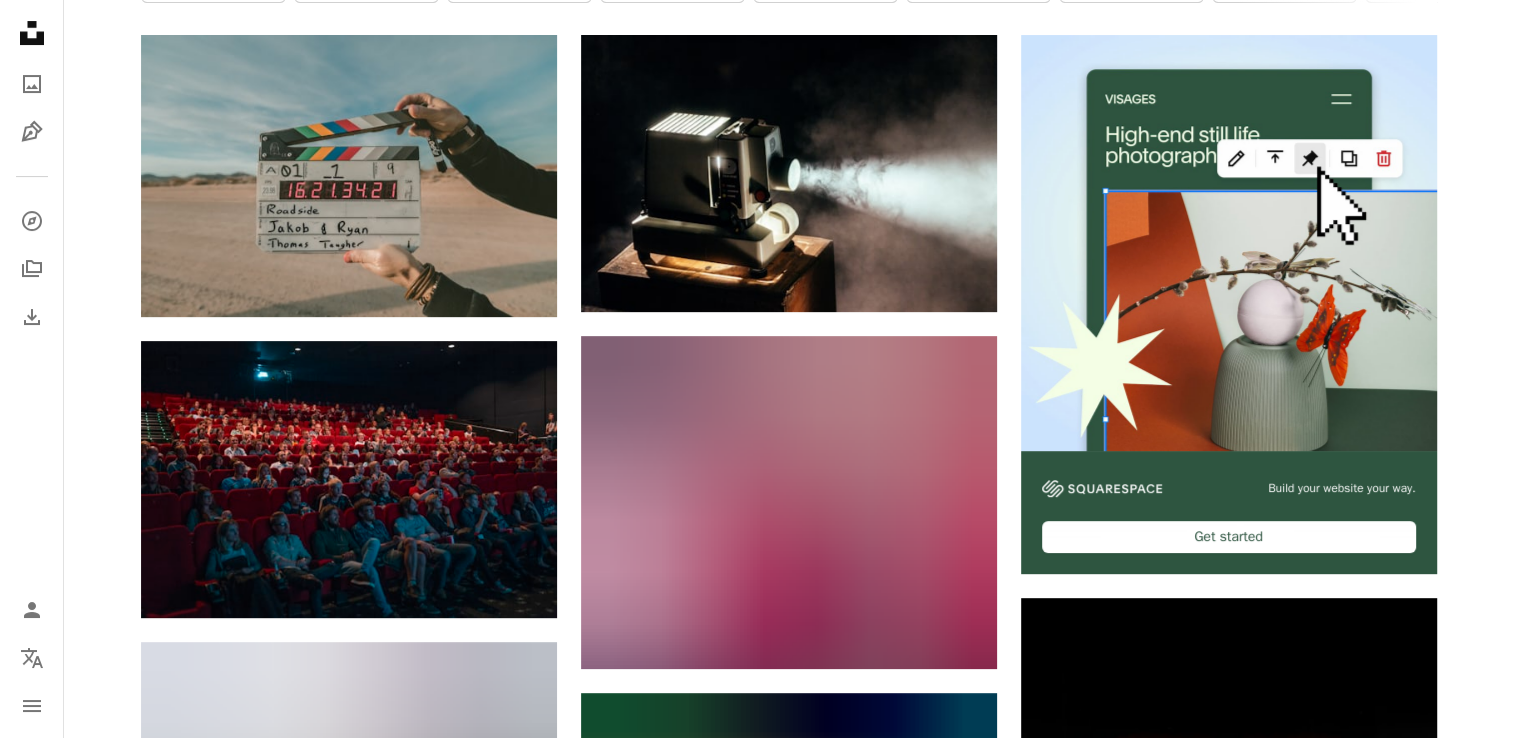 scroll, scrollTop: 0, scrollLeft: 0, axis: both 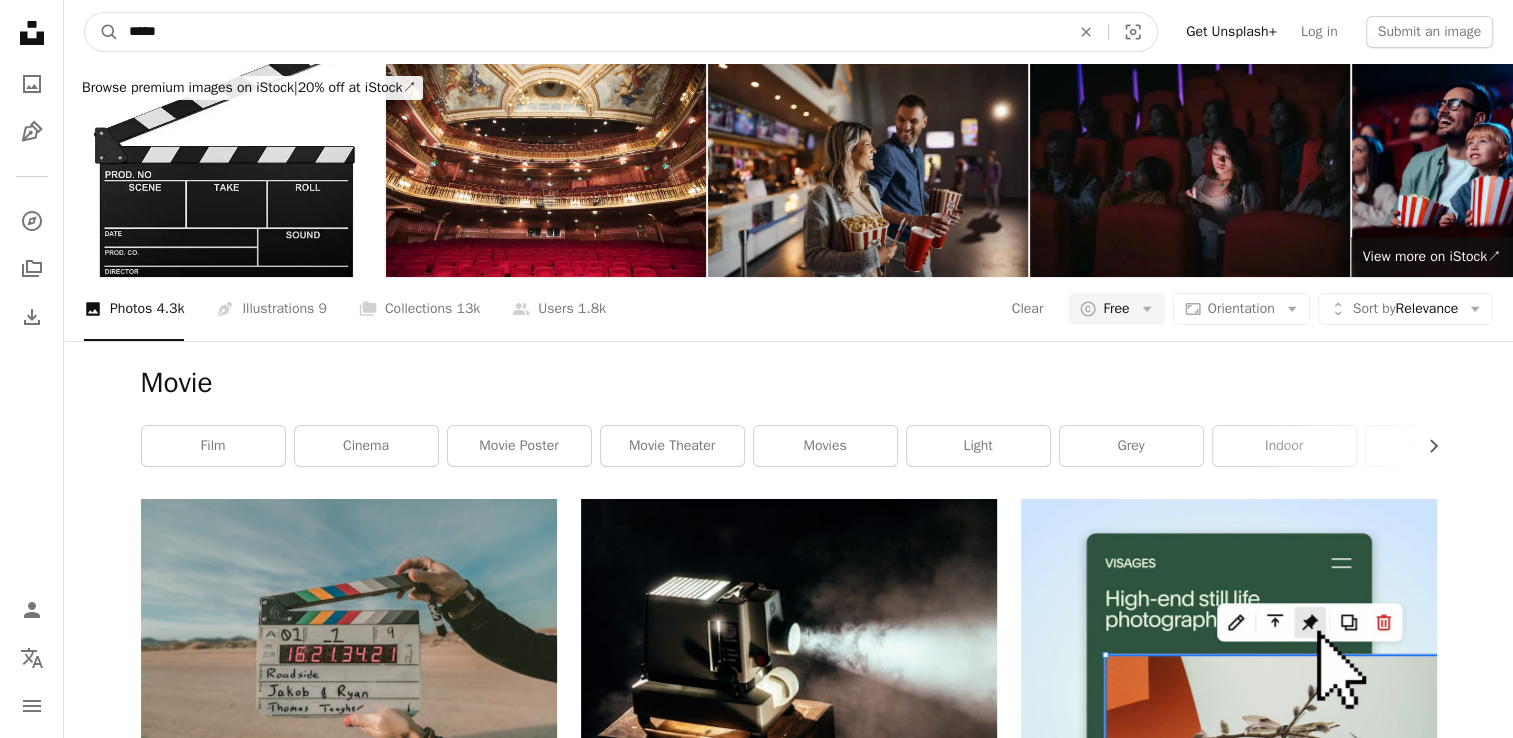 click on "*****" at bounding box center [591, 32] 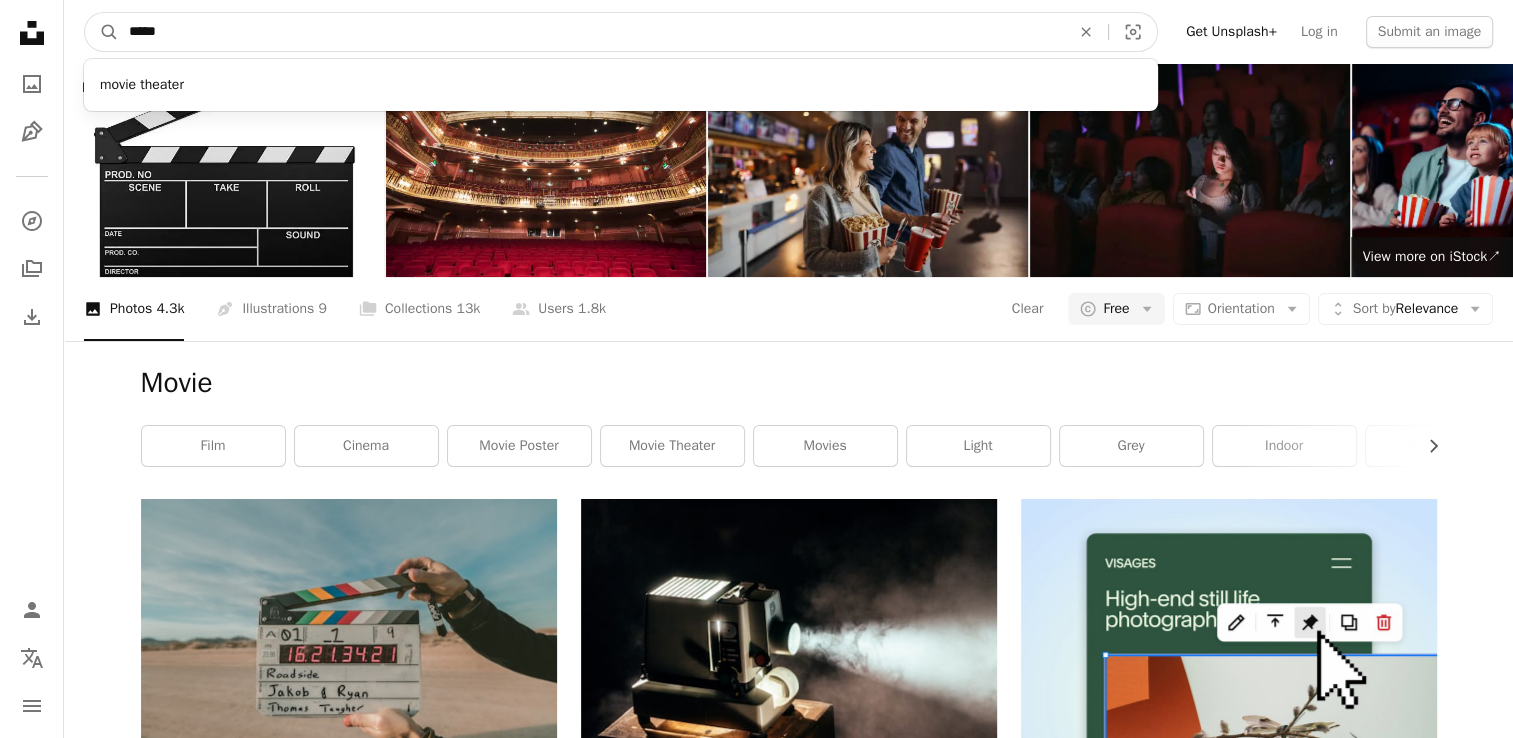 click on "*****" at bounding box center (591, 32) 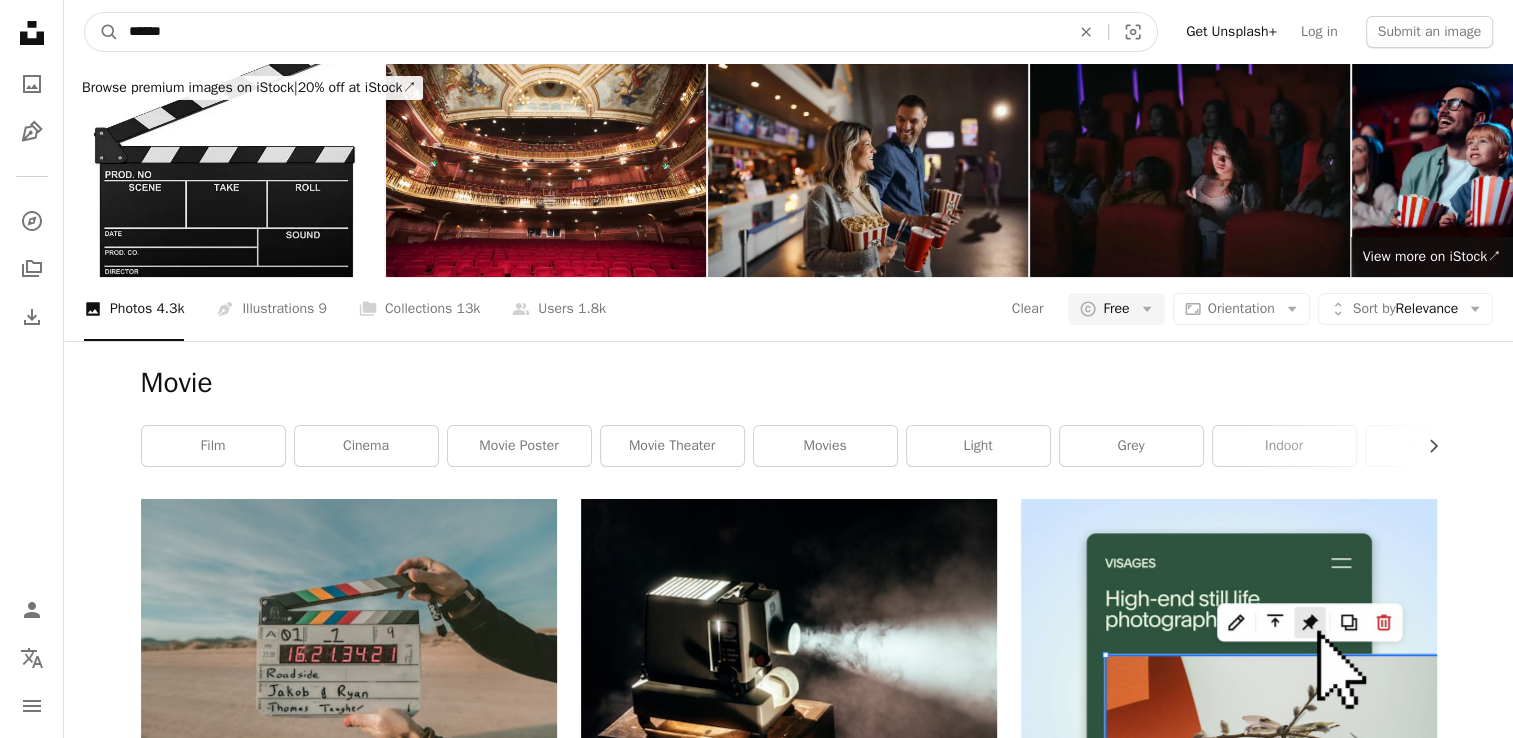 type on "*****" 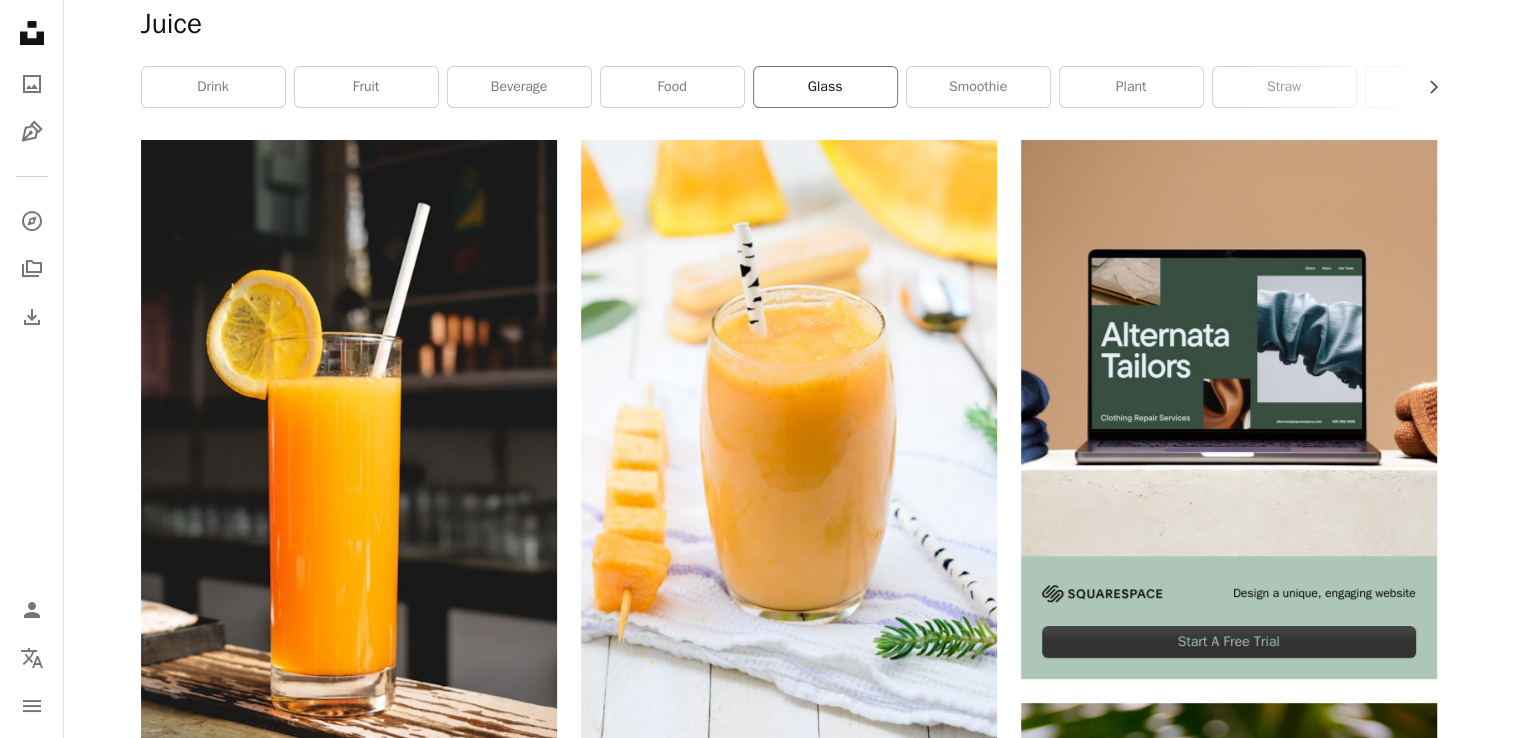 scroll, scrollTop: 360, scrollLeft: 0, axis: vertical 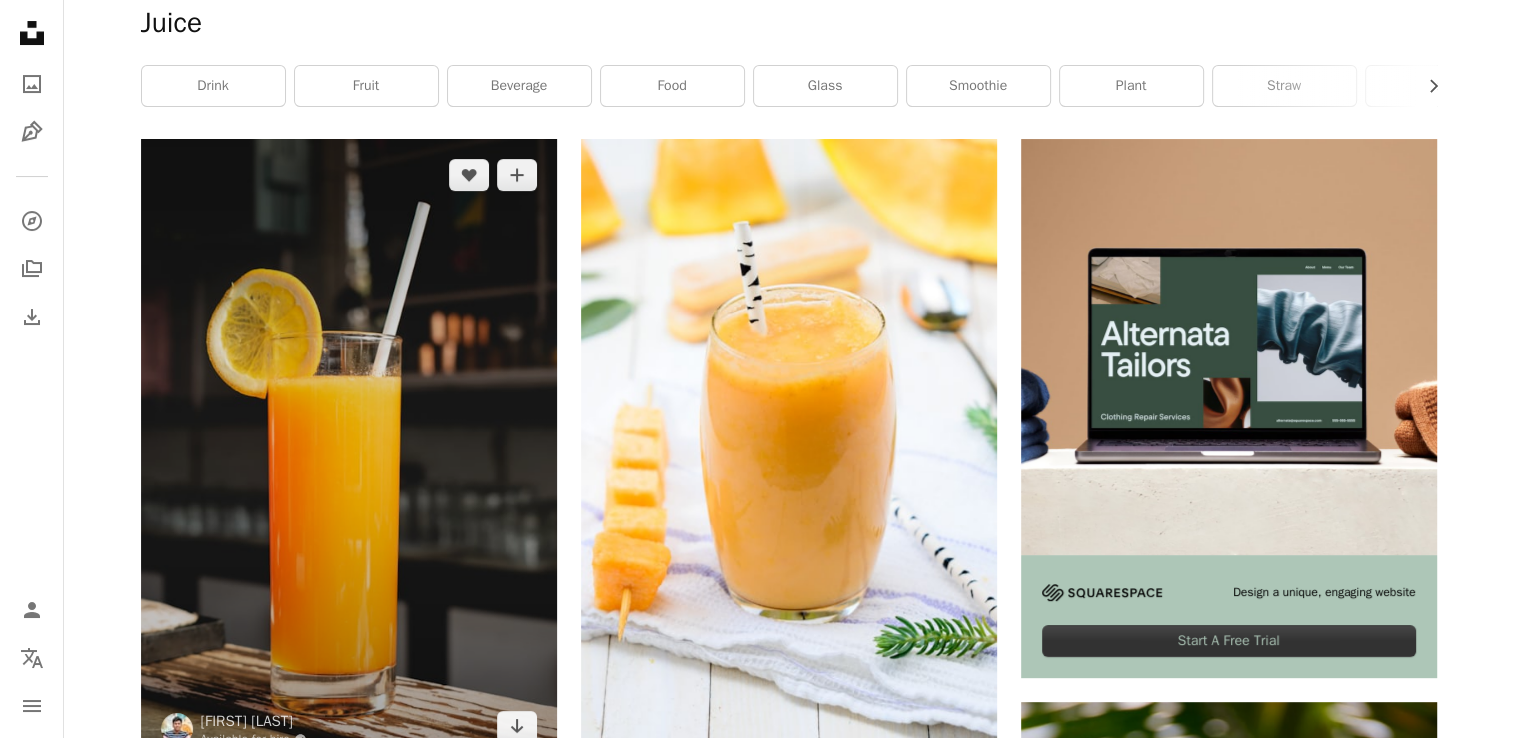 click at bounding box center [349, 451] 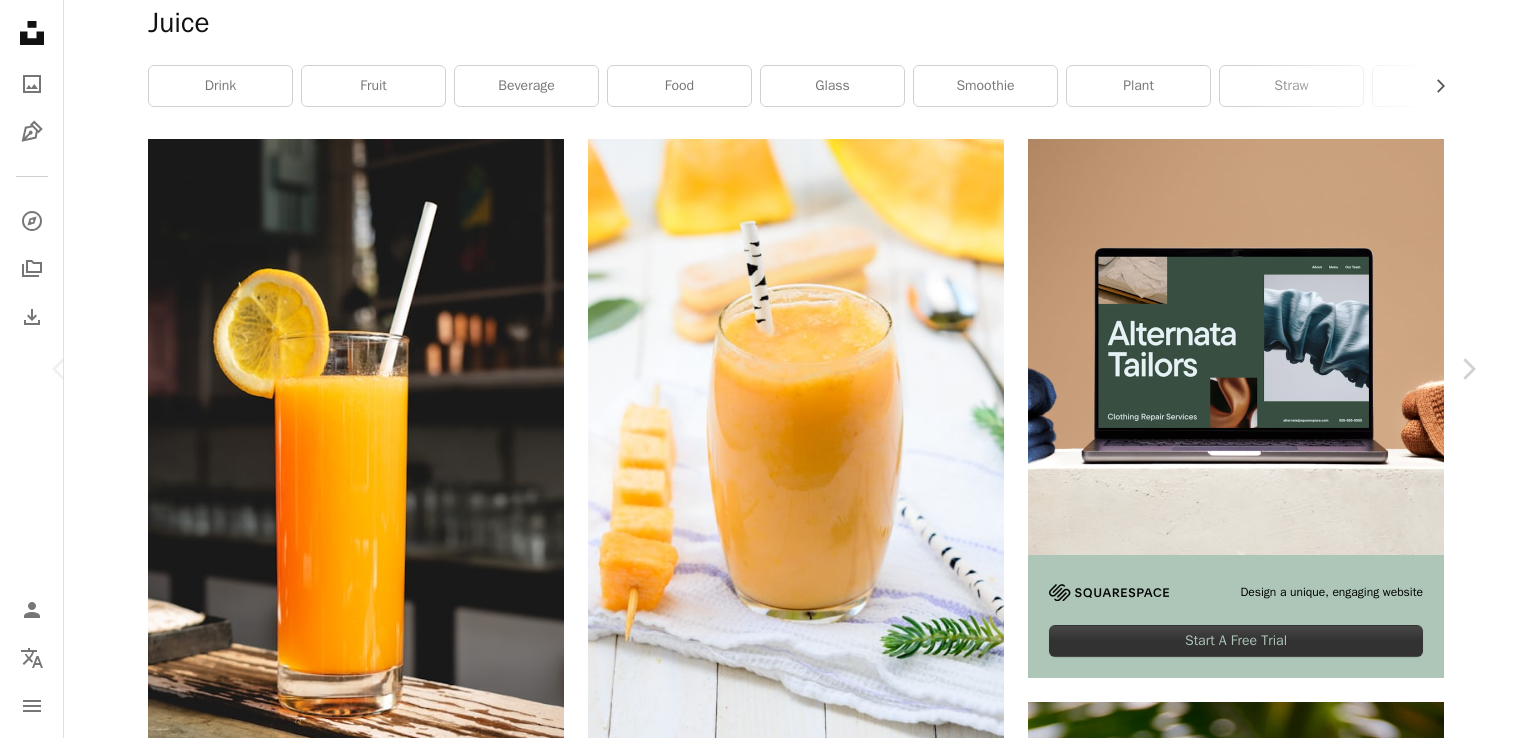 click on "Download free" at bounding box center [1283, 5677] 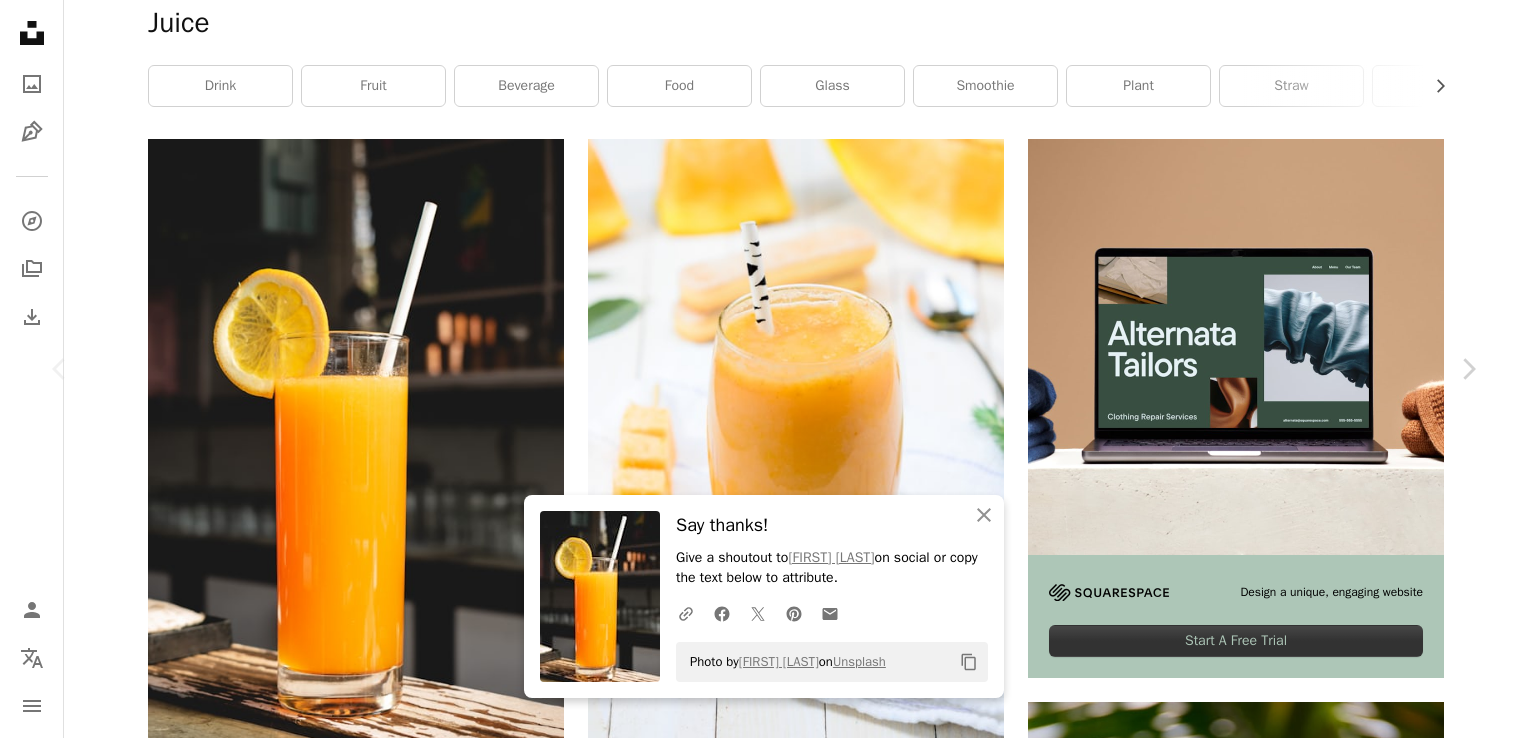 click on "An X shape Chevron left Chevron right An X shape Close Say thanks! Give a shoutout to ABHISHEK HAJARE on social or copy the text below to attribute. A URL sharing icon (chains) Facebook icon X (formerly Twitter) icon Pinterest icon An envelope Photo by ABHISHEK HAJARE on Unsplash Copy content ABHISHEK HAJARE Available for hire A checkmark inside of a circle A heart A plus sign Download free Chevron down Zoom in Views 15,053,089 Downloads 70,991 A forward-right arrow Share Info icon Info More Actions A glass of orange juice A map marker [COUNTRY] Calendar outlined Published on September 16, 2020 Camera NIKON CORPORATION, NIKON D5600 Safety Free to use under the Unsplash License fruit orange fruits cocktail drink juice food photography drinks orange juice editing fruit juice mocktail juices party food bitter plant [COUNTRY] beer alcohol beverage Free images Browse premium related images on iStock | Save 20% with code UNSPLASH20 ↗ Related images A heart A plus sign ABHISHEK HAJARE" at bounding box center (764, 5999) 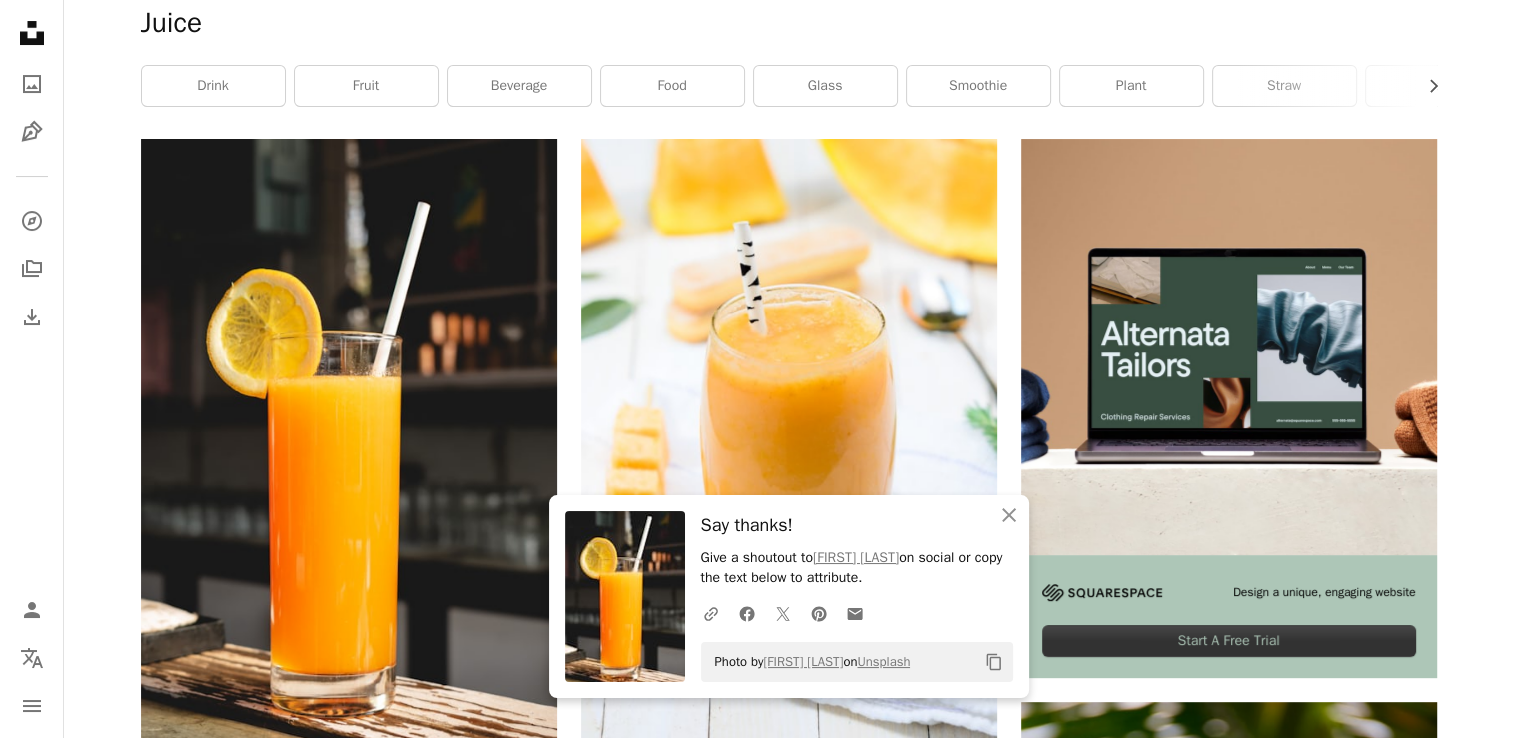 scroll, scrollTop: 0, scrollLeft: 0, axis: both 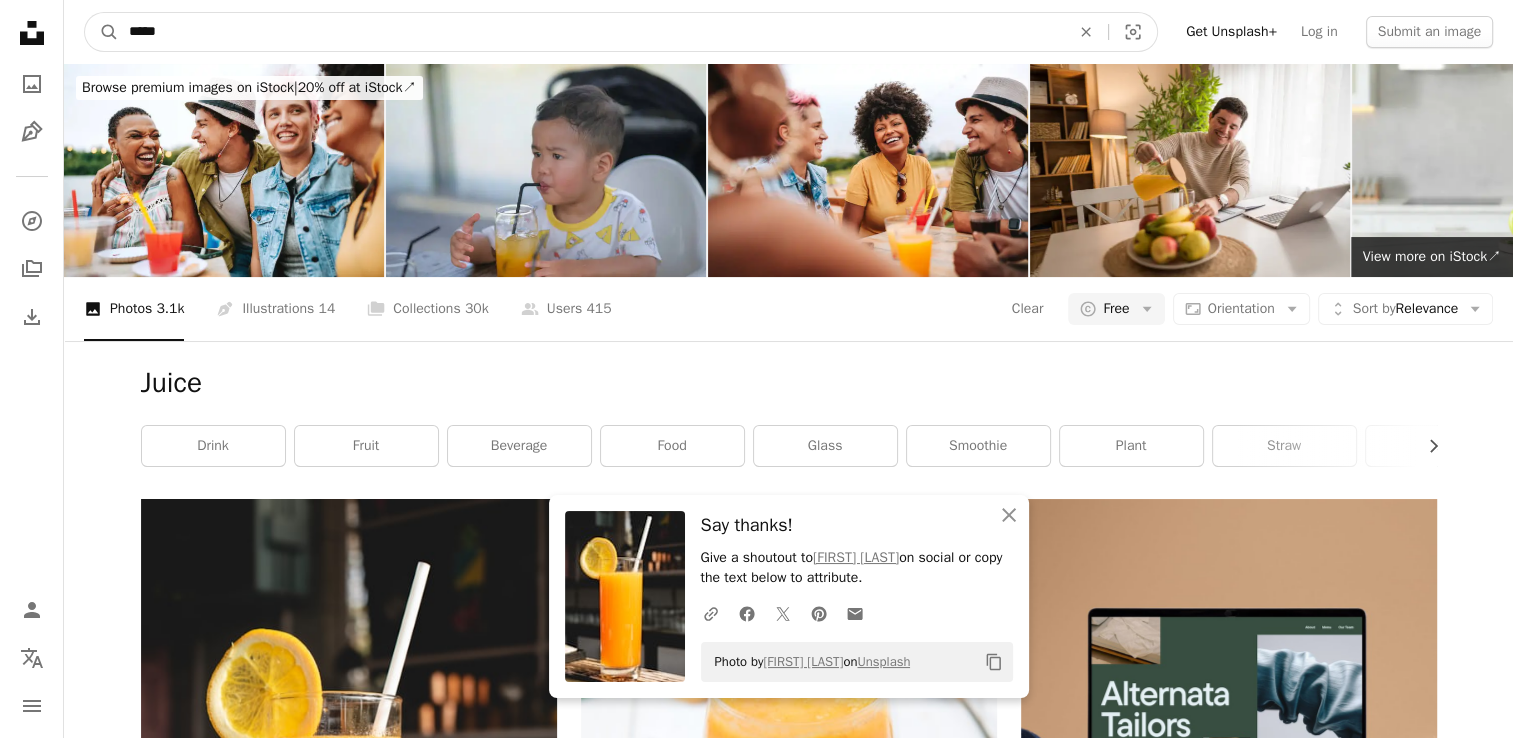 click on "*****" at bounding box center (591, 32) 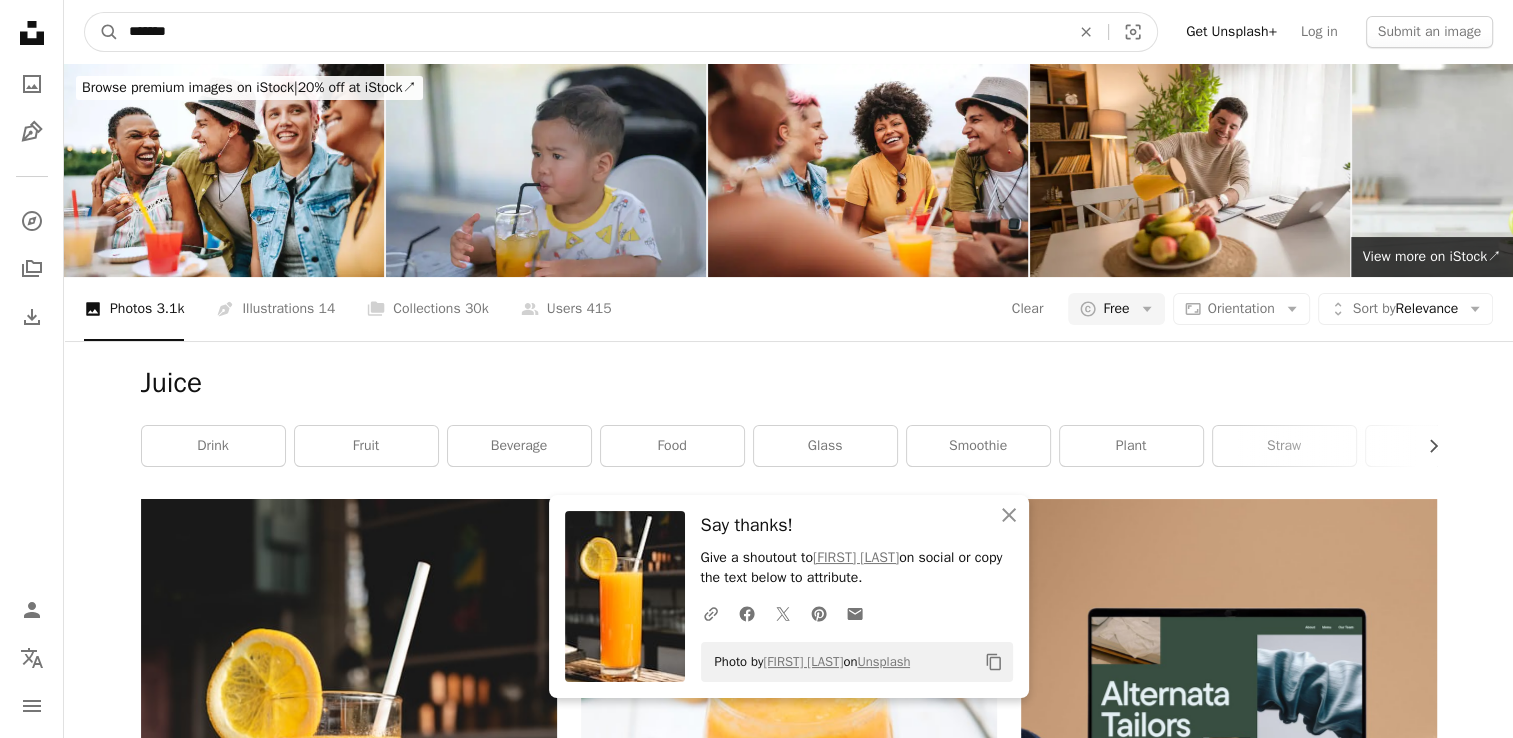 type on "*******" 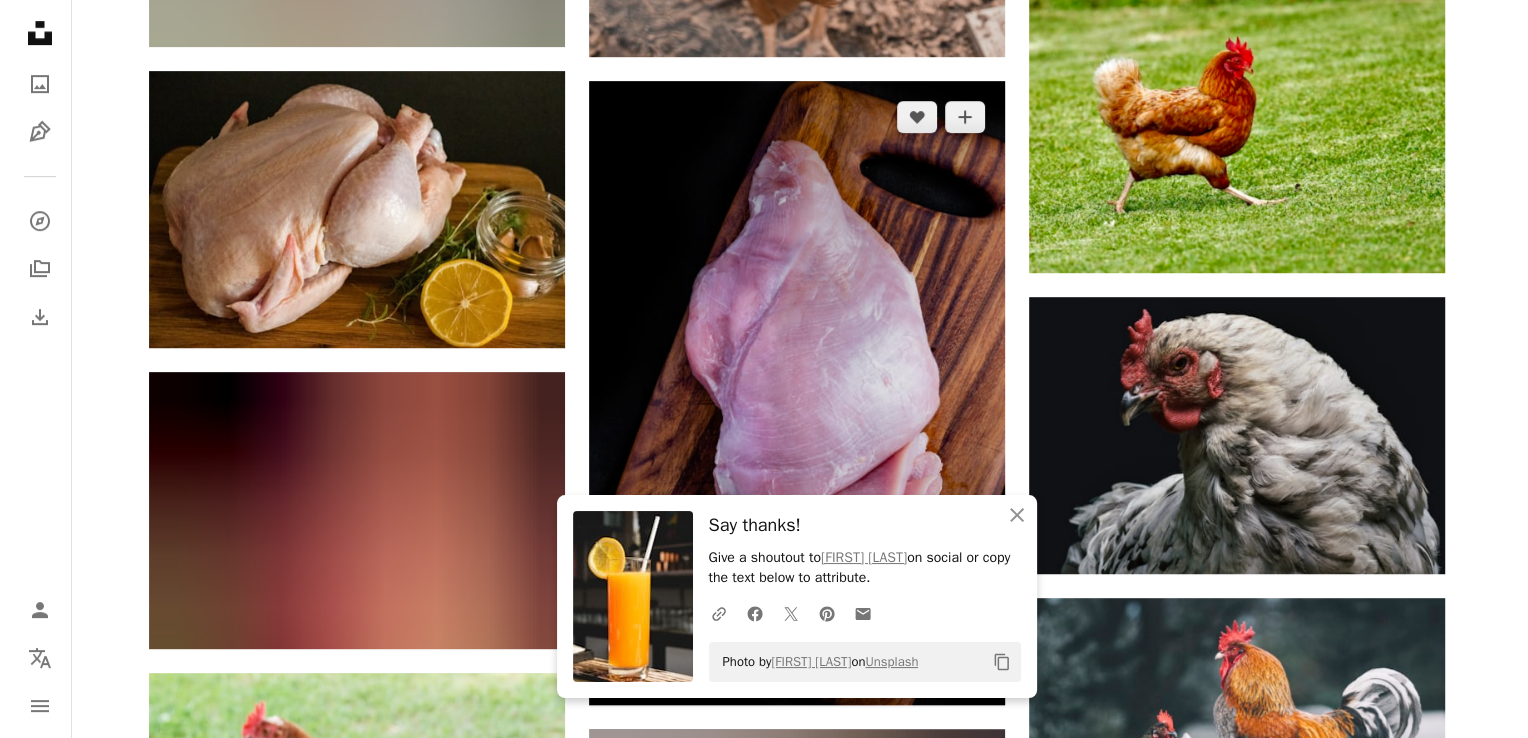 scroll, scrollTop: 1156, scrollLeft: 0, axis: vertical 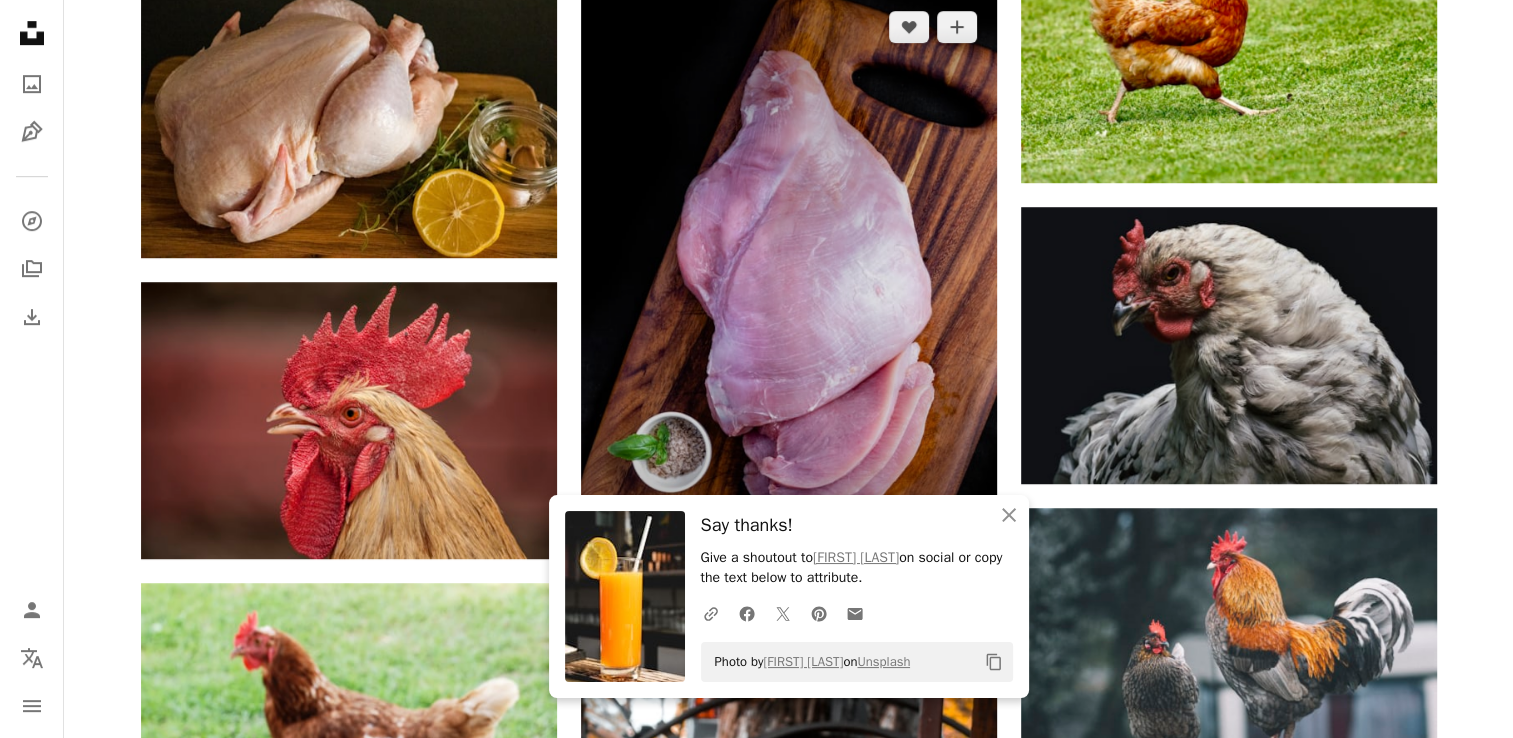 click at bounding box center [789, 303] 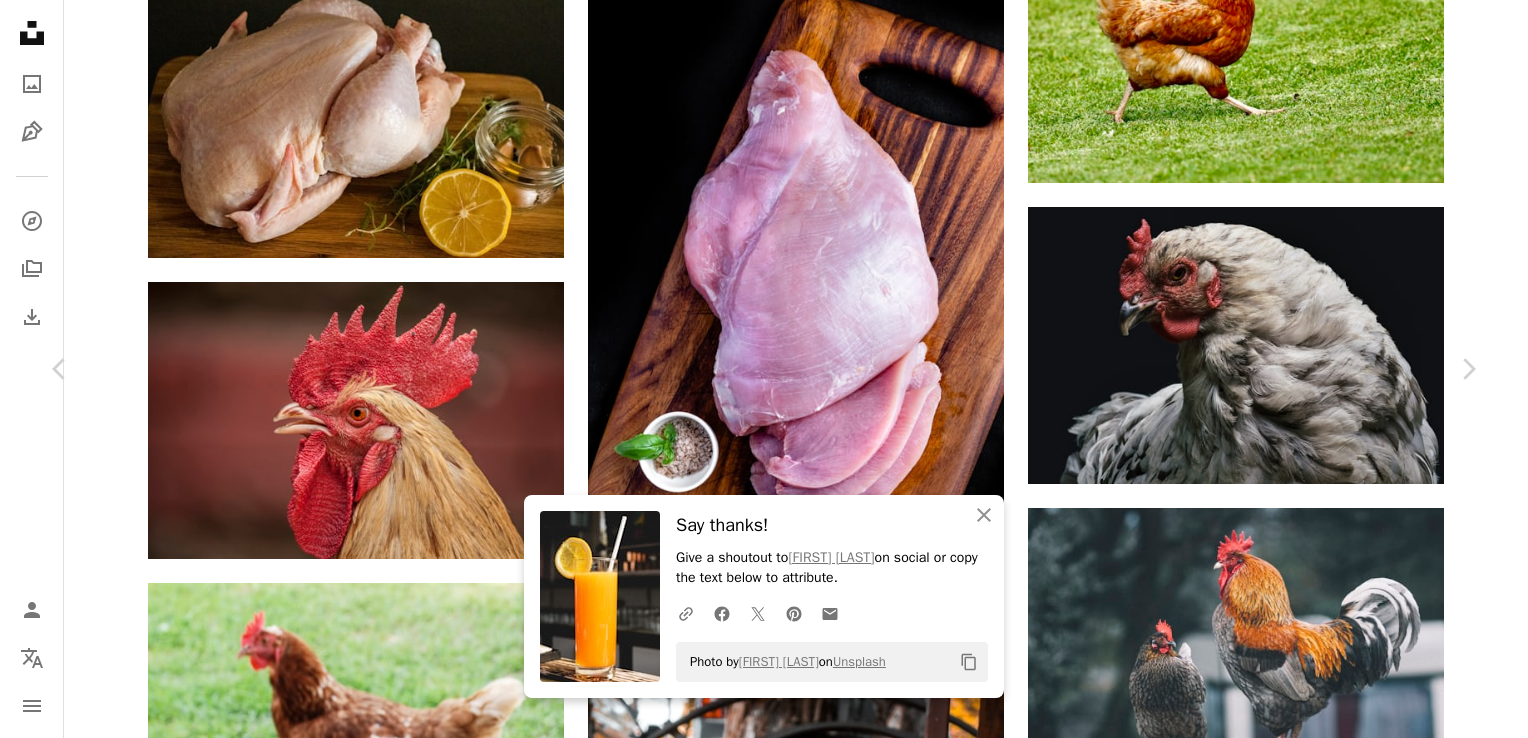 click on "Download free" at bounding box center [1283, 3769] 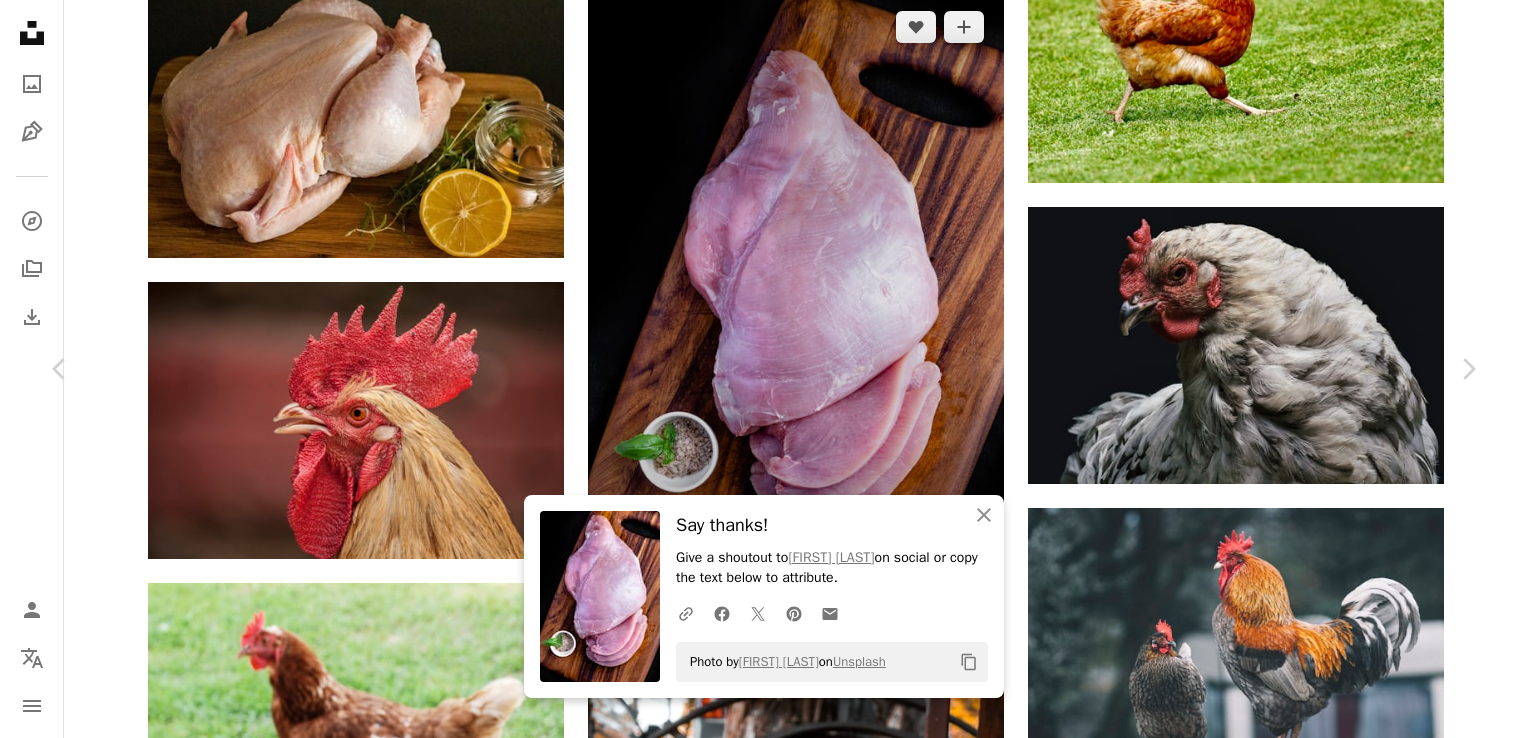 click on "An X shape Chevron left Chevron right An X shape Close Say thanks! Give a shoutout to  [FIRST] [LAST]  on social or copy the text below to attribute. A URL sharing icon (chains) Facebook icon X (formerly Twitter) icon Pinterest icon An envelope Photo by  [FIRST] [LAST]  on  Unsplash
Copy content [FIRST] [LAST] Available for hire A checkmark inside of a circle A heart A plus sign Download free Chevron down Zoom in Views 4,807,422 Downloads 41,838 A forward-right arrow Share Info icon Info More Actions Calendar outlined Published on  [MONTH] [DAY], [YEAR] Camera SONY, ILCE-7M3 Safety Free to use under the  Unsplash License thanksgiving cooking chicken fresh raw meat raw chicken turkey breast food purple ice cream dessert cream creme HD Wallpapers Browse premium related images on iStock  |  Save 20% with code UNSPLASH20 View more on iStock  ↗ Related images A heart A plus sign [FIRST] [LAST] Available for hire A checkmark inside of a circle Arrow pointing down A heart A plus sign [FIRST] [LAST]" at bounding box center [764, 4091] 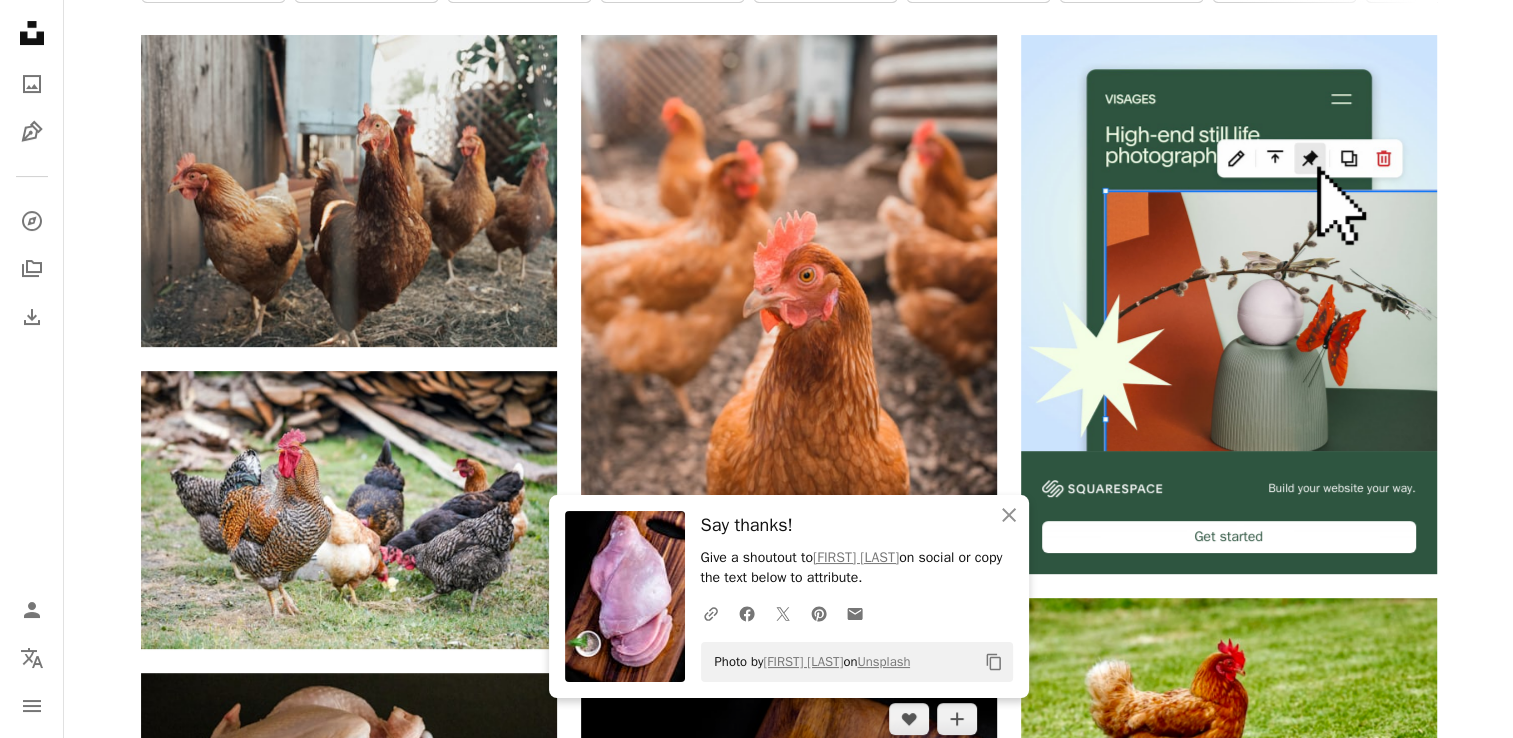 scroll, scrollTop: 0, scrollLeft: 0, axis: both 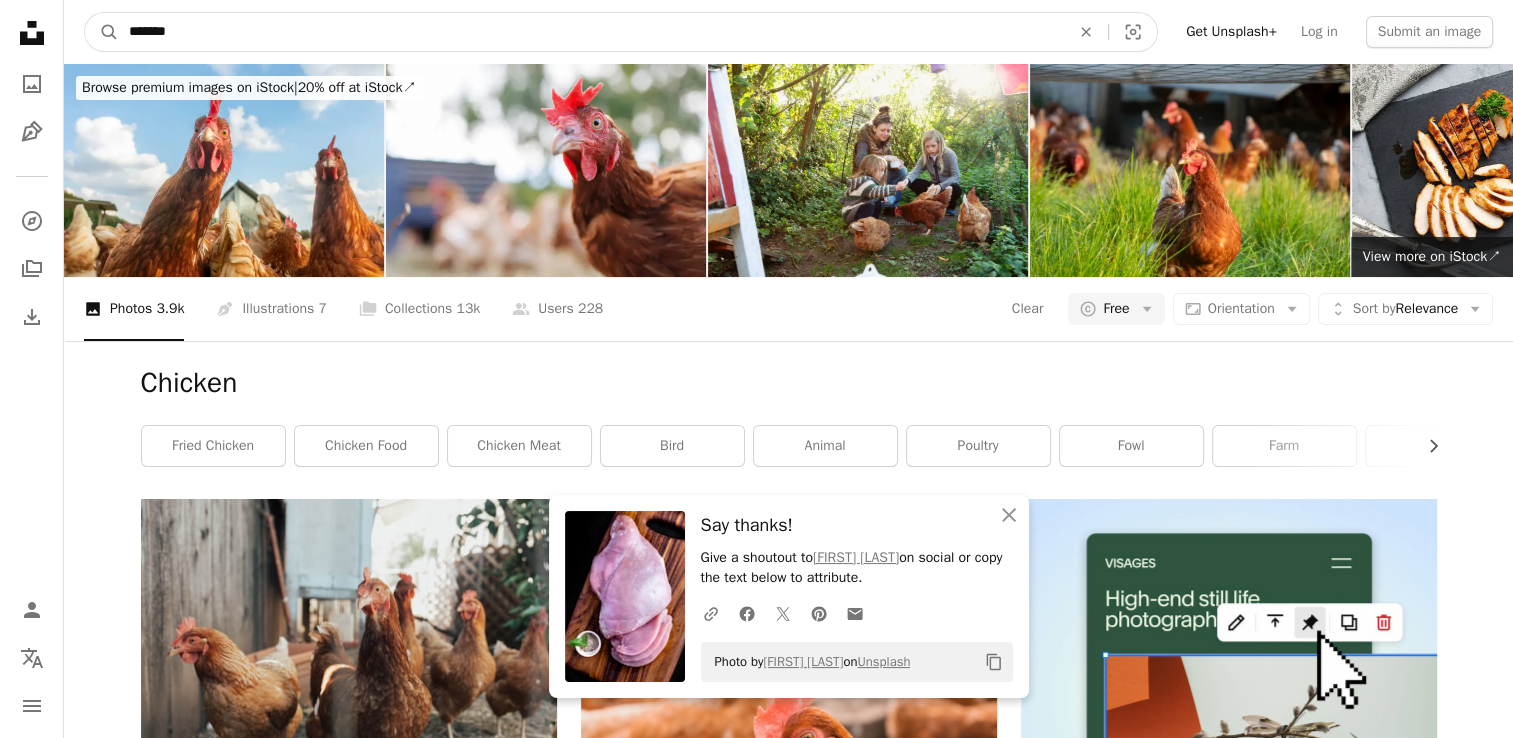 click on "*******" at bounding box center (591, 32) 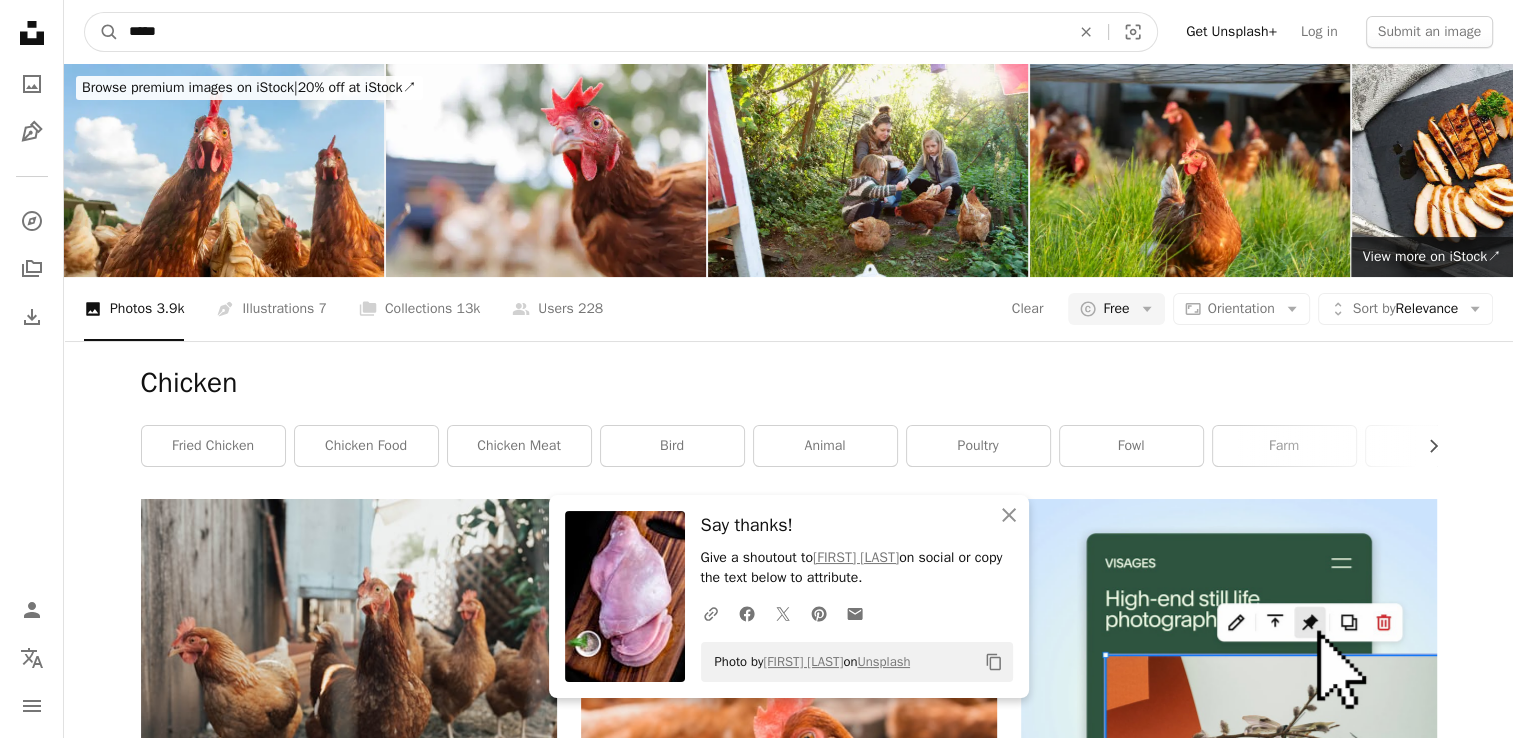 click on "A magnifying glass" at bounding box center [102, 32] 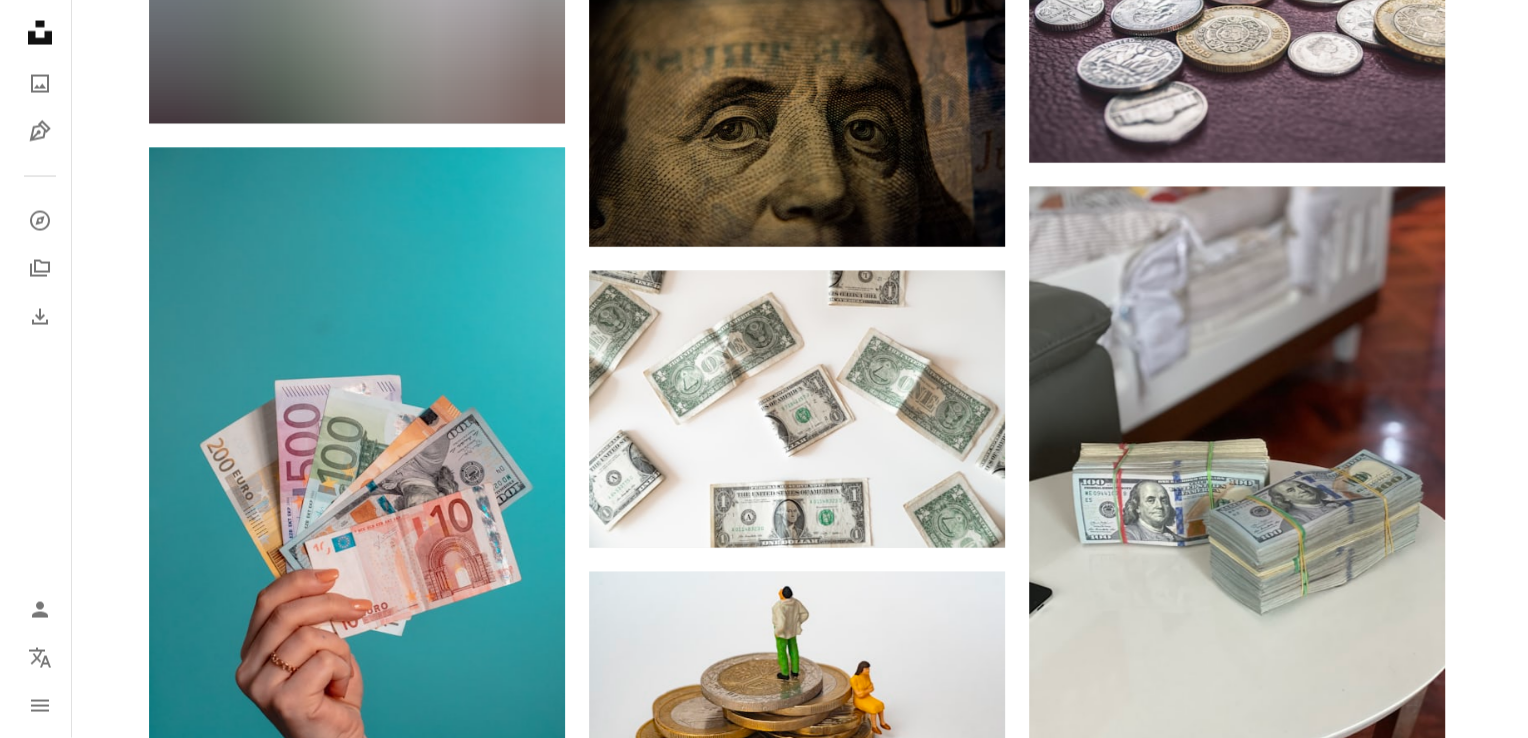 scroll, scrollTop: 4102, scrollLeft: 0, axis: vertical 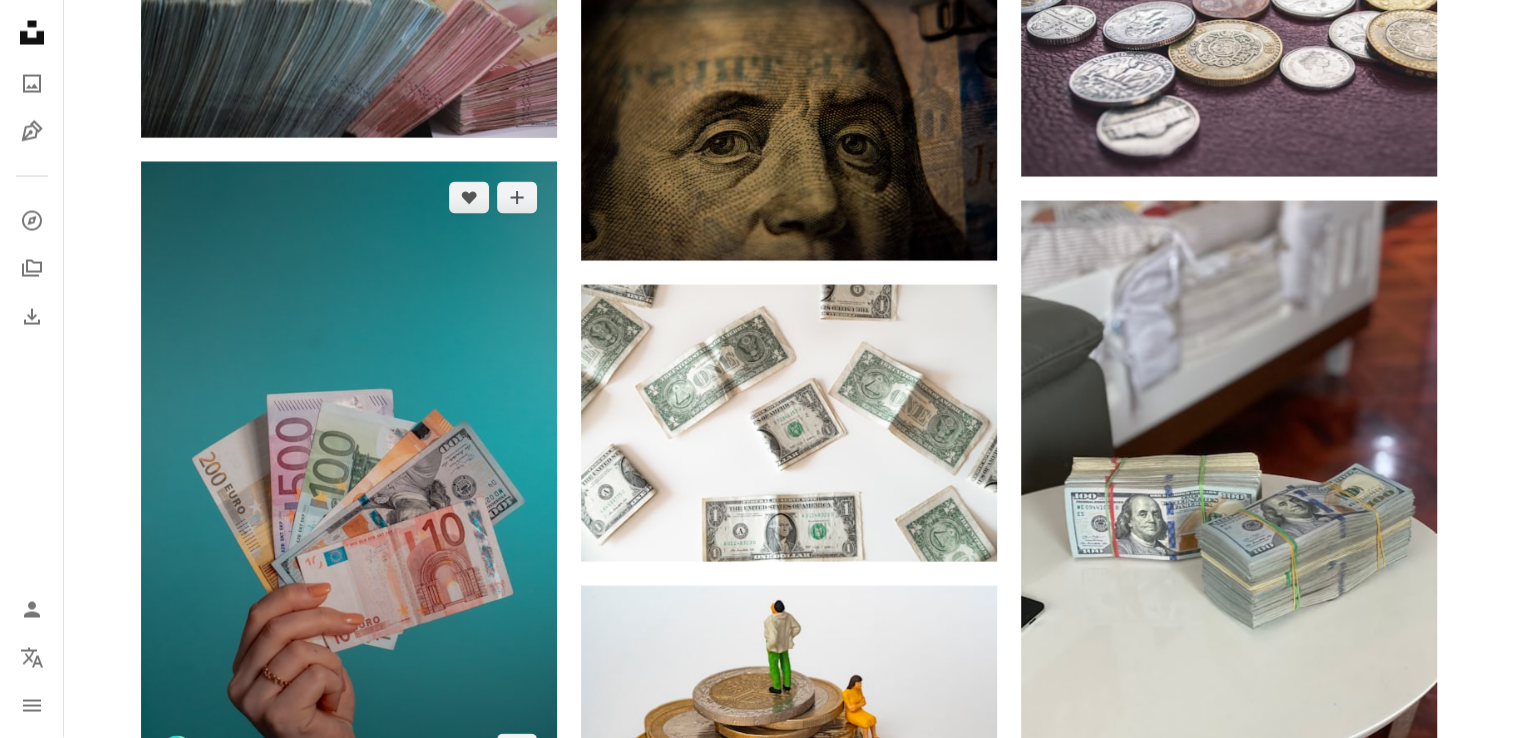 click at bounding box center [349, 474] 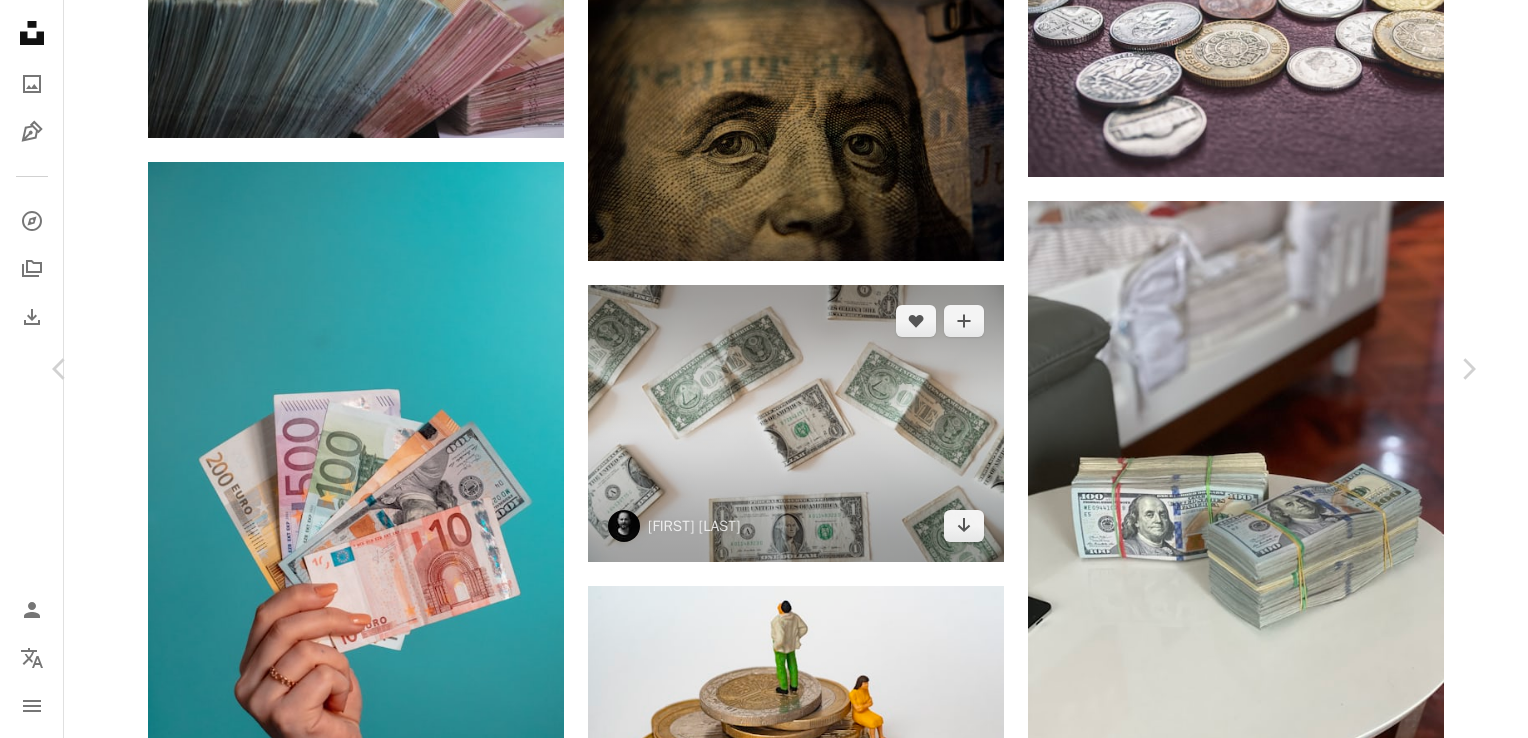 click on "Chevron right" at bounding box center [1468, 369] 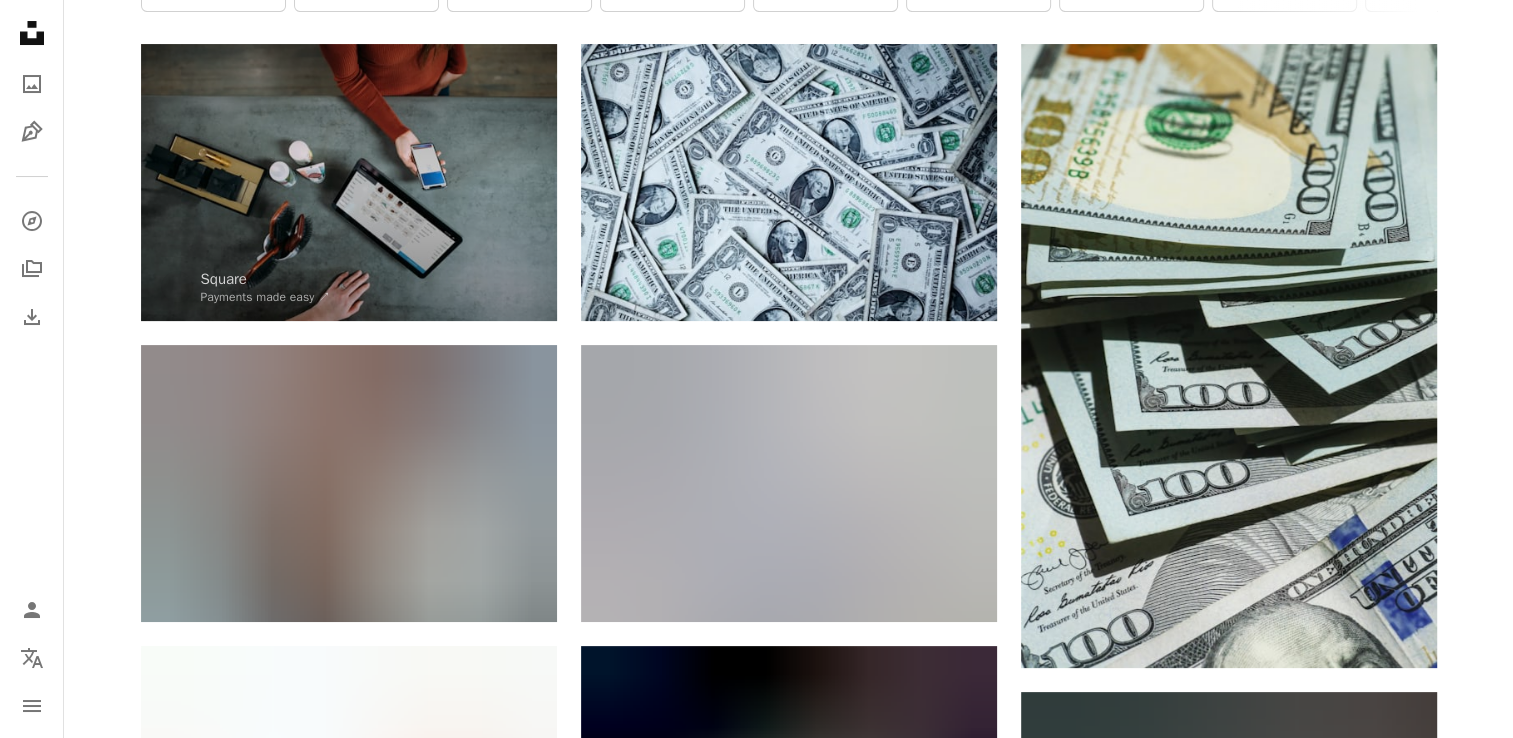 scroll, scrollTop: 324, scrollLeft: 0, axis: vertical 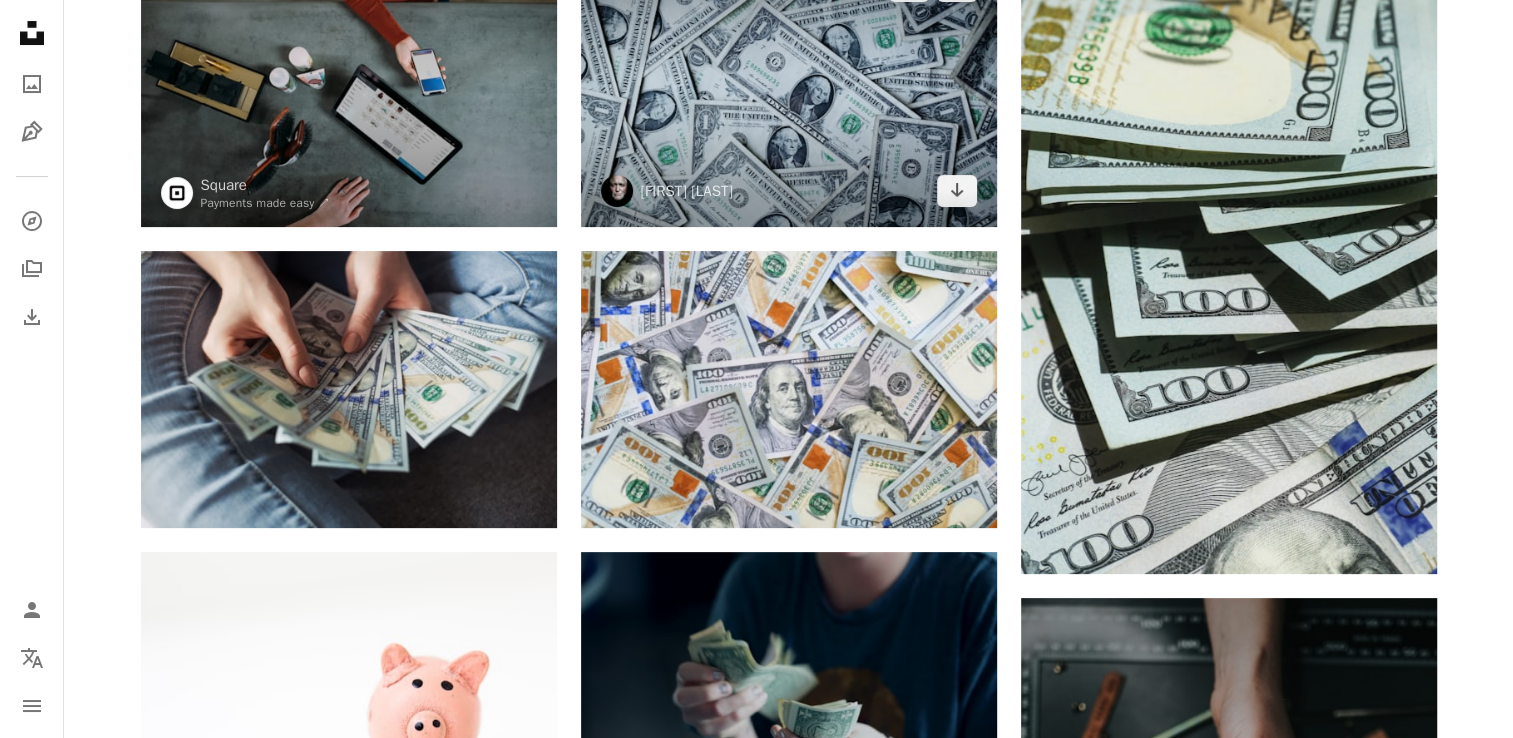 click at bounding box center (789, 88) 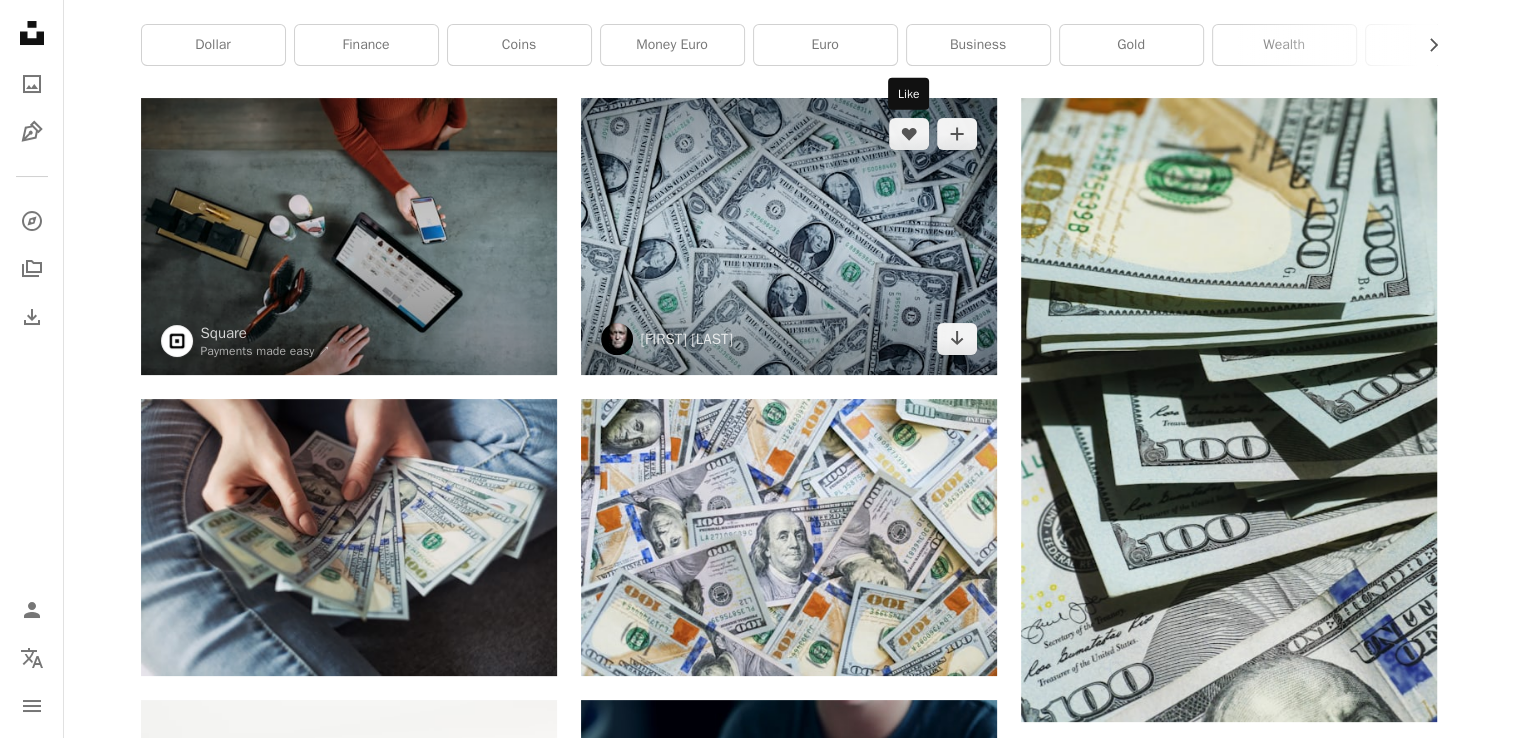 scroll, scrollTop: 91, scrollLeft: 0, axis: vertical 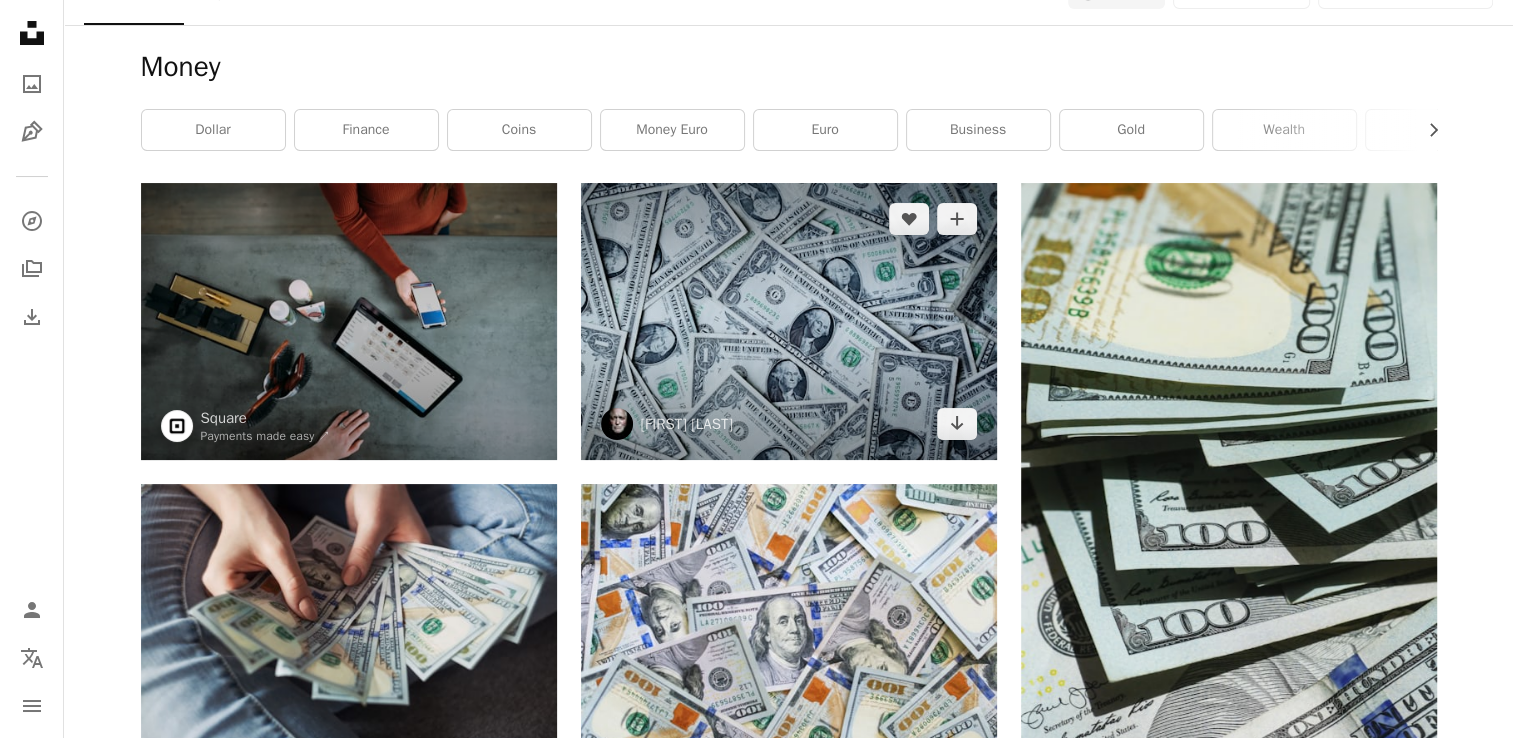 click at bounding box center [789, 321] 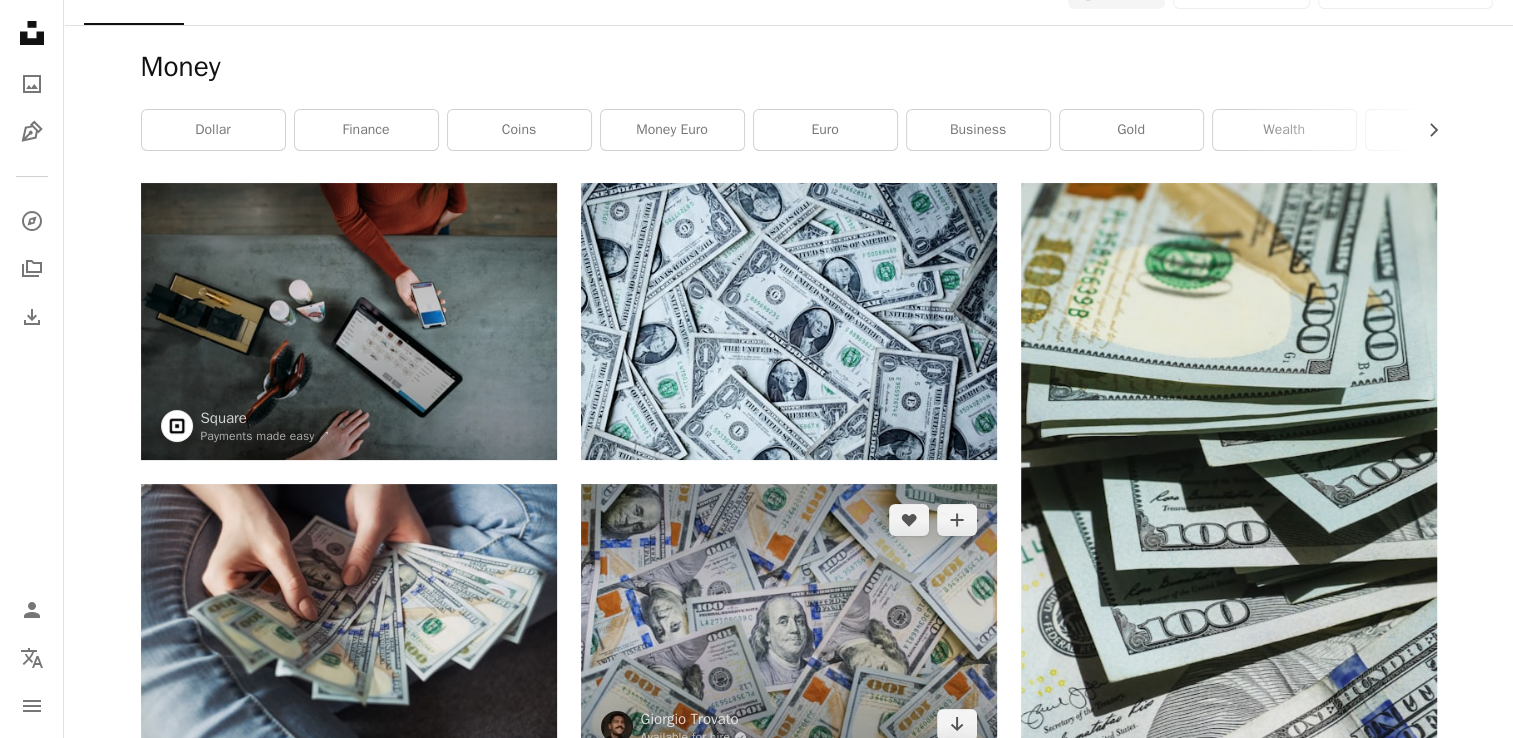 click at bounding box center (789, 622) 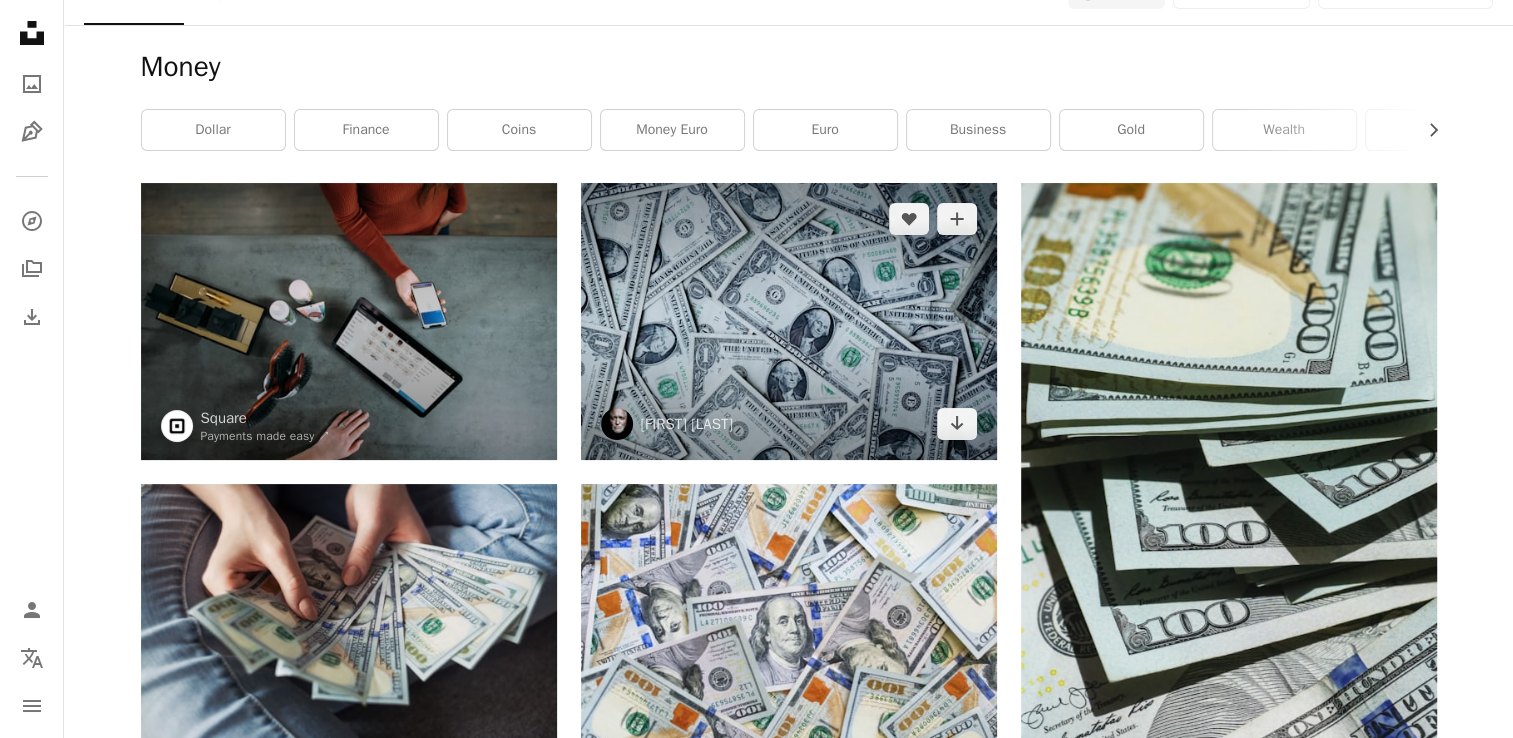 click at bounding box center (789, 321) 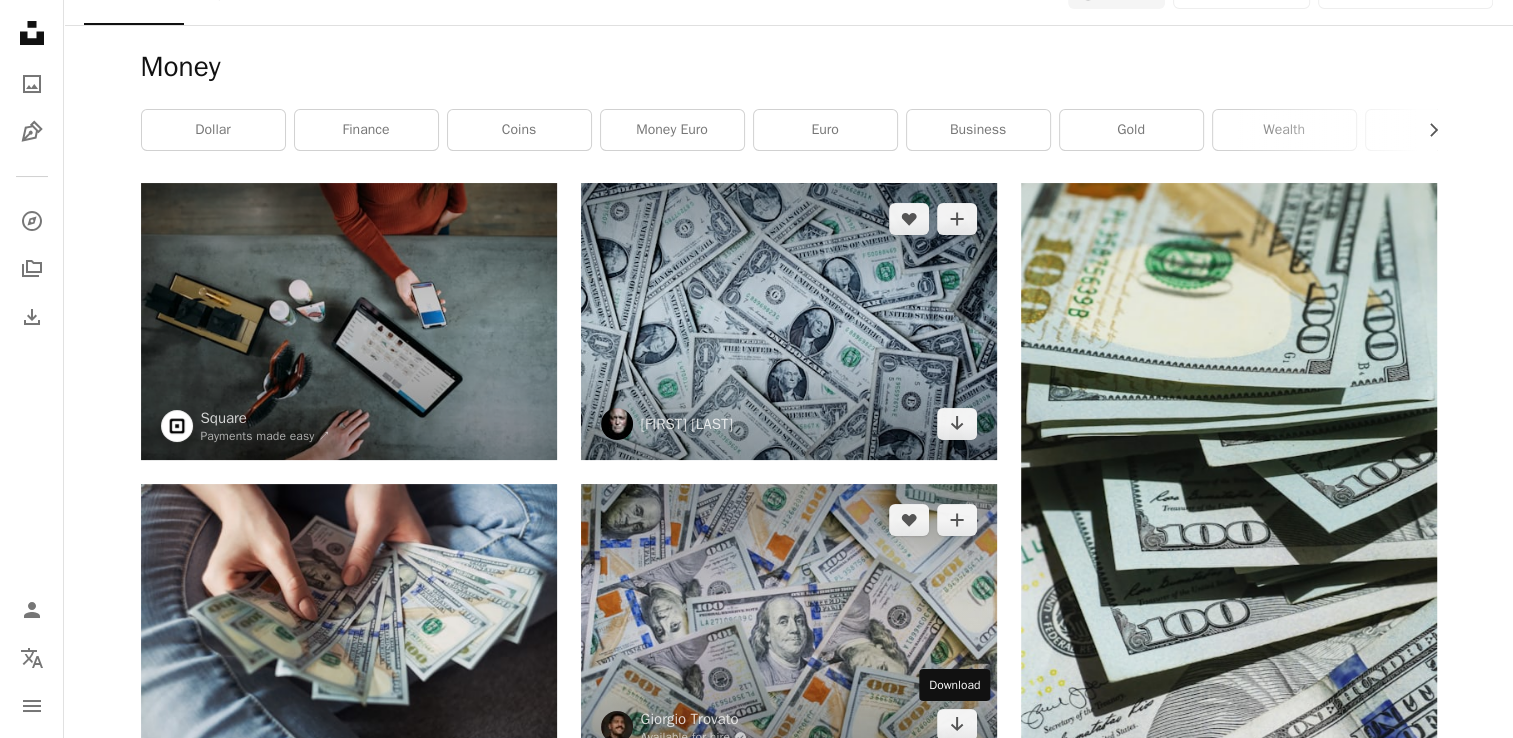 scroll, scrollTop: 389, scrollLeft: 0, axis: vertical 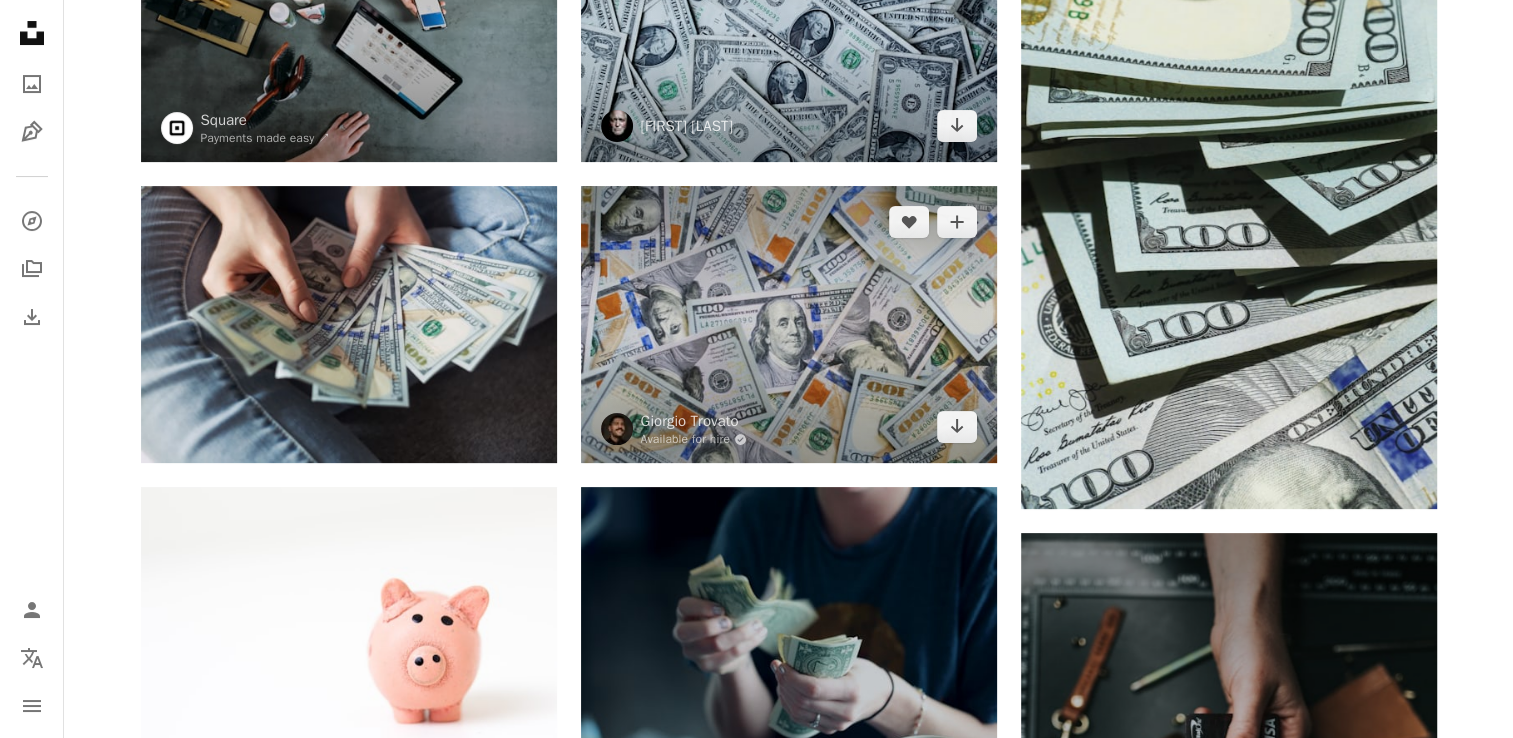 click on "Arrow pointing down" at bounding box center [957, 426] 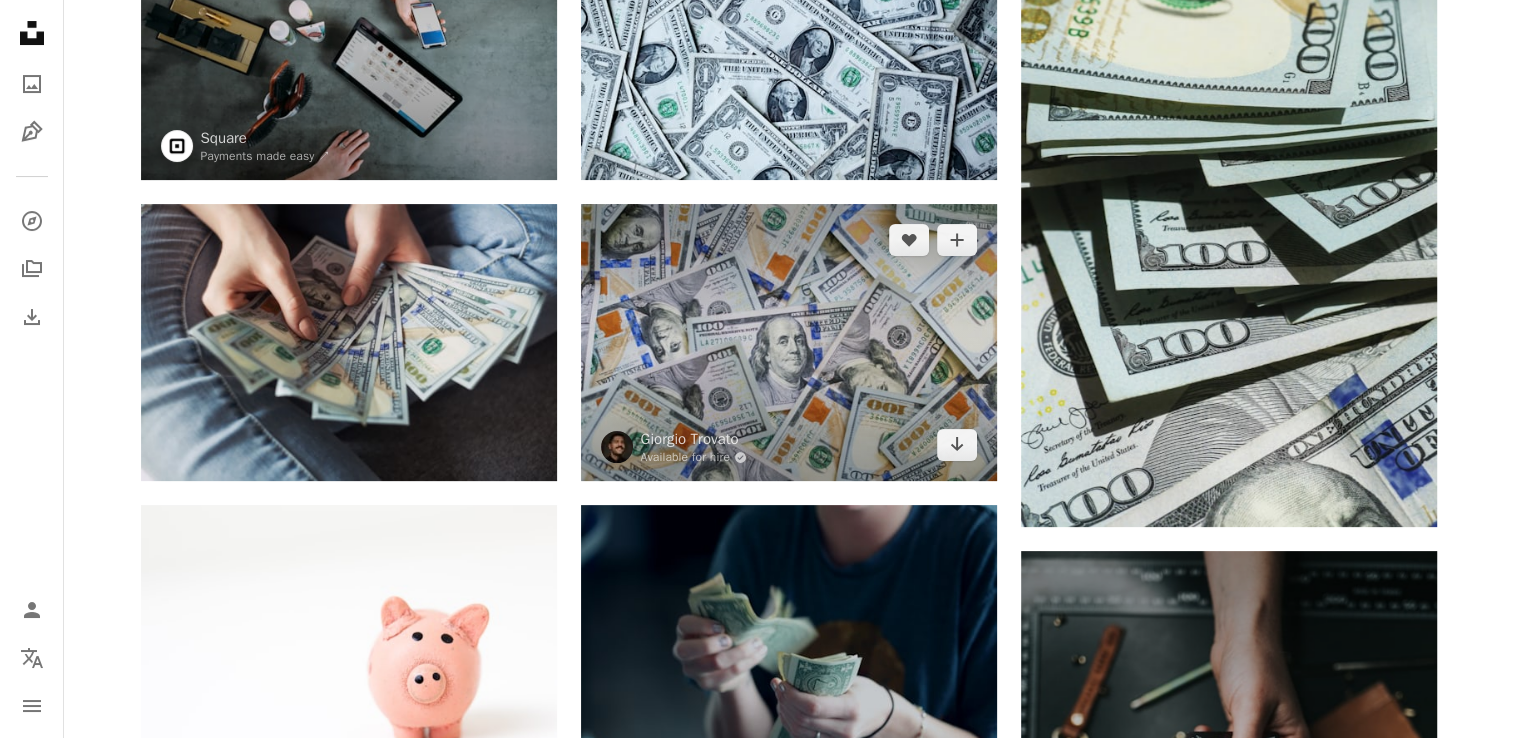 scroll, scrollTop: 0, scrollLeft: 0, axis: both 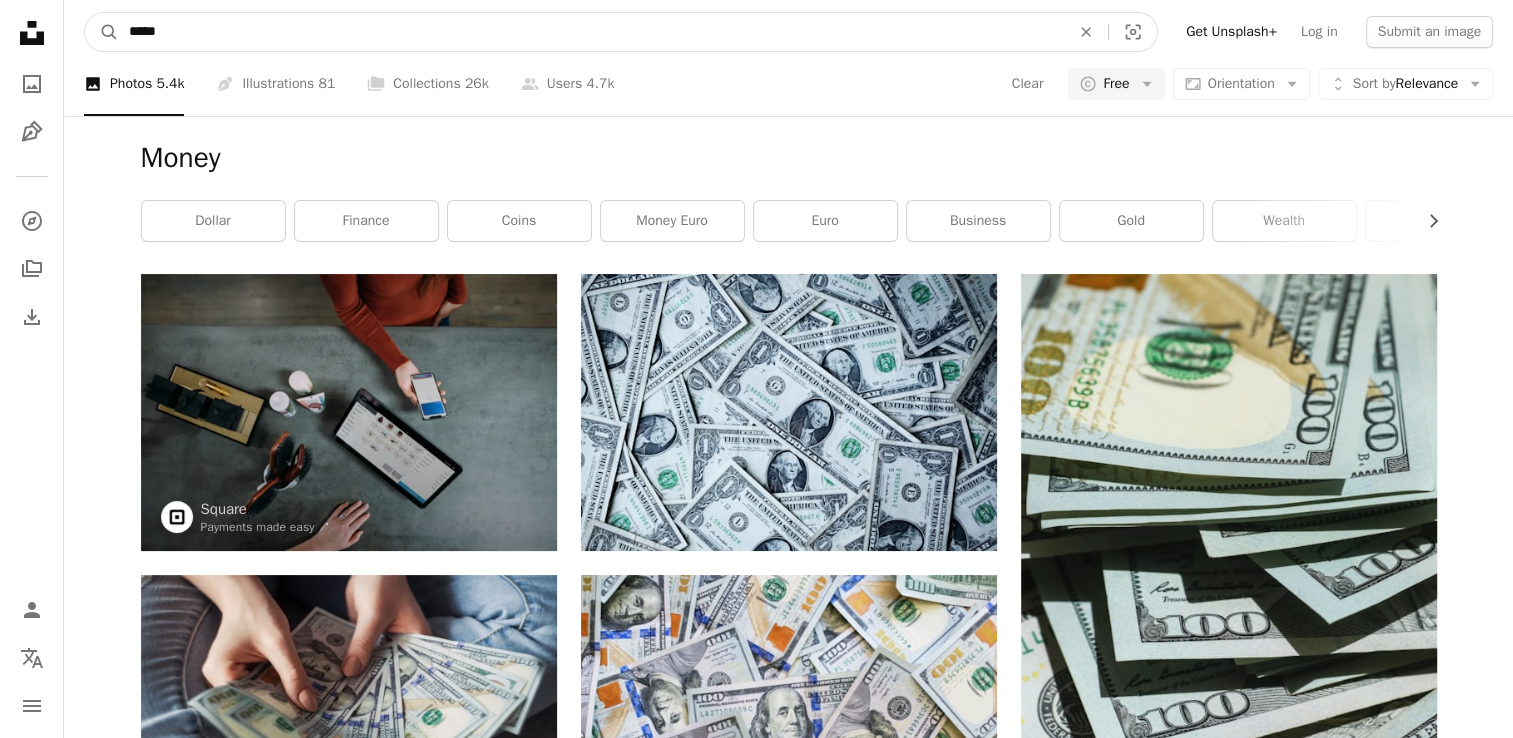 click on "*****" at bounding box center [591, 32] 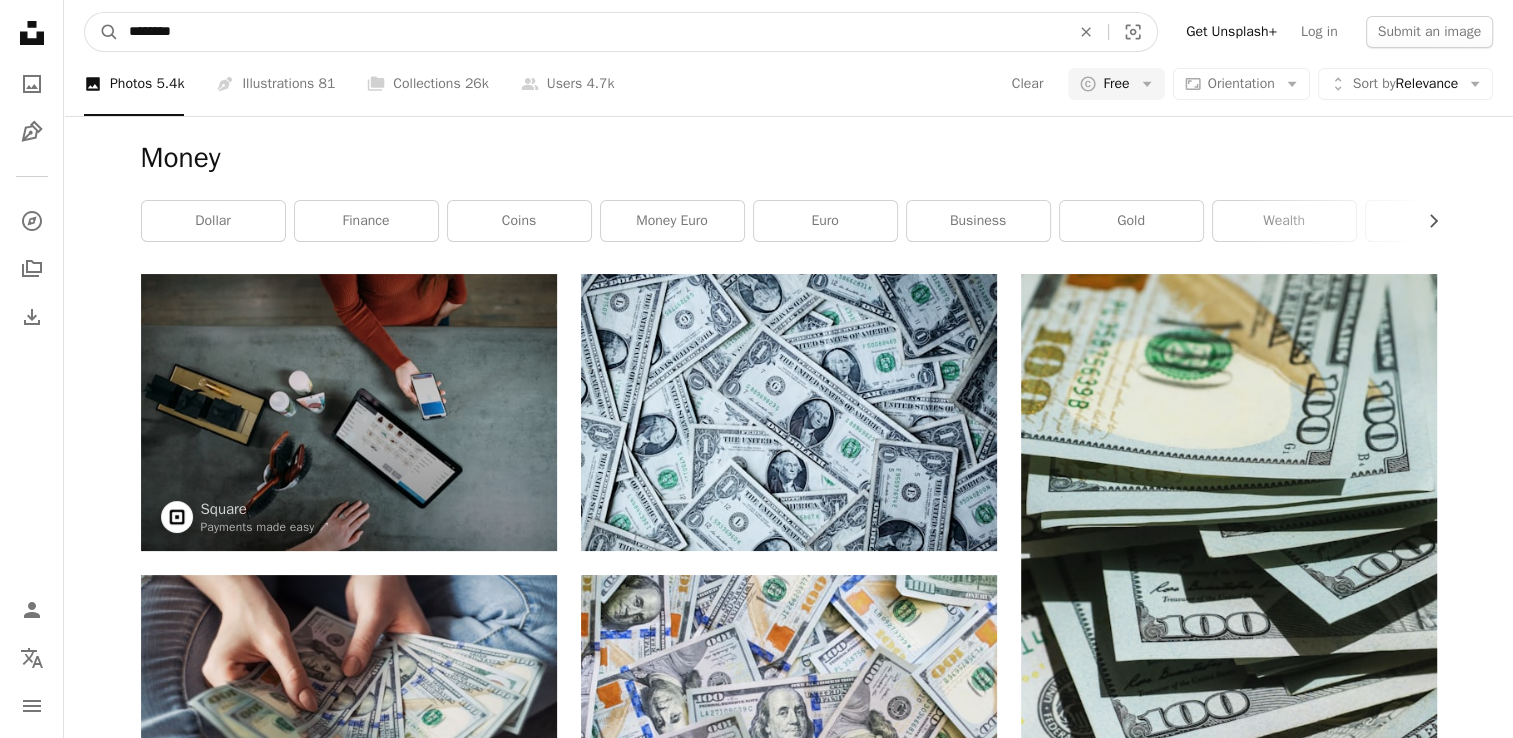 click on "*******" at bounding box center (591, 32) 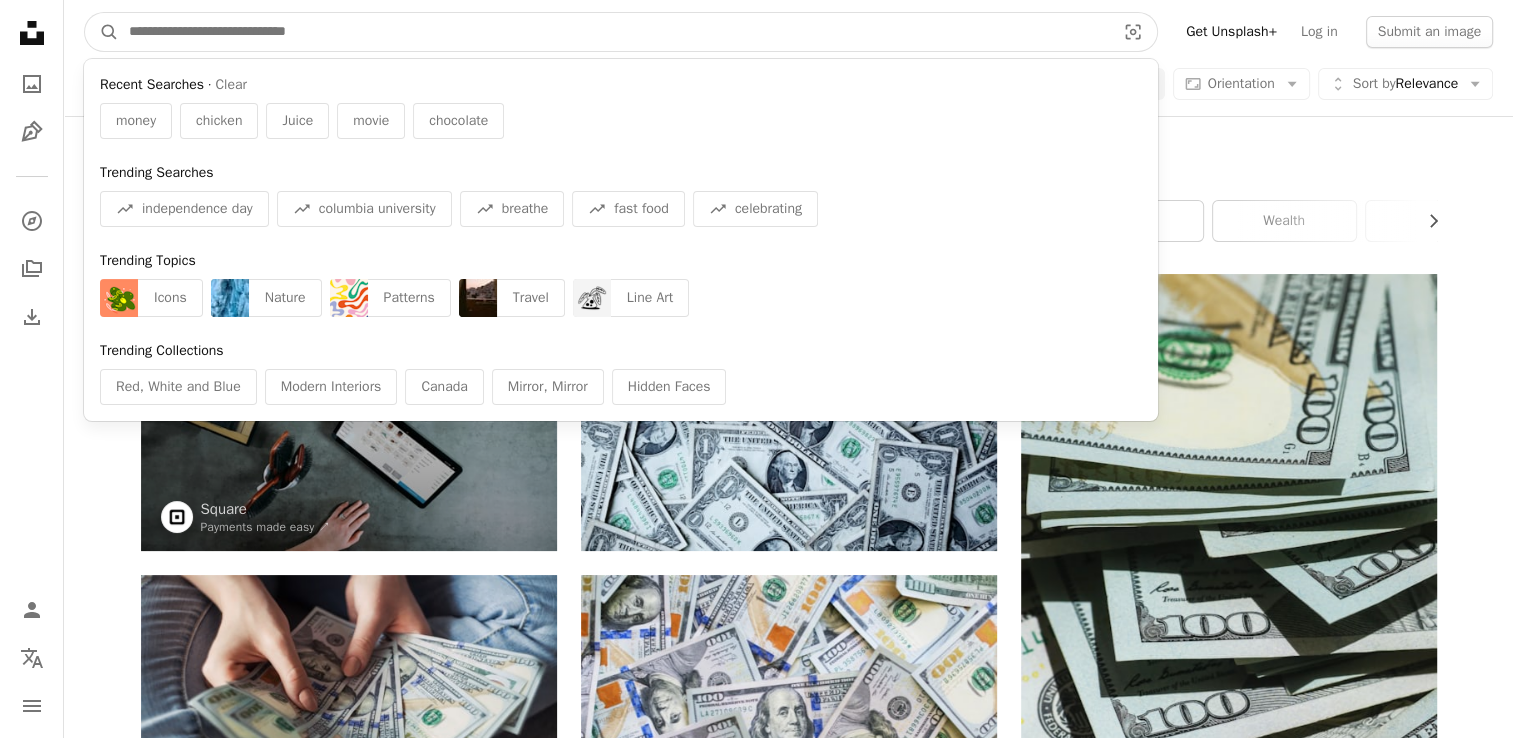 type 